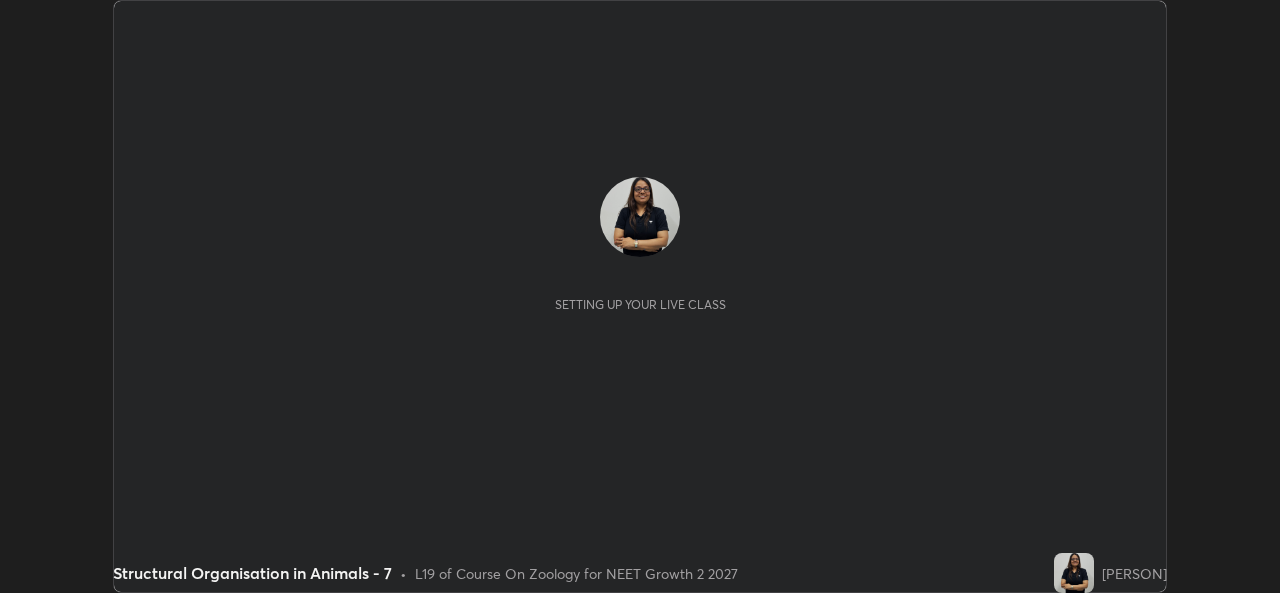 scroll, scrollTop: 0, scrollLeft: 0, axis: both 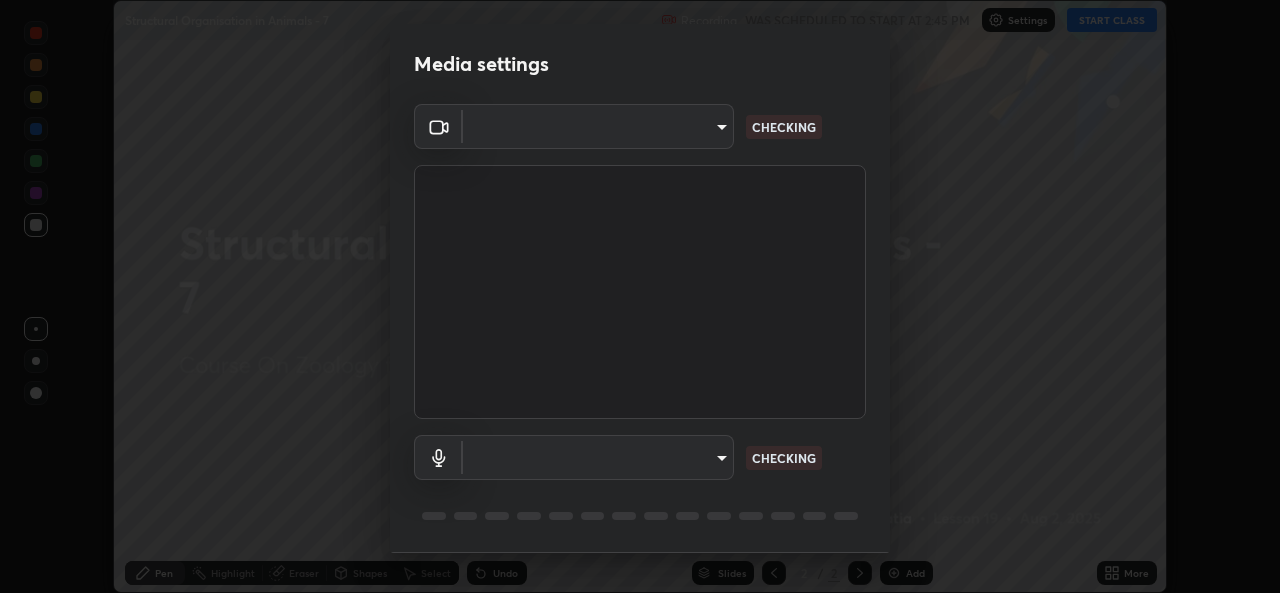type on "[HASH]" 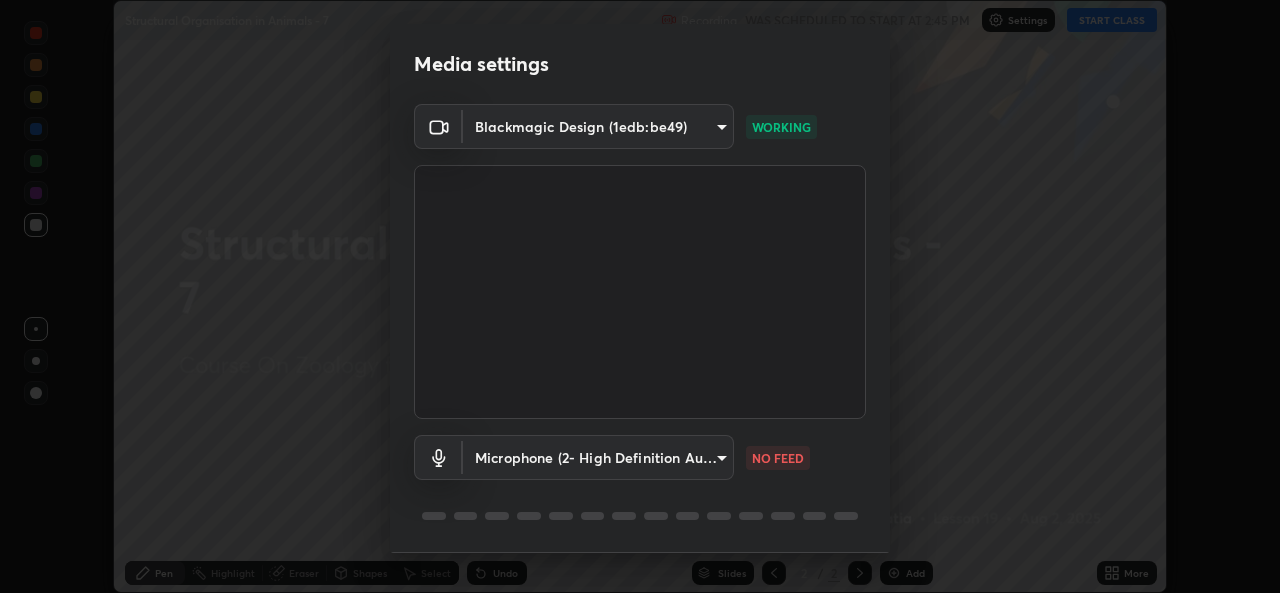 click on "Erase all Structural Organisation in Animals - 7 Recording WAS SCHEDULED TO START AT  2:45 PM Settings START CLASS Setting up your live class Structural Organisation in Animals - 7 • L19 of Course On Zoology for NEET Growth 2 2027 [PERSON] Pen Highlight Eraser Shapes Select Undo Slides 2 / 2 Add More No doubts shared Encourage your learners to ask a doubt for better clarity Report an issue Reason for reporting Buffering Chat not working Audio - Video sync issue Educator video quality low ​ Attach an image Report Media settings Blackmagic Design (1edb:be49) [HASH] WORKING Microphone (2- High Definition Audio Device) [HASH] NO FEED 1 / 5 Next" at bounding box center [640, 296] 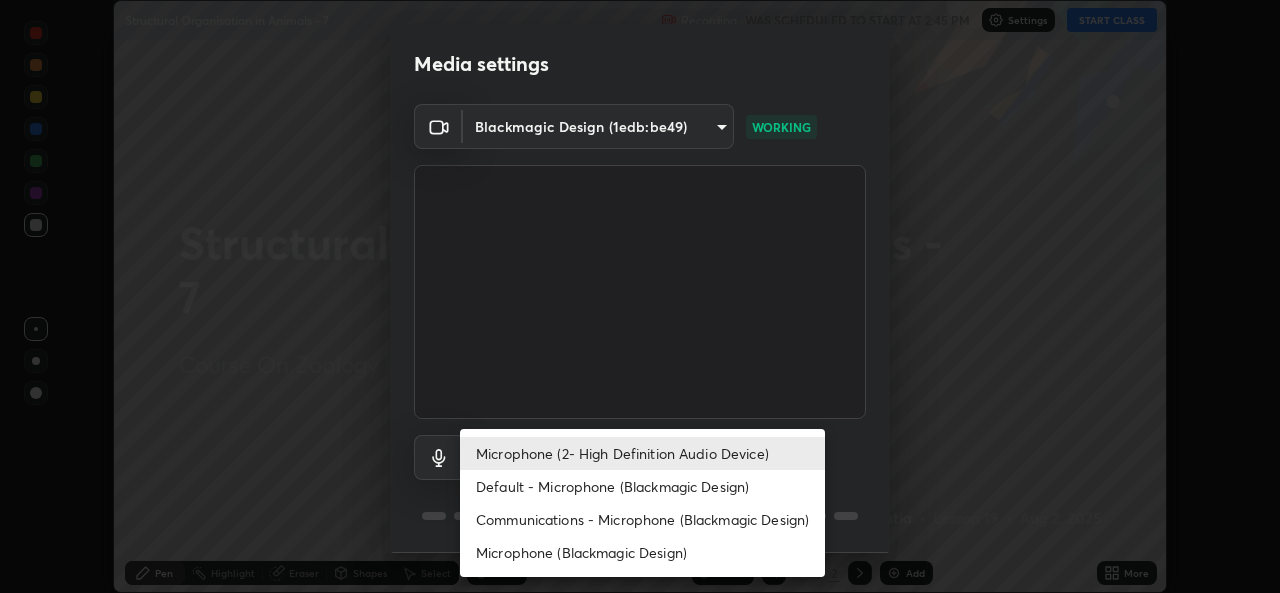 click on "Microphone (Blackmagic Design)" at bounding box center [642, 552] 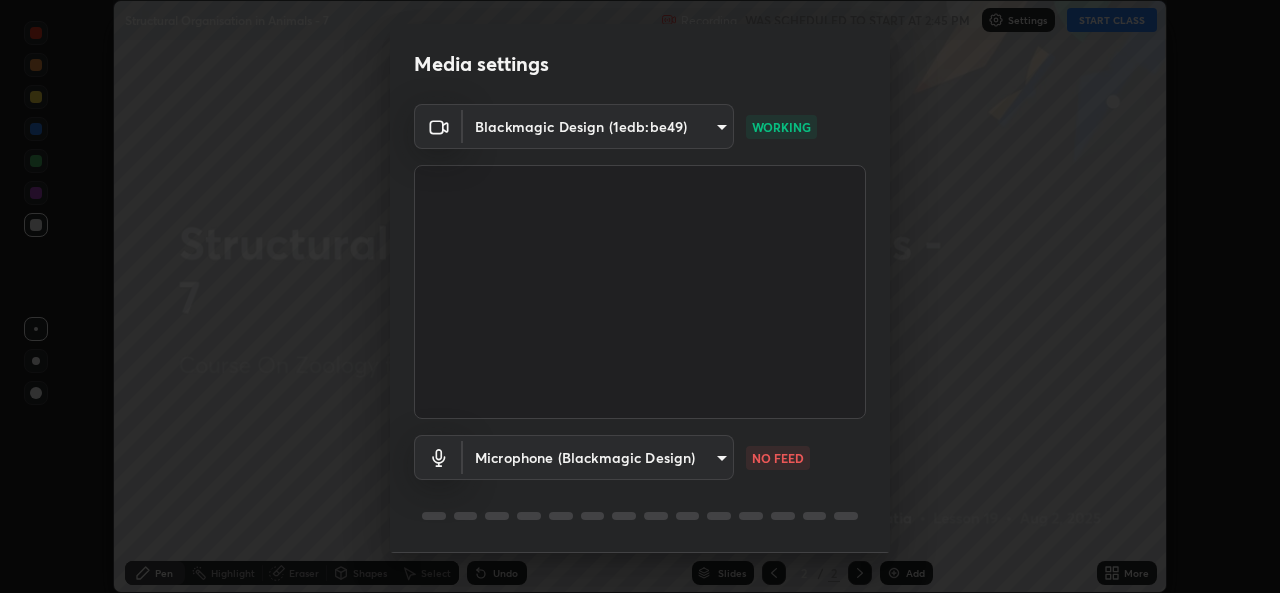 click on "Erase all Structural Organisation in Animals - 7 Recording WAS SCHEDULED TO START AT  2:45 PM Settings START CLASS Setting up your live class Structural Organisation in Animals - 7 • L19 of Course On Zoology for NEET Growth 2 2027 [PERSON] Pen Highlight Eraser Shapes Select Undo Slides 2 / 2 Add More No doubts shared Encourage your learners to ask a doubt for better clarity Report an issue Reason for reporting Buffering Chat not working Audio - Video sync issue Educator video quality low ​ Attach an image Report Media settings Blackmagic Design (1edb:be49) [HASH] WORKING Microphone (Blackmagic Design) [HASH] NO FEED 1 / 5 Next" at bounding box center (640, 296) 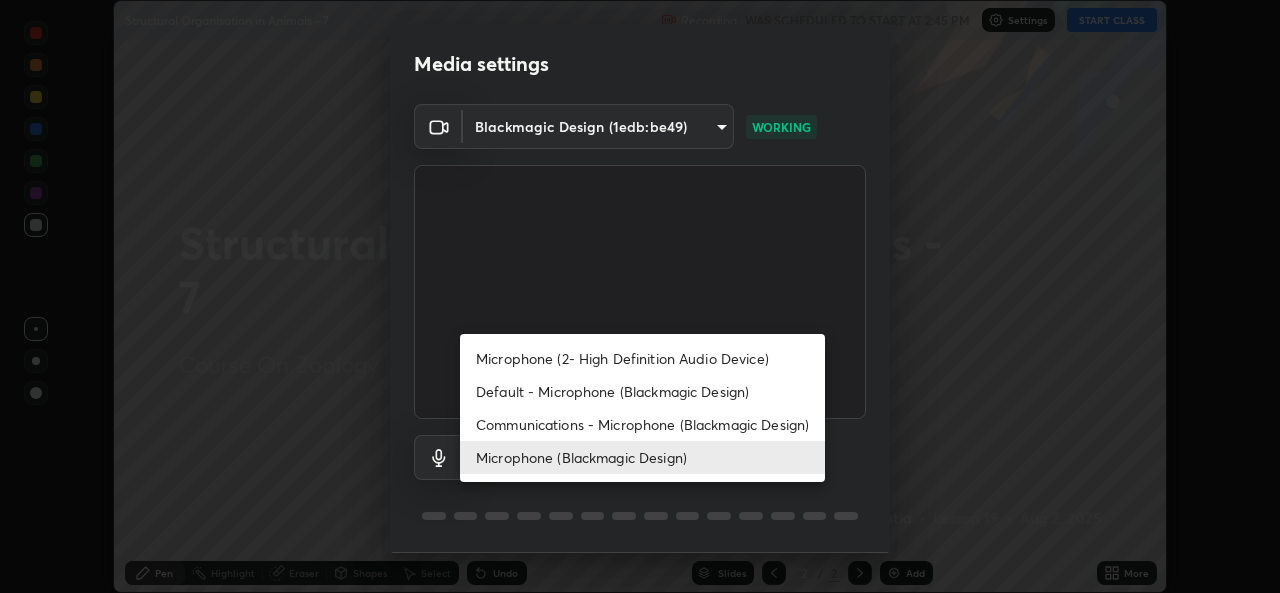 click on "Default - Microphone (Blackmagic Design)" at bounding box center (642, 391) 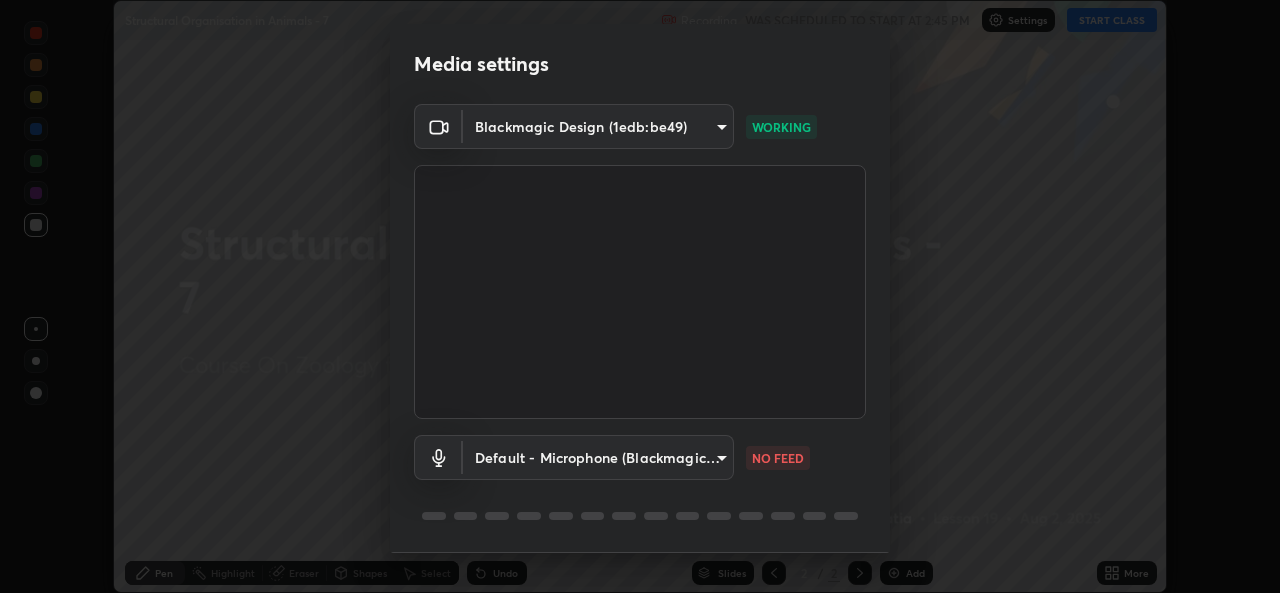 click on "Erase all Structural Organisation in Animals - 7 Recording WAS SCHEDULED TO START AT  2:45 PM Settings START CLASS Setting up your live class Structural Organisation in Animals - 7 • L19 of Course On Zoology for NEET Growth 2 2027 [PERSON] Pen Highlight Eraser Shapes Select Undo Slides 2 / 2 Add More No doubts shared Encourage your learners to ask a doubt for better clarity Report an issue Reason for reporting Buffering Chat not working Audio - Video sync issue Educator video quality low ​ Attach an image Report Media settings Blackmagic Design (1edb:be49) [HASH] WORKING Default - Microphone (Blackmagic Design) default NO FEED 1 / 5 Next" at bounding box center [640, 296] 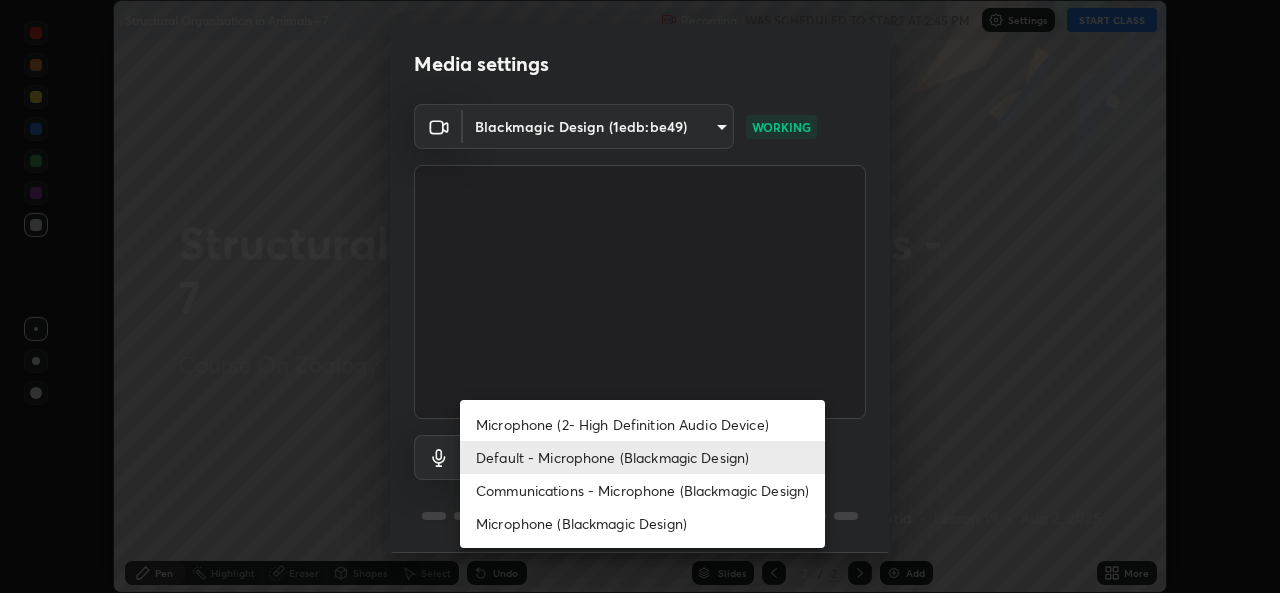 click on "Microphone (2- High Definition Audio Device)" at bounding box center (642, 424) 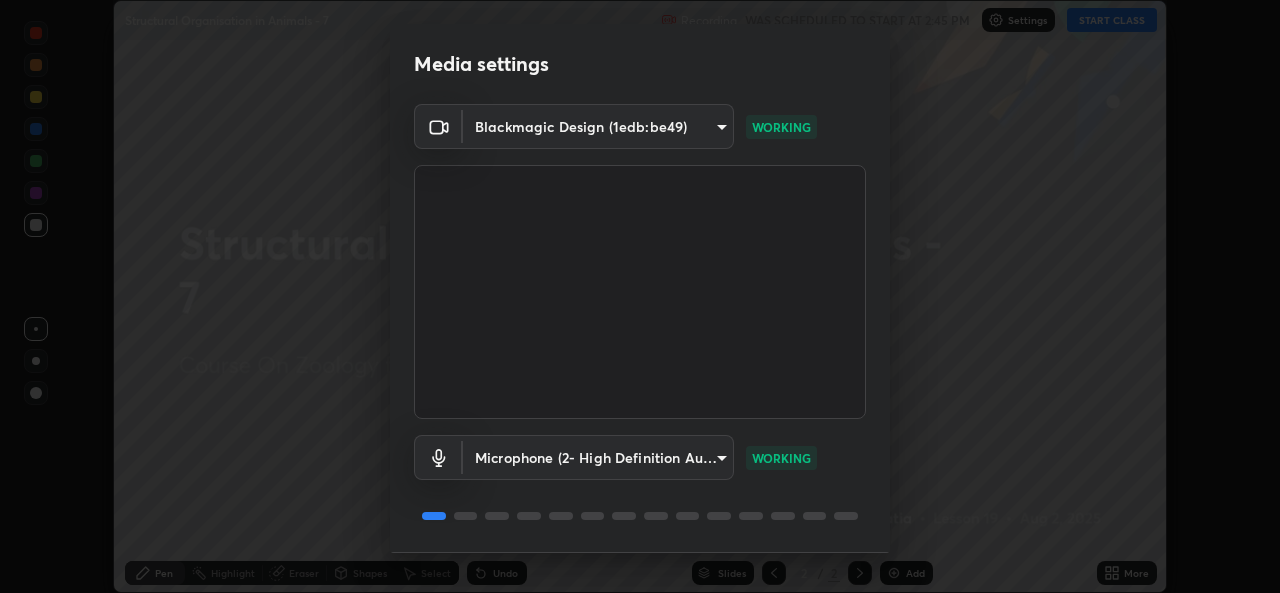 scroll, scrollTop: 63, scrollLeft: 0, axis: vertical 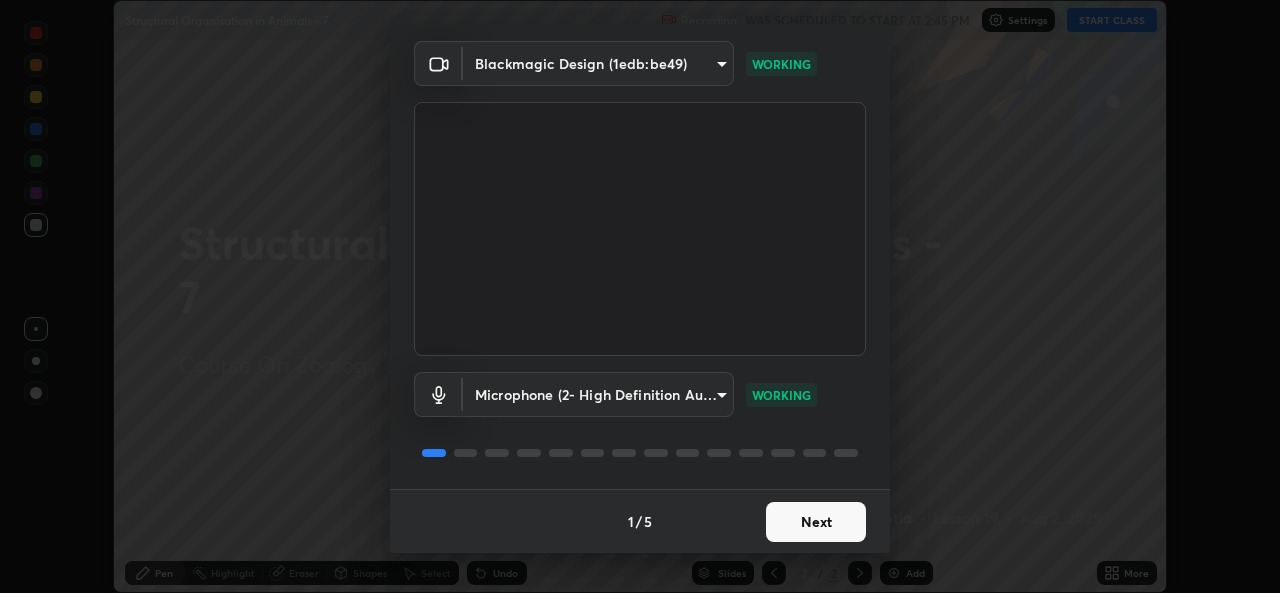 click on "Next" at bounding box center [816, 522] 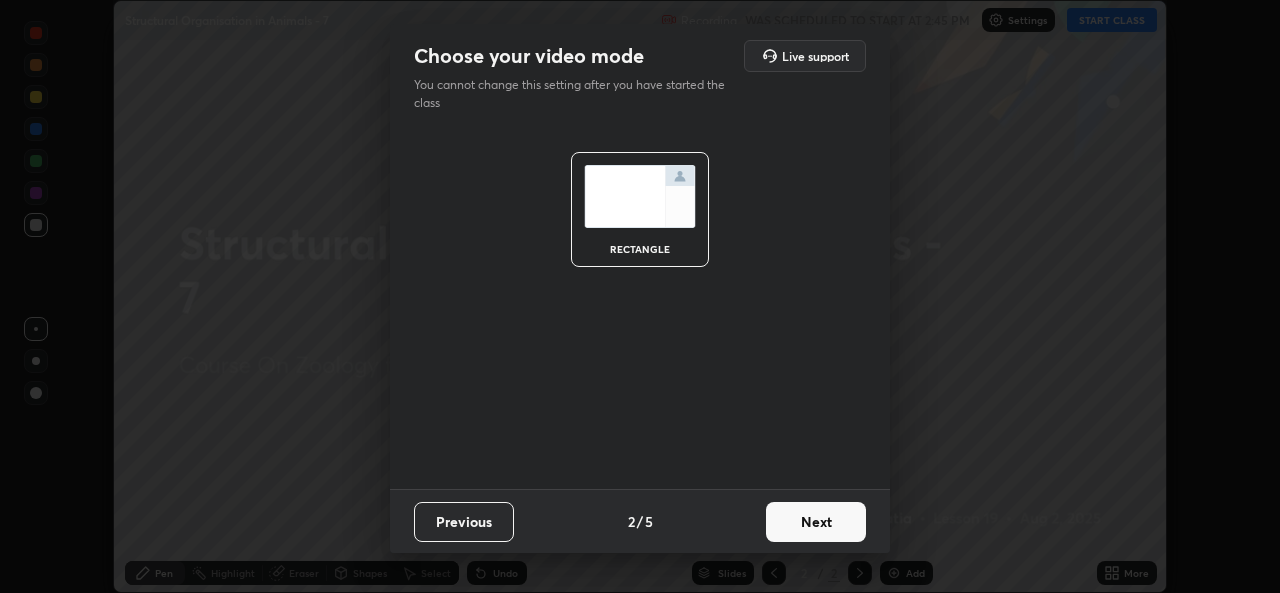 scroll, scrollTop: 0, scrollLeft: 0, axis: both 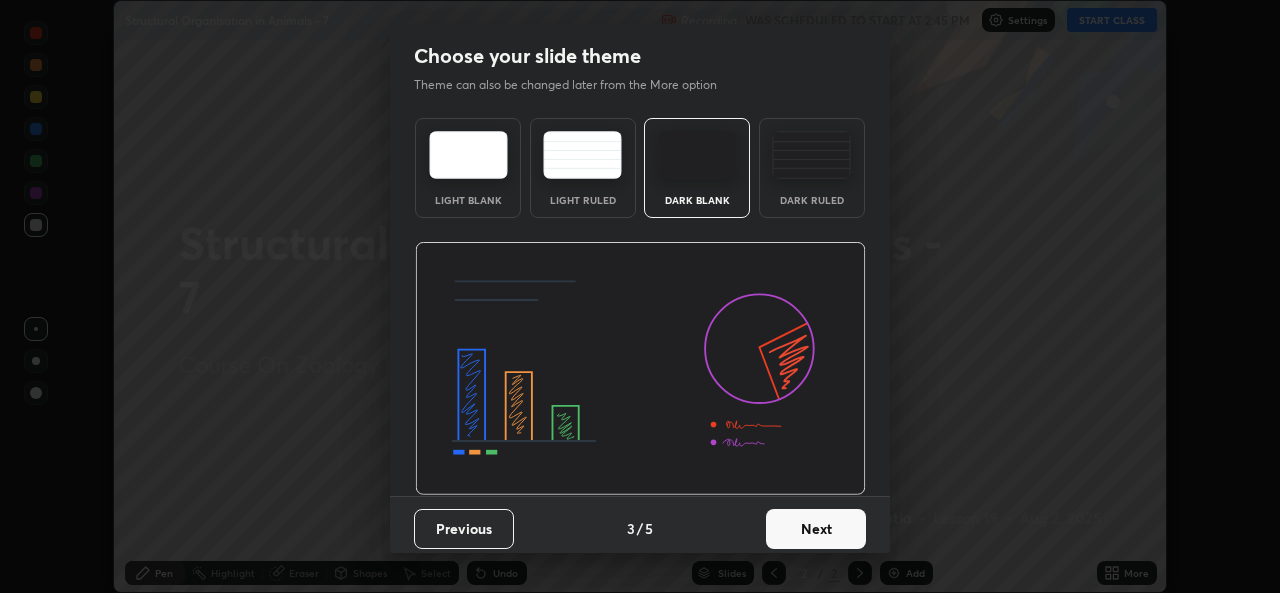 click on "Next" at bounding box center (816, 529) 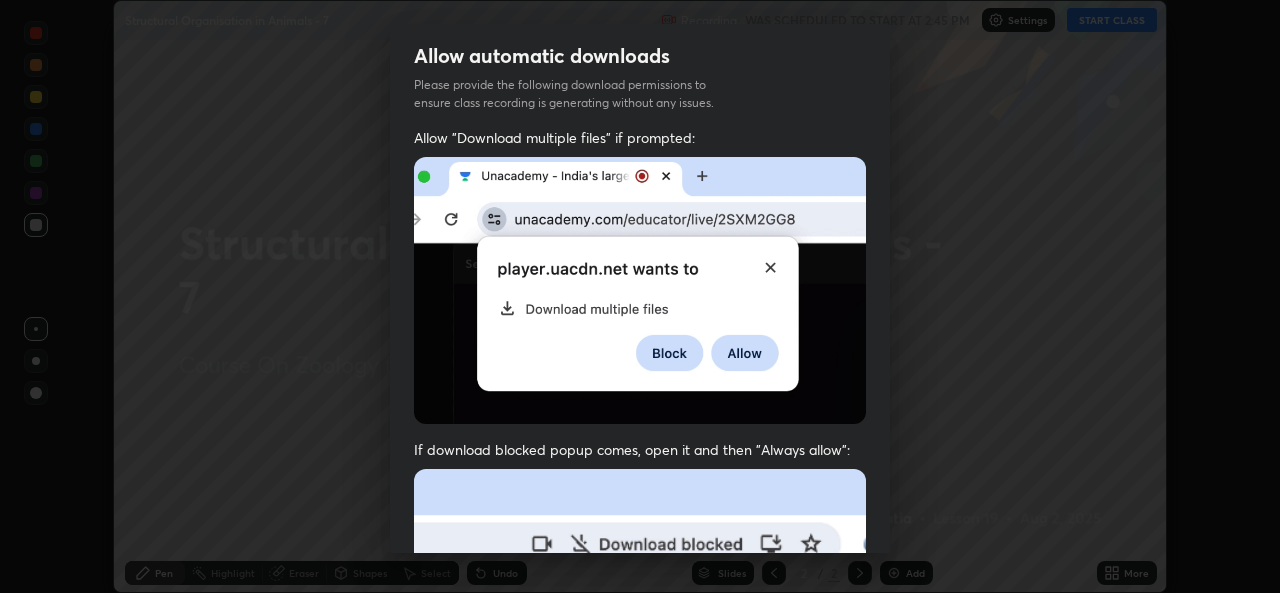 click on "Allow "Download multiple files" if prompted: If download blocked popup comes, open it and then "Always allow": I agree that if I don't provide required permissions, class recording will not be generated" at bounding box center [640, 549] 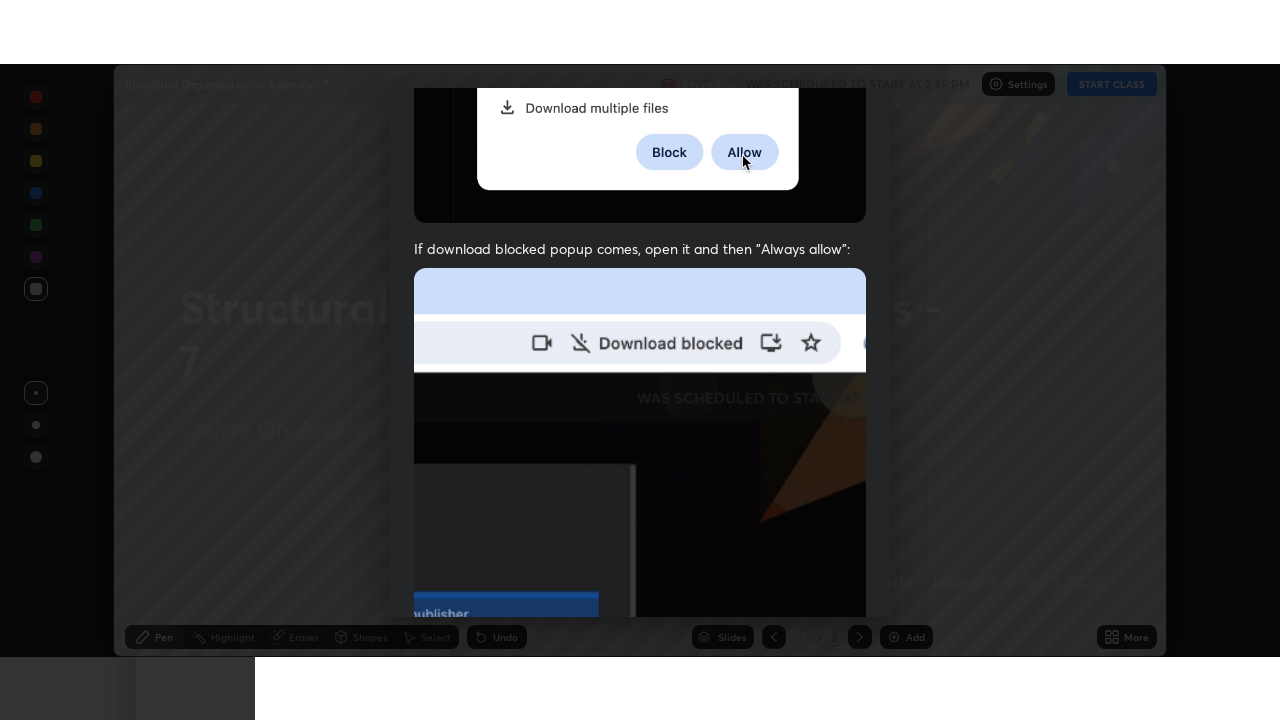 scroll, scrollTop: 471, scrollLeft: 0, axis: vertical 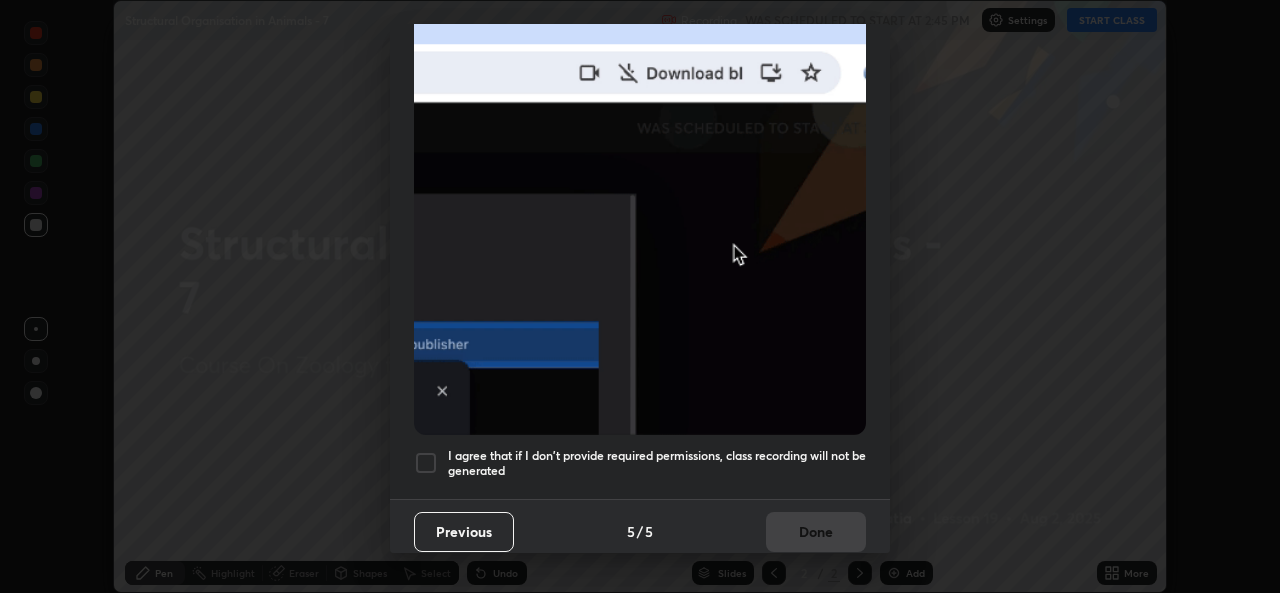 click at bounding box center [426, 463] 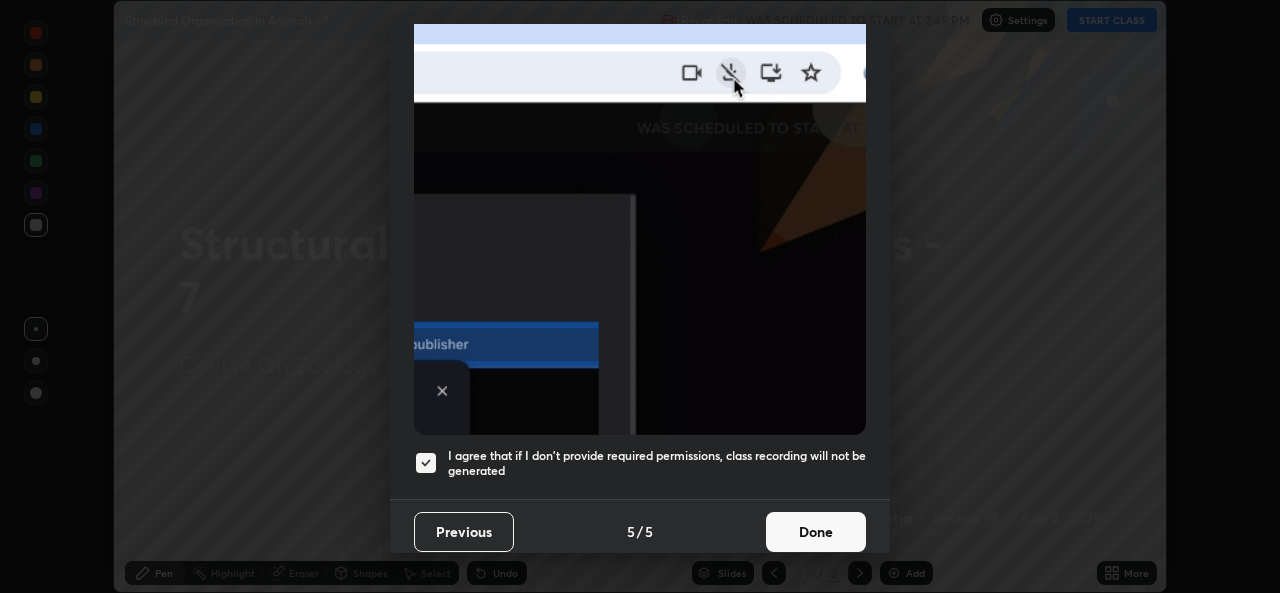 click on "Done" at bounding box center [816, 532] 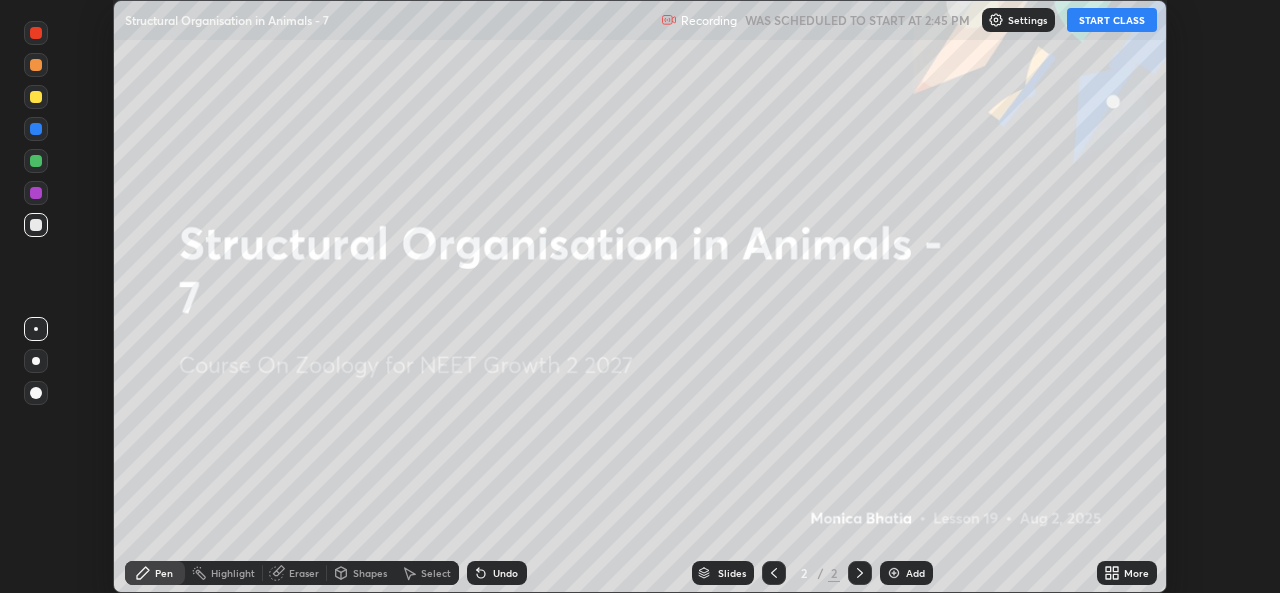 click on "START CLASS" at bounding box center (1112, 20) 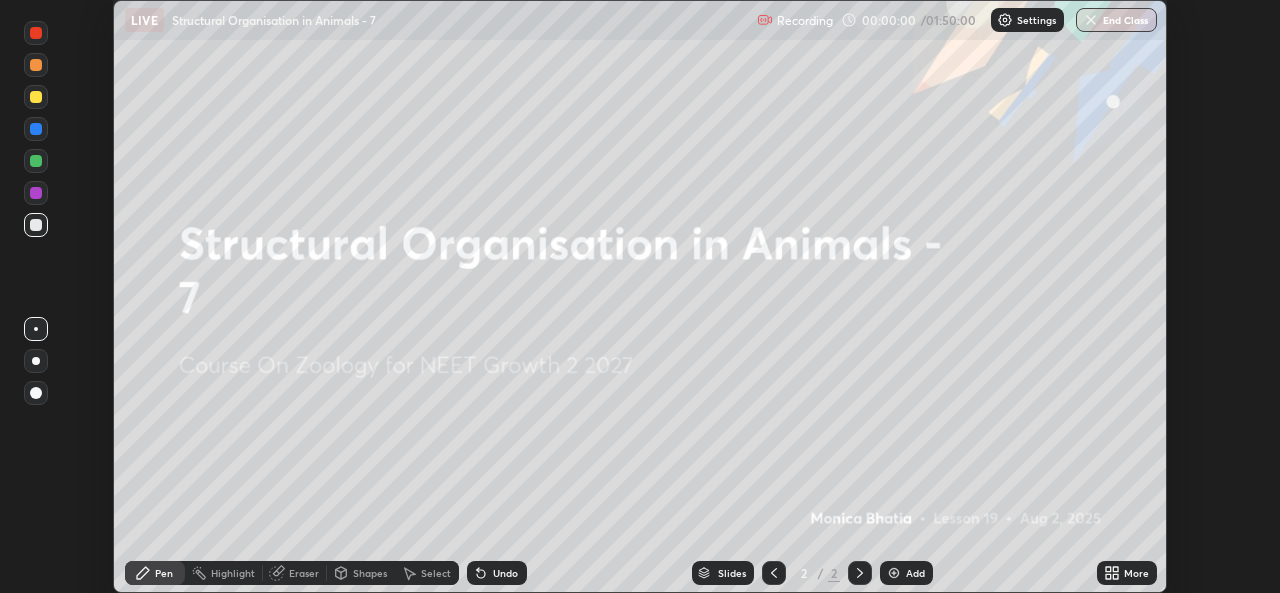 click on "More" at bounding box center (1127, 573) 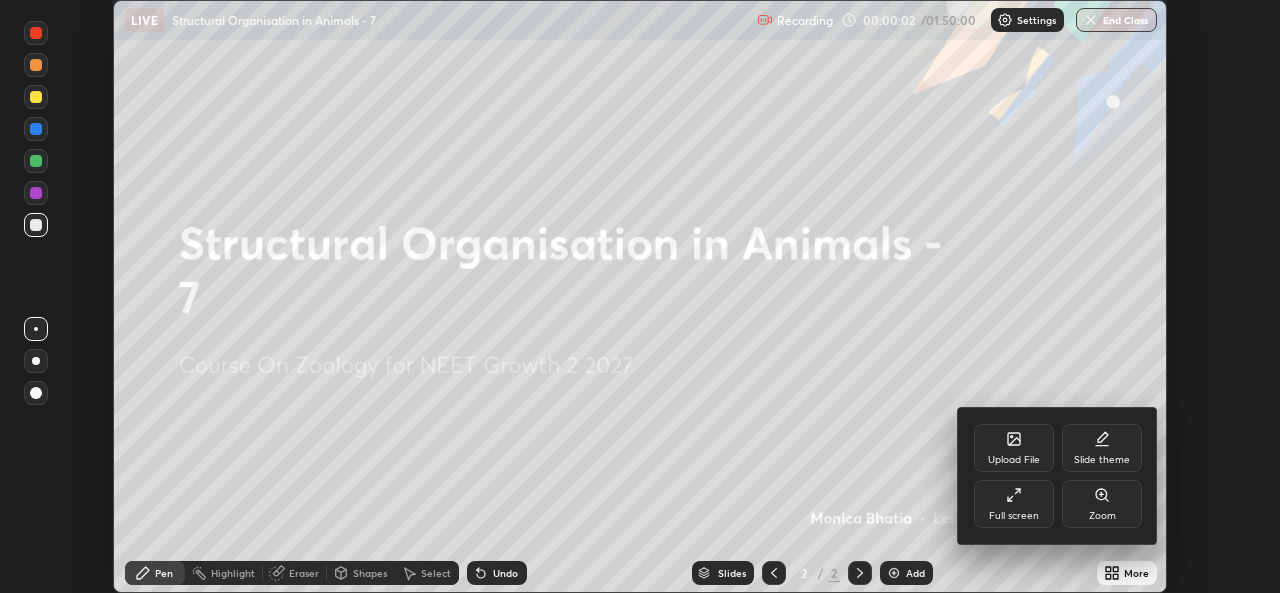 click on "Full screen" at bounding box center [1014, 516] 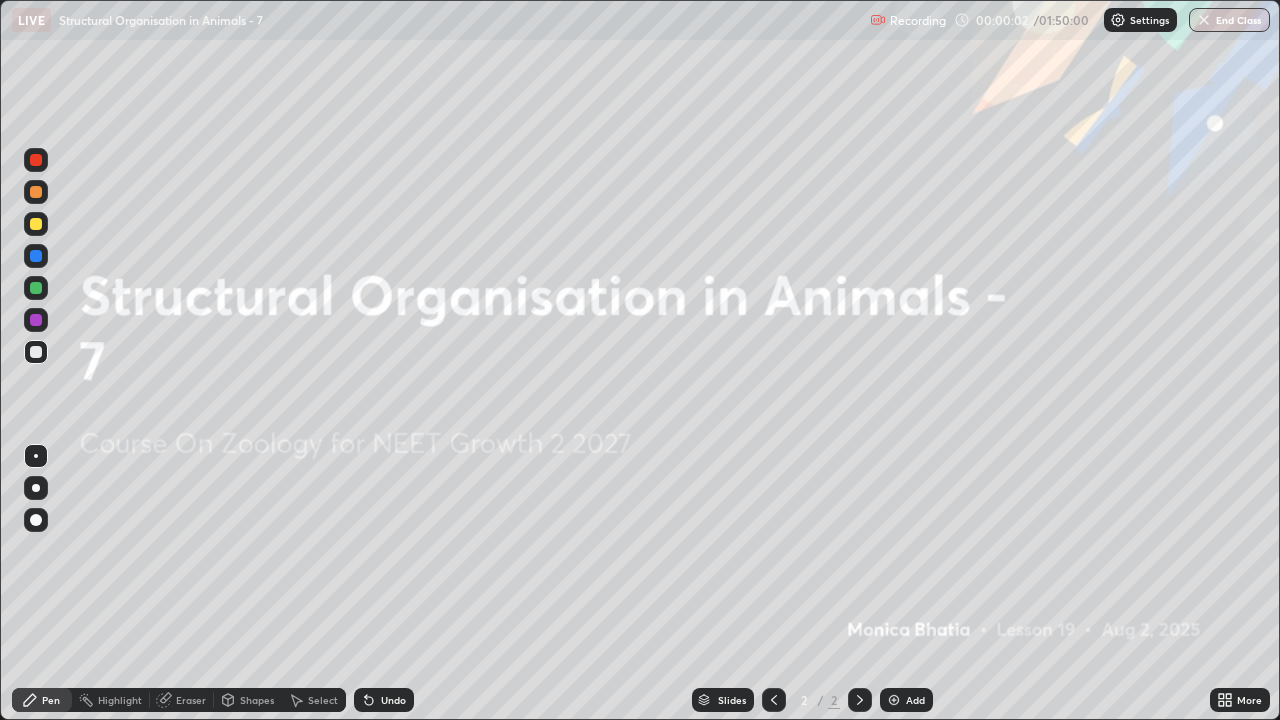 scroll, scrollTop: 99280, scrollLeft: 98720, axis: both 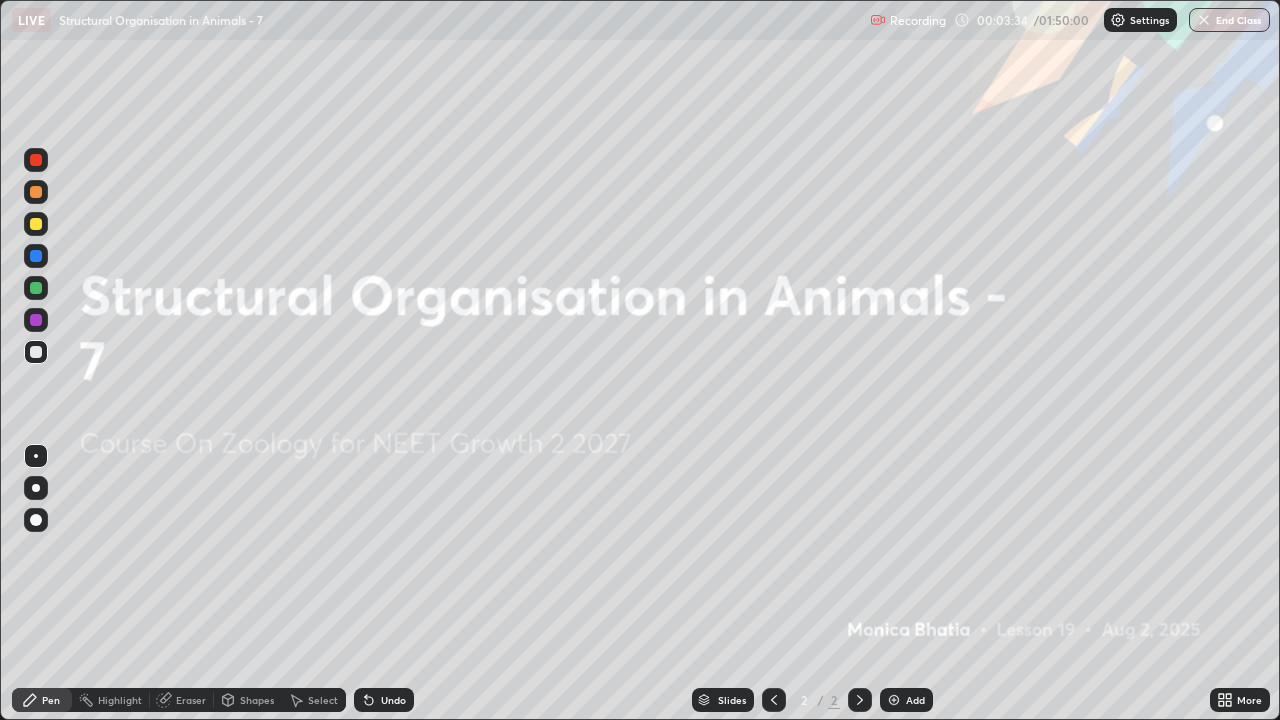 click on "Add" at bounding box center [915, 700] 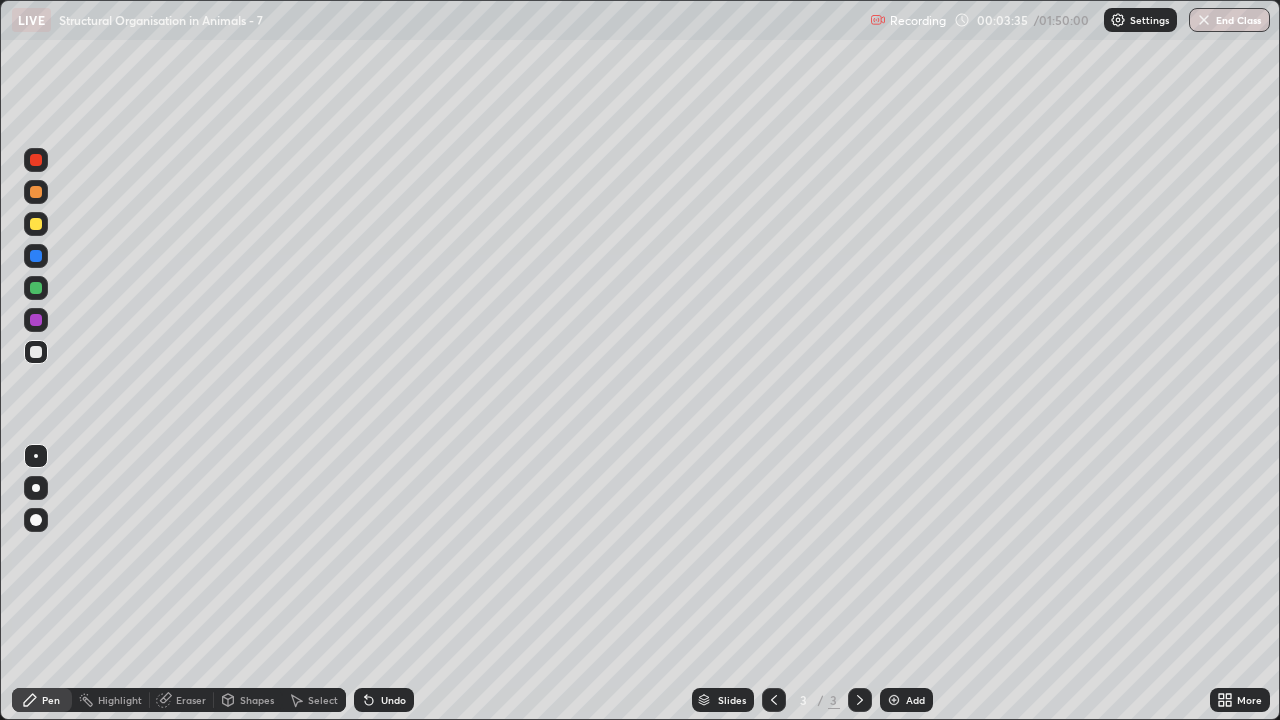 click at bounding box center (36, 488) 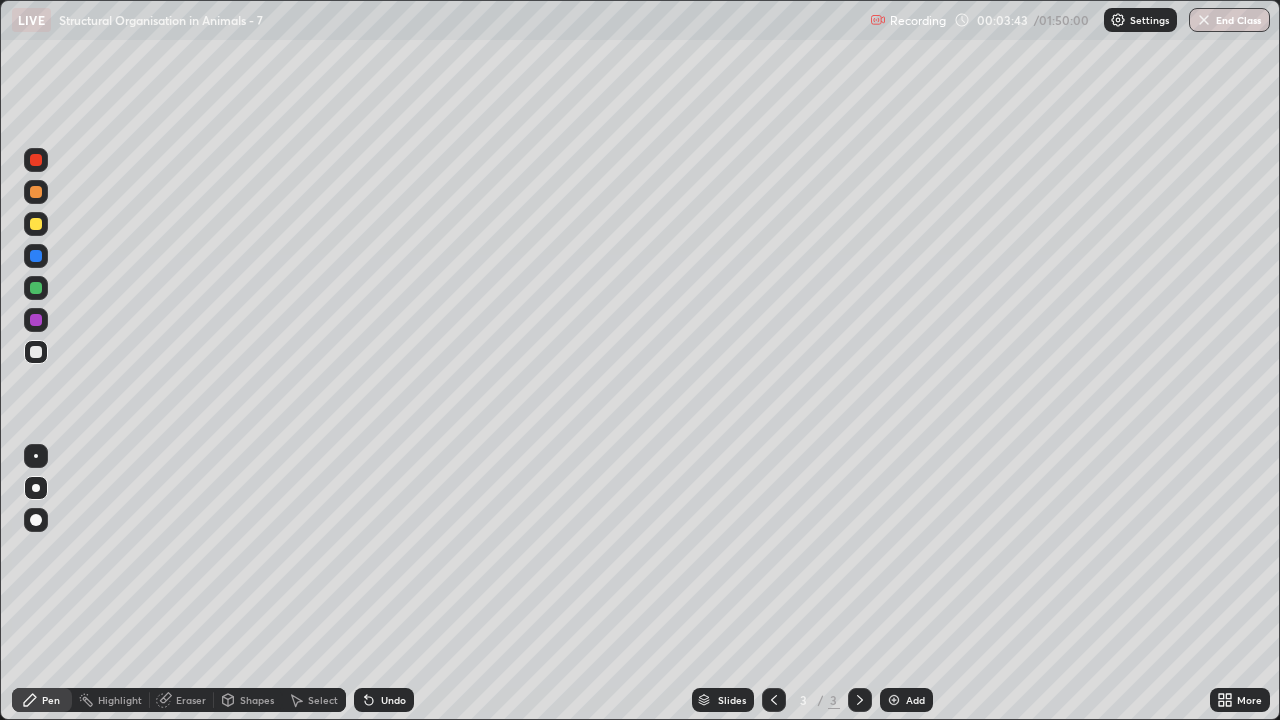 click at bounding box center [36, 224] 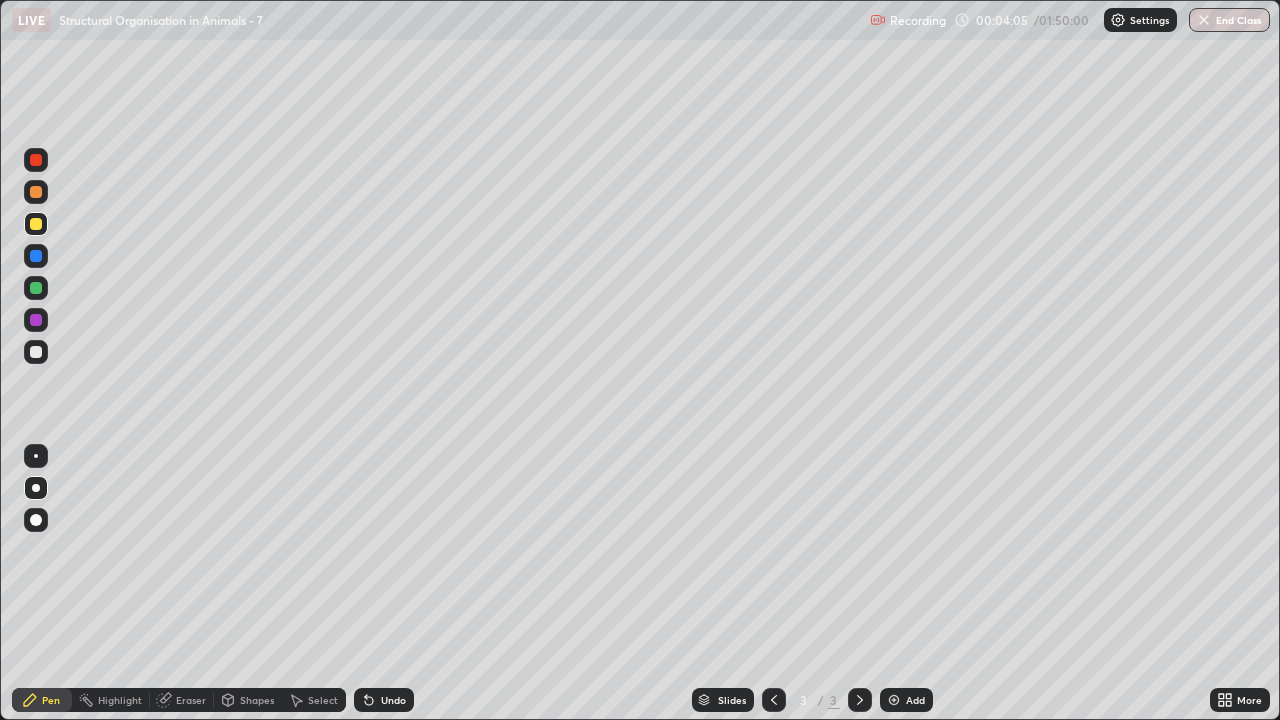 click on "Eraser" at bounding box center [191, 700] 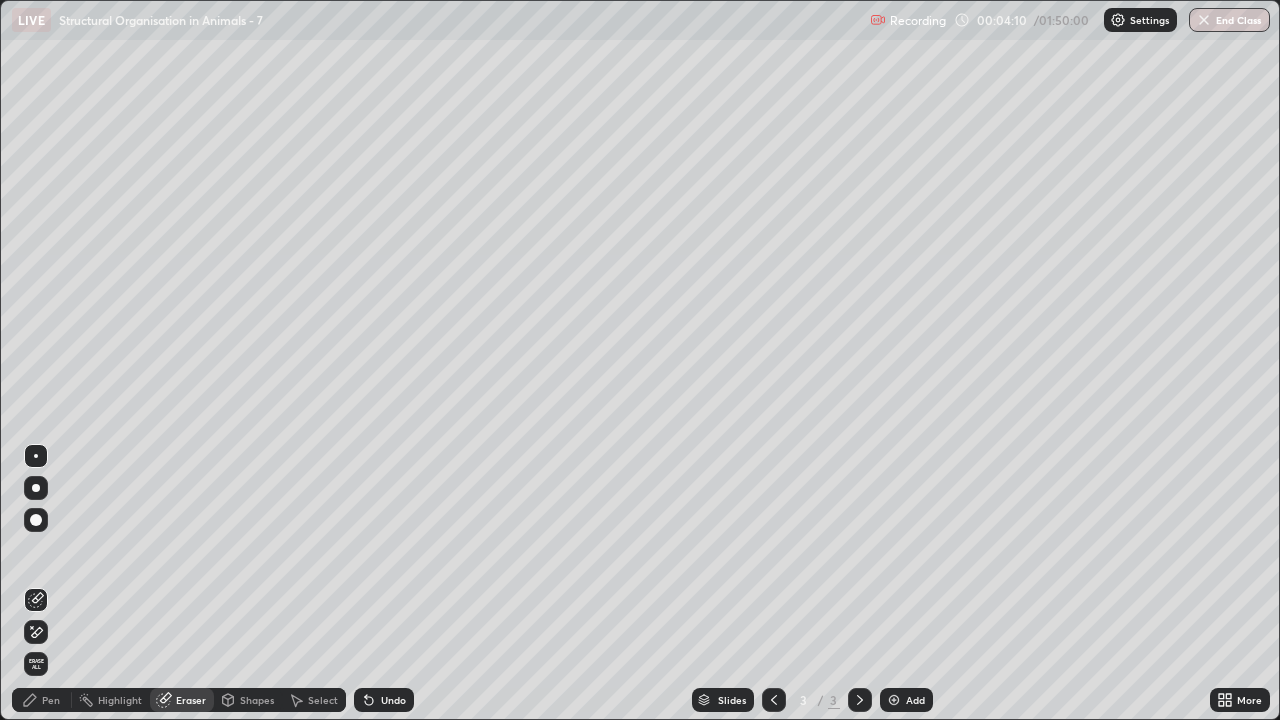 click on "Pen" at bounding box center [42, 700] 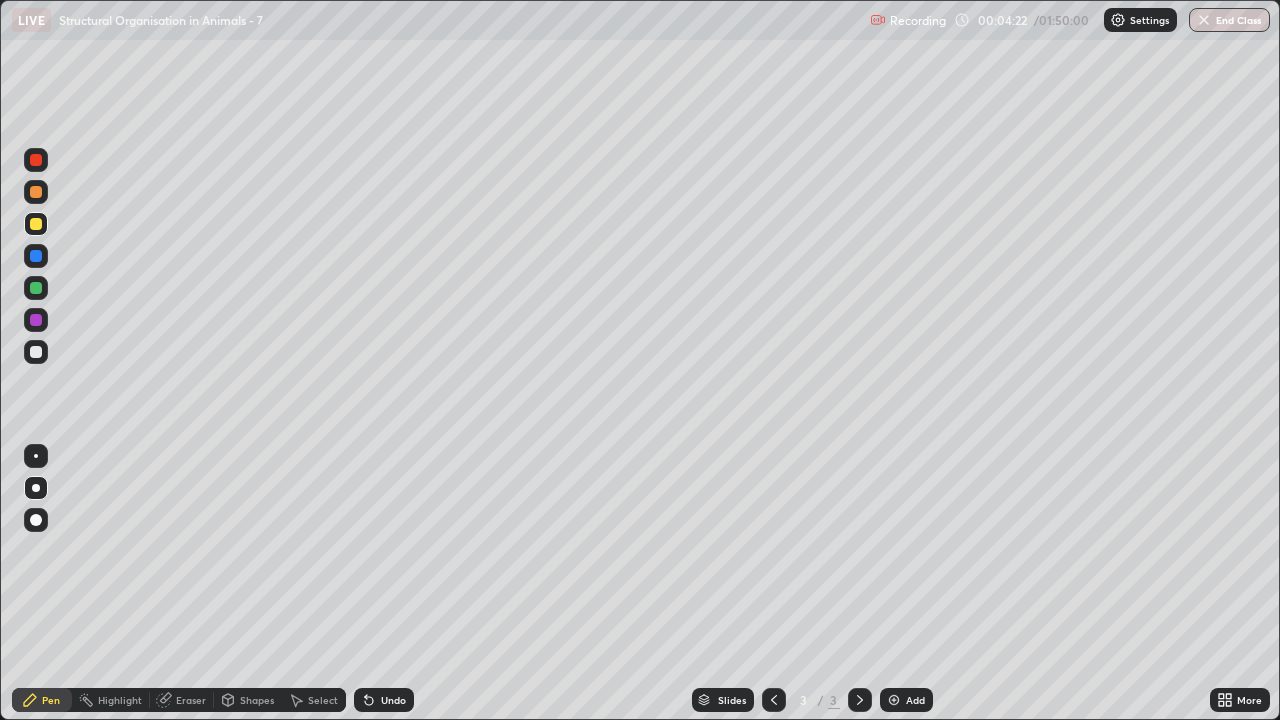 click at bounding box center [36, 192] 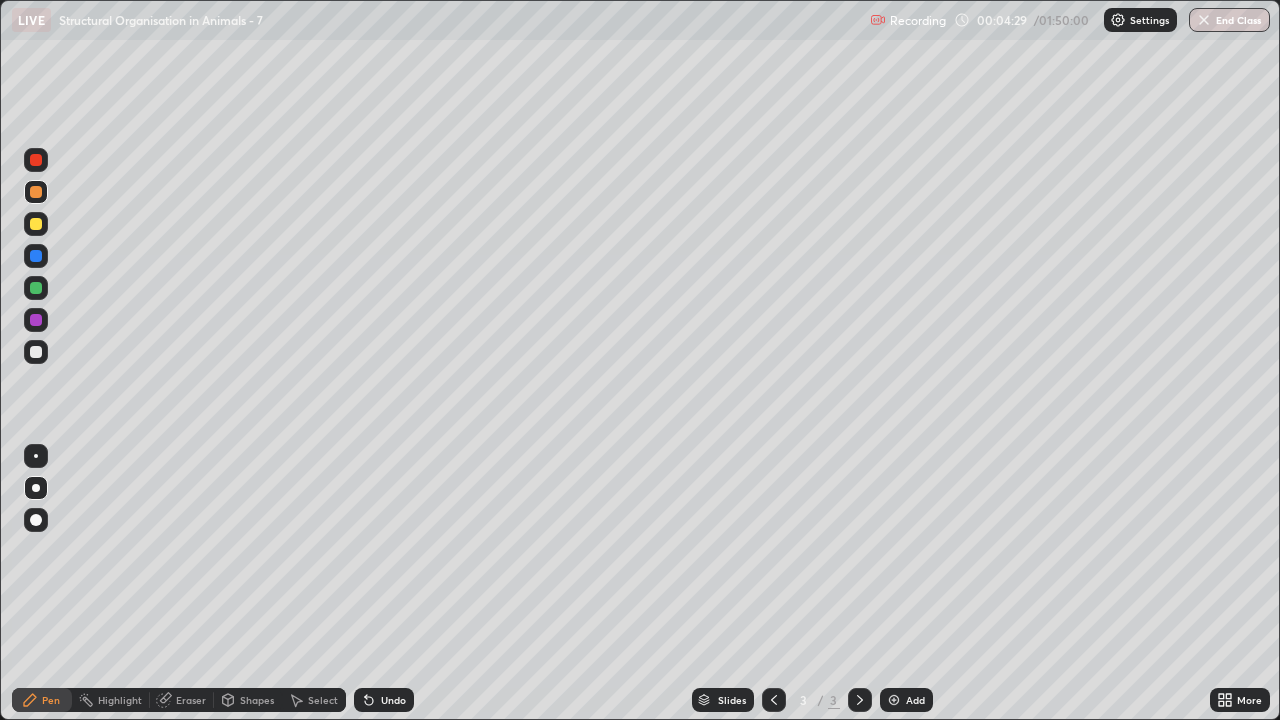 click at bounding box center [36, 288] 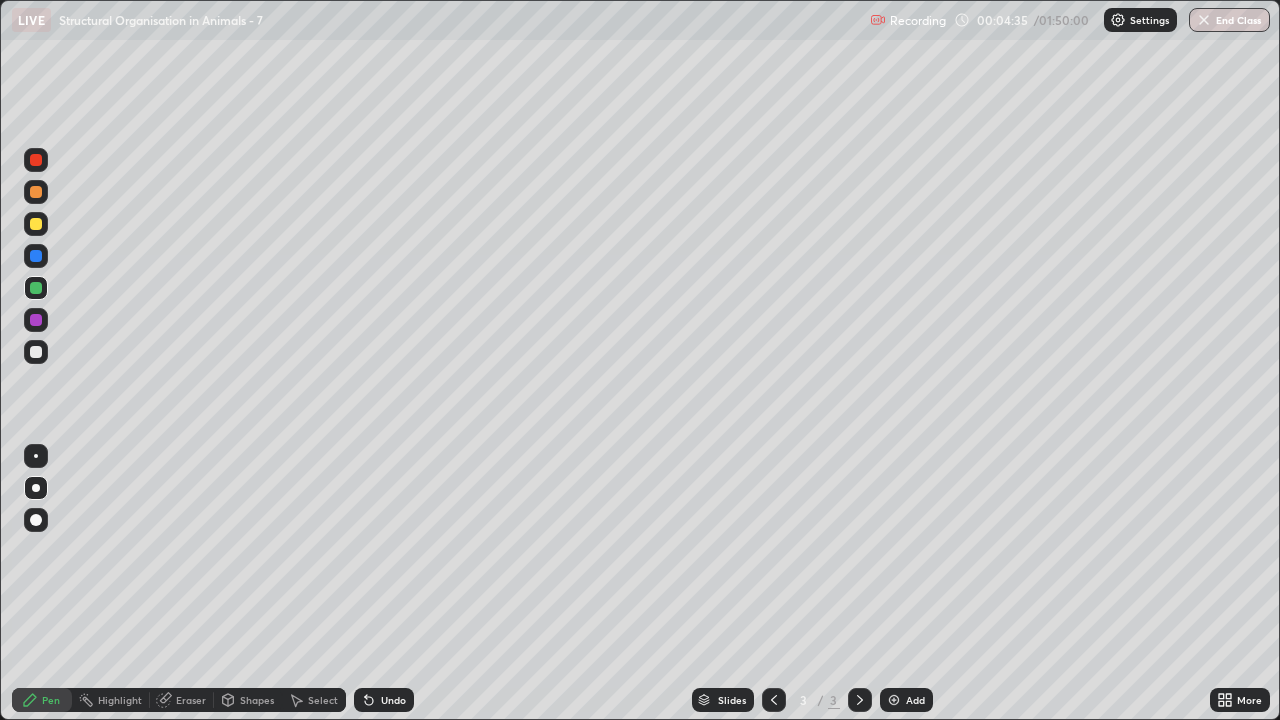 click at bounding box center [36, 256] 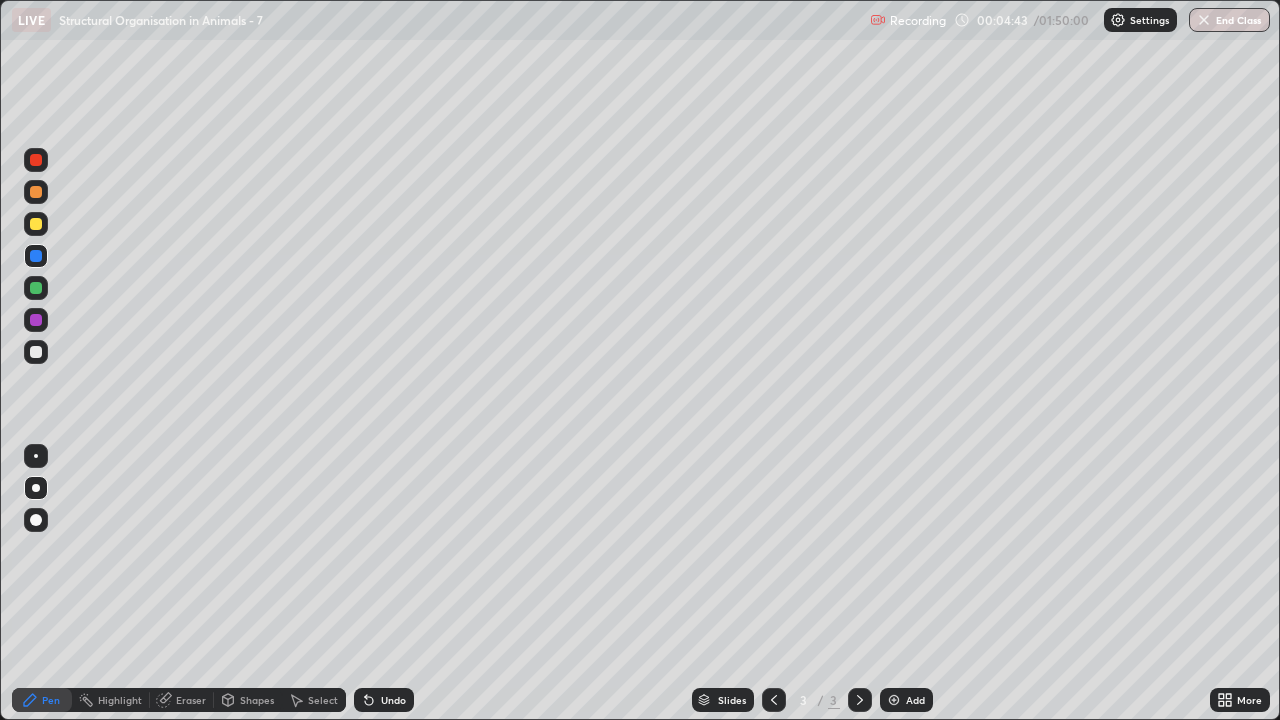 click at bounding box center (36, 352) 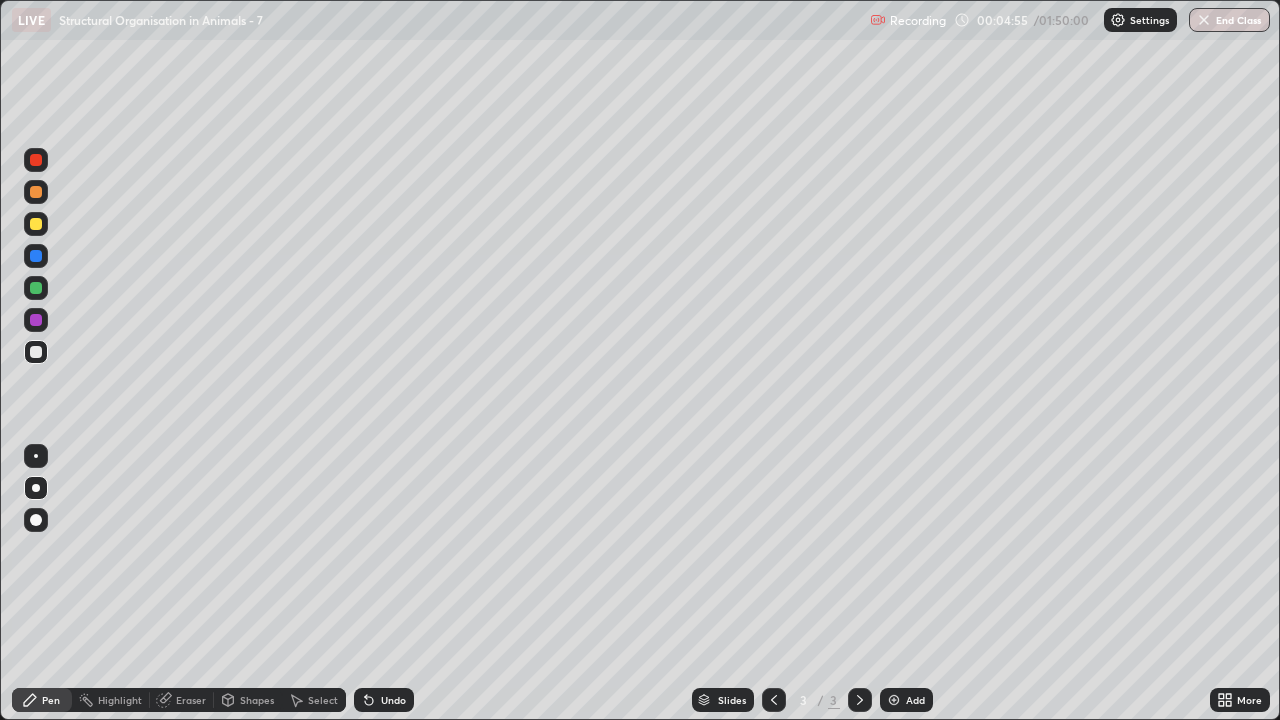 click at bounding box center [36, 320] 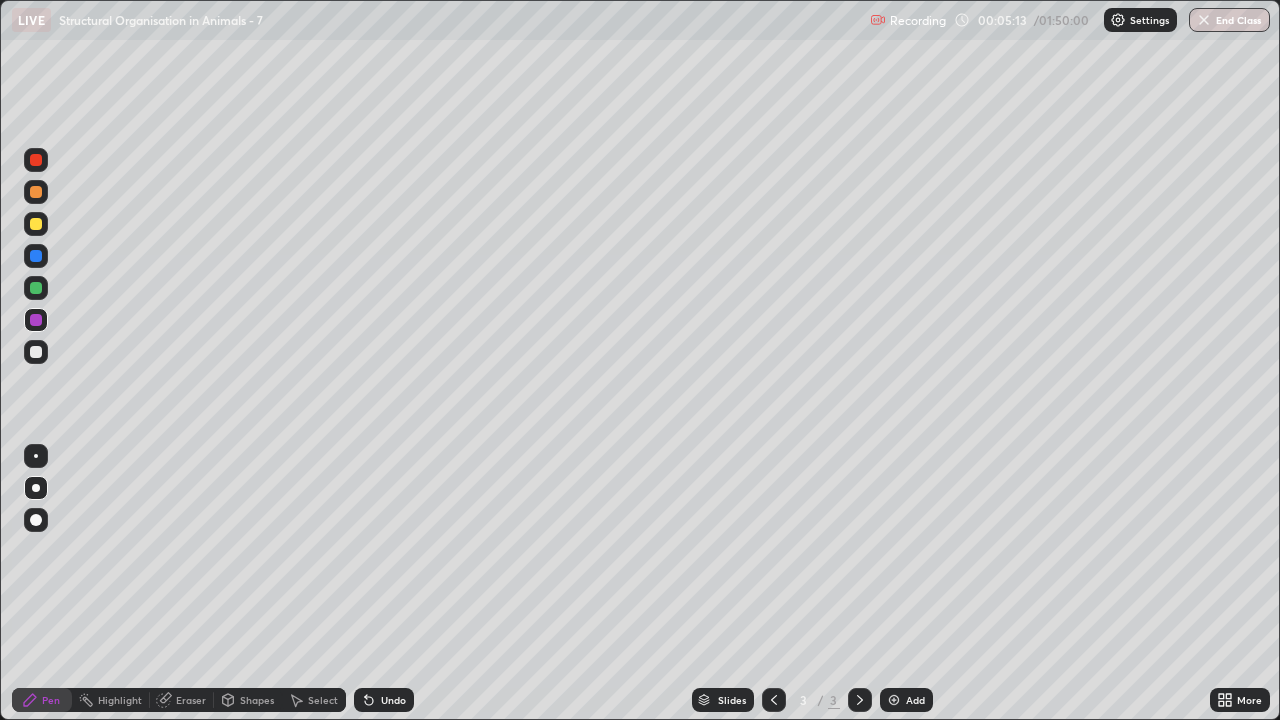 click at bounding box center (36, 352) 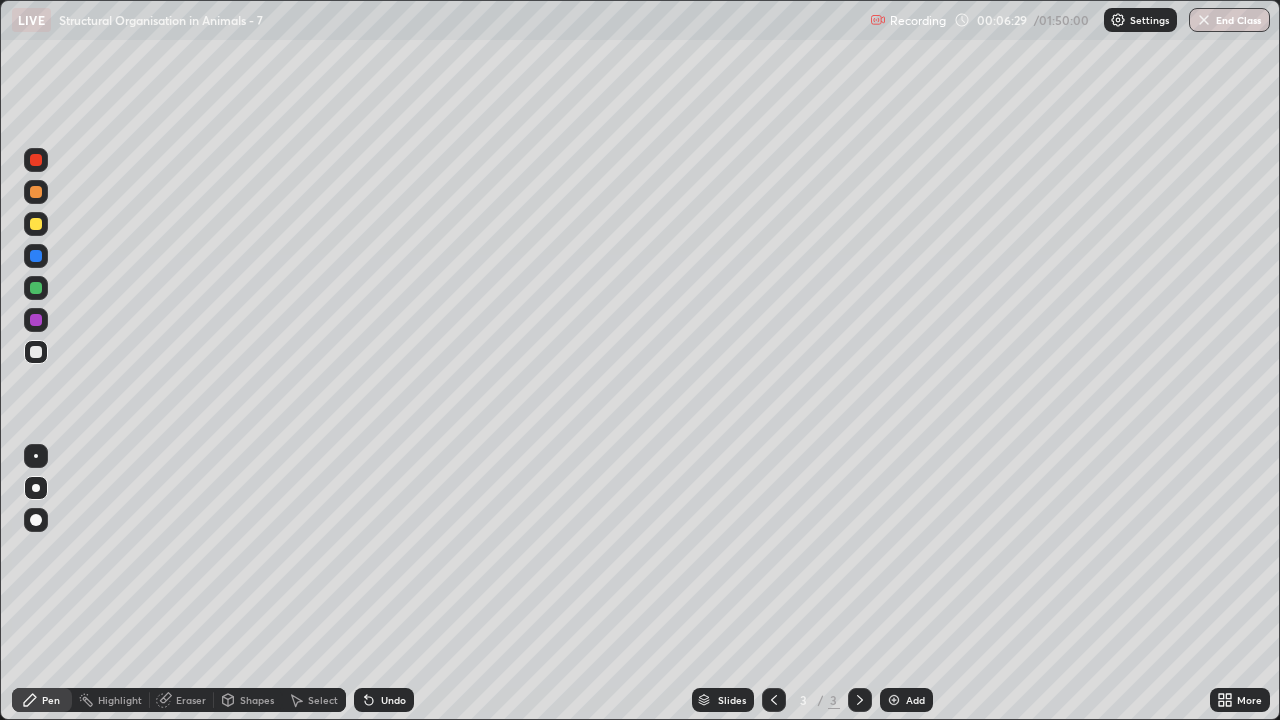 click at bounding box center [36, 288] 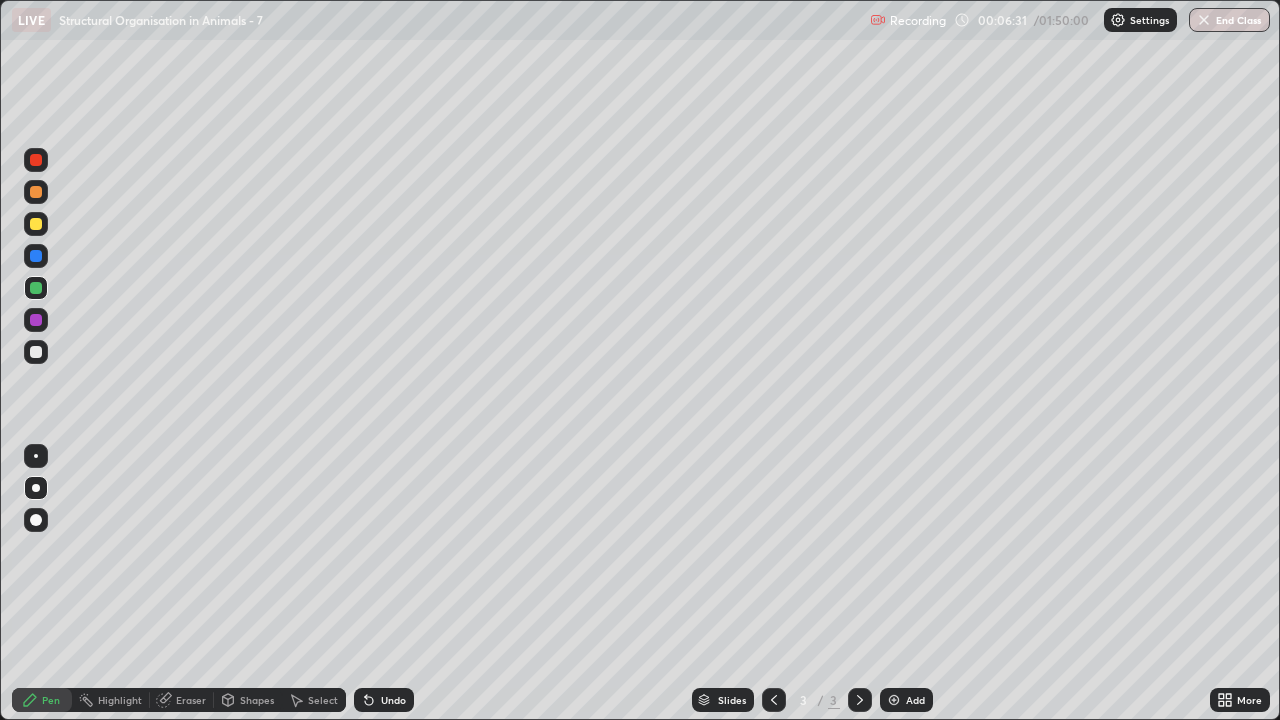 click at bounding box center (36, 256) 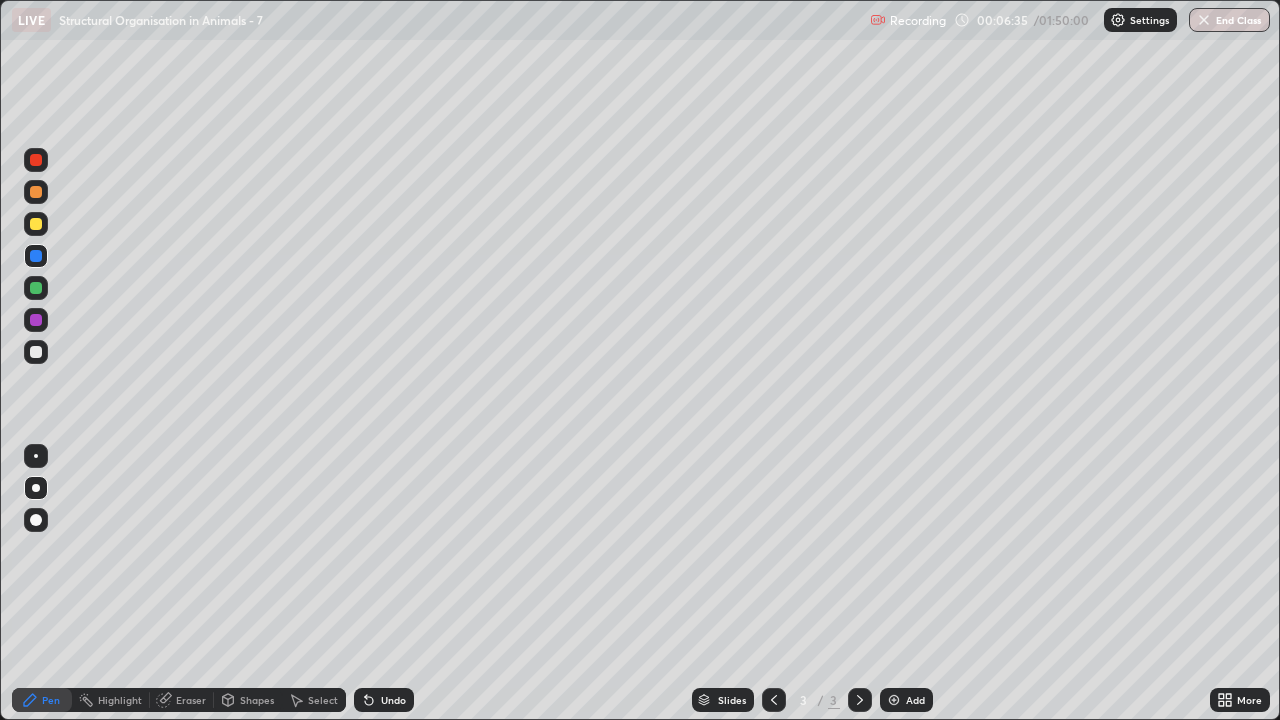 click at bounding box center [36, 352] 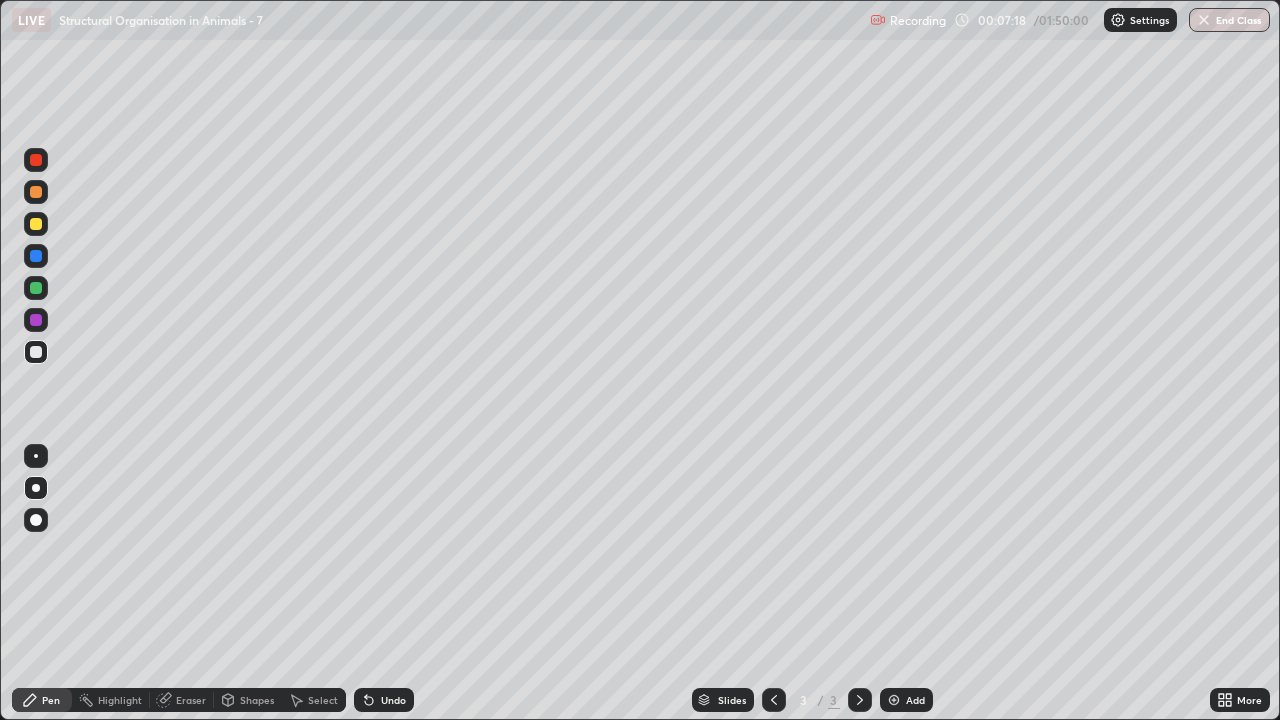 click 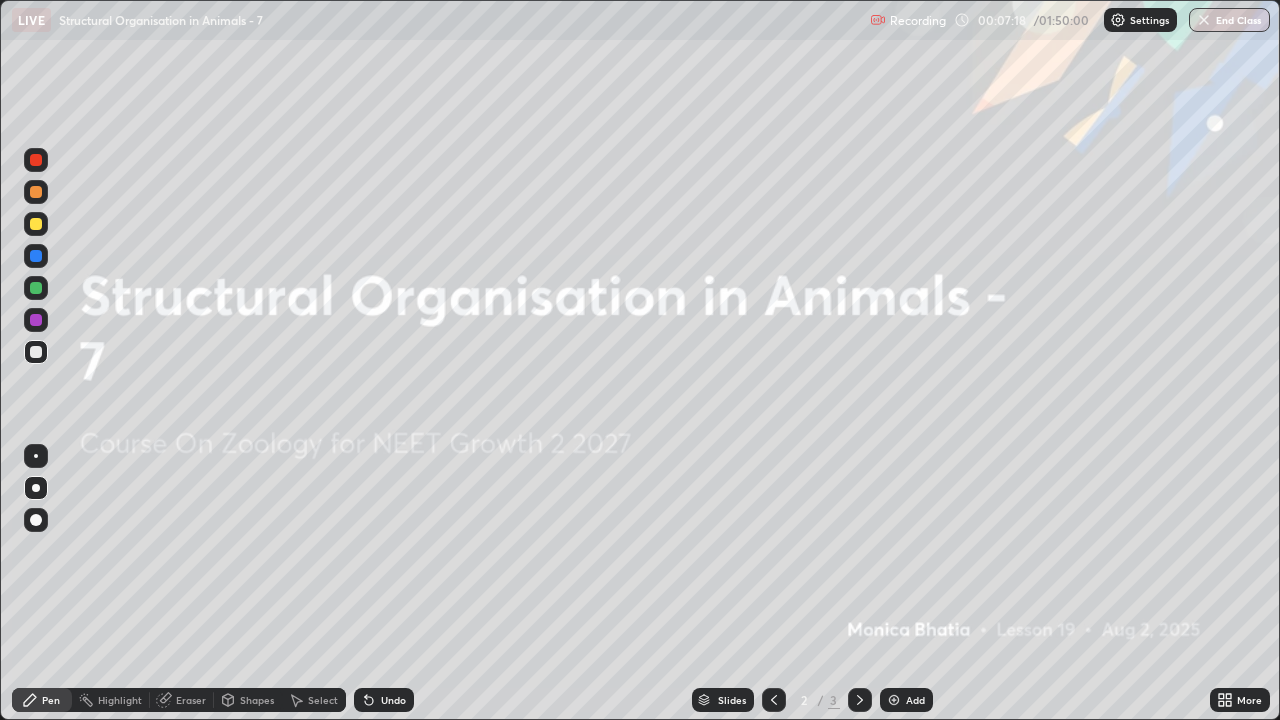 click on "Slides 2 / 3 Add" at bounding box center (812, 700) 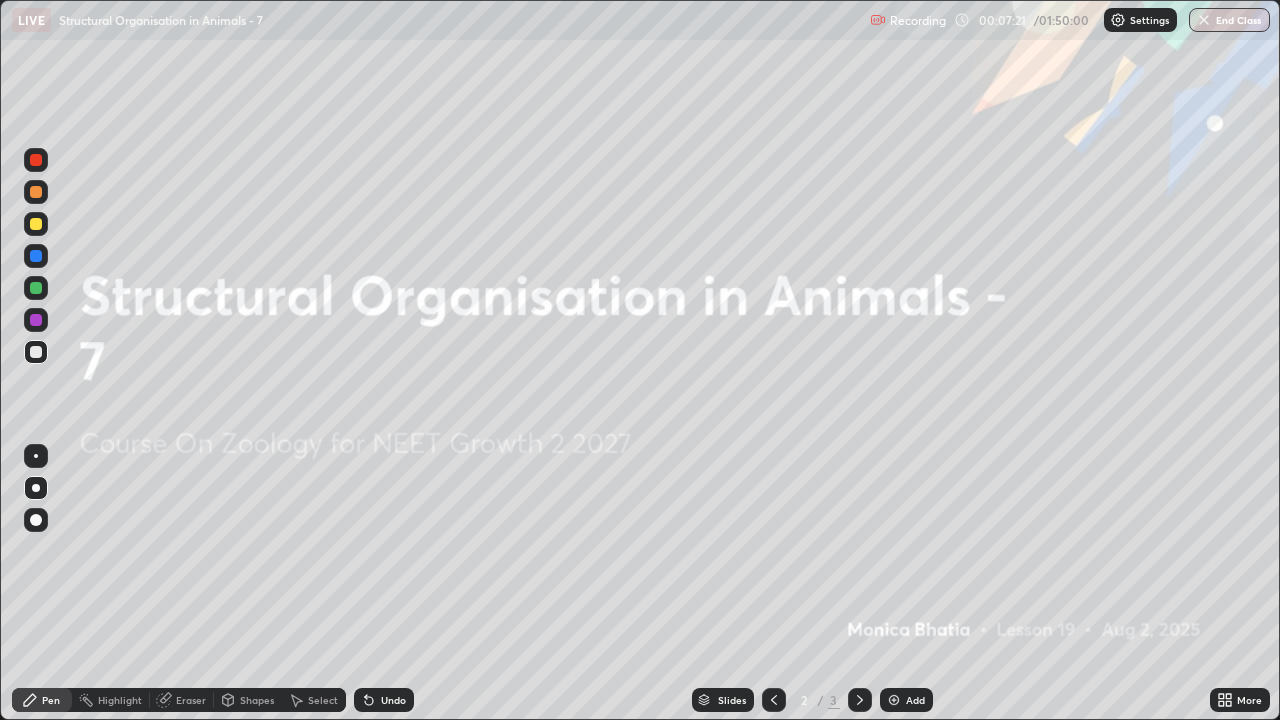 click on "Add" at bounding box center (915, 700) 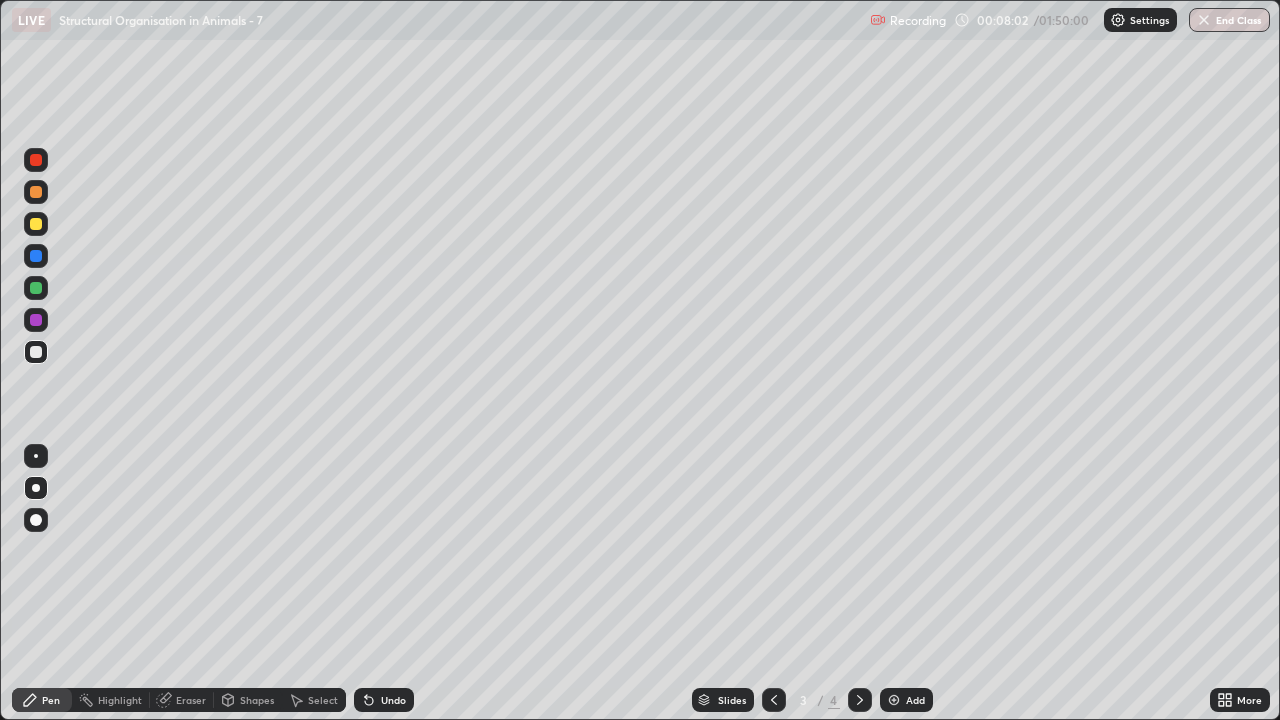click at bounding box center [36, 288] 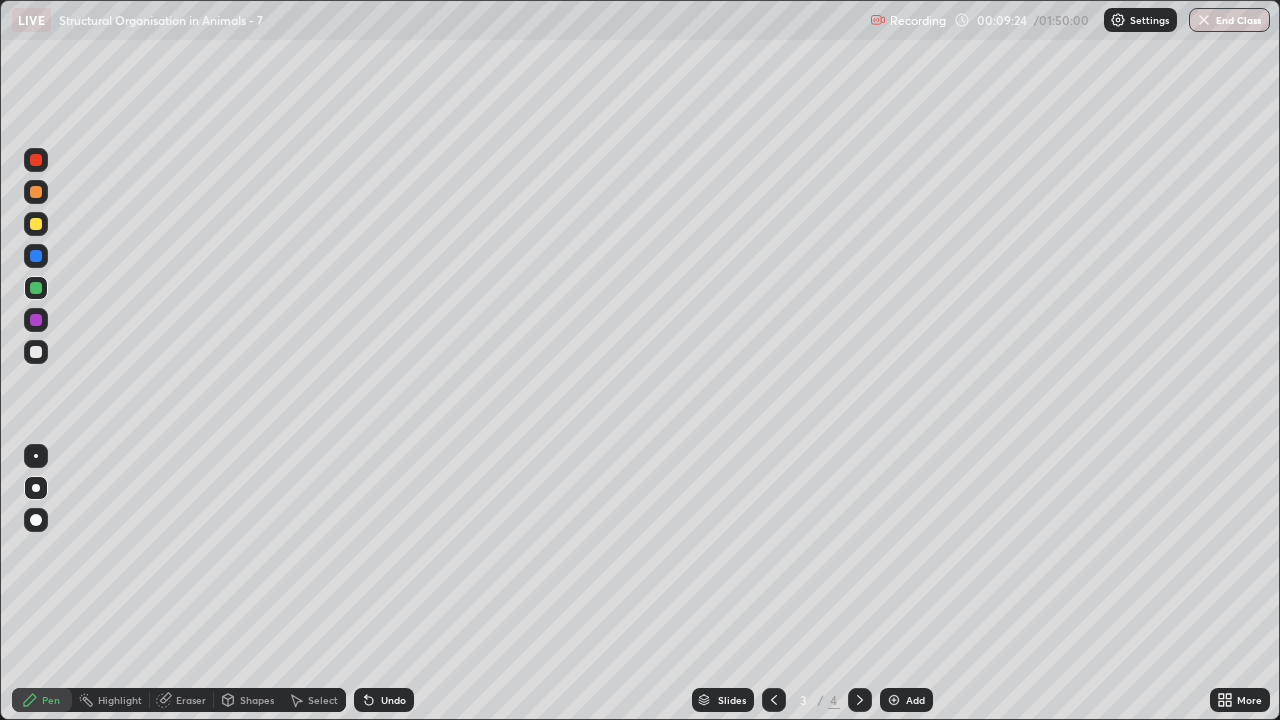 click at bounding box center (36, 352) 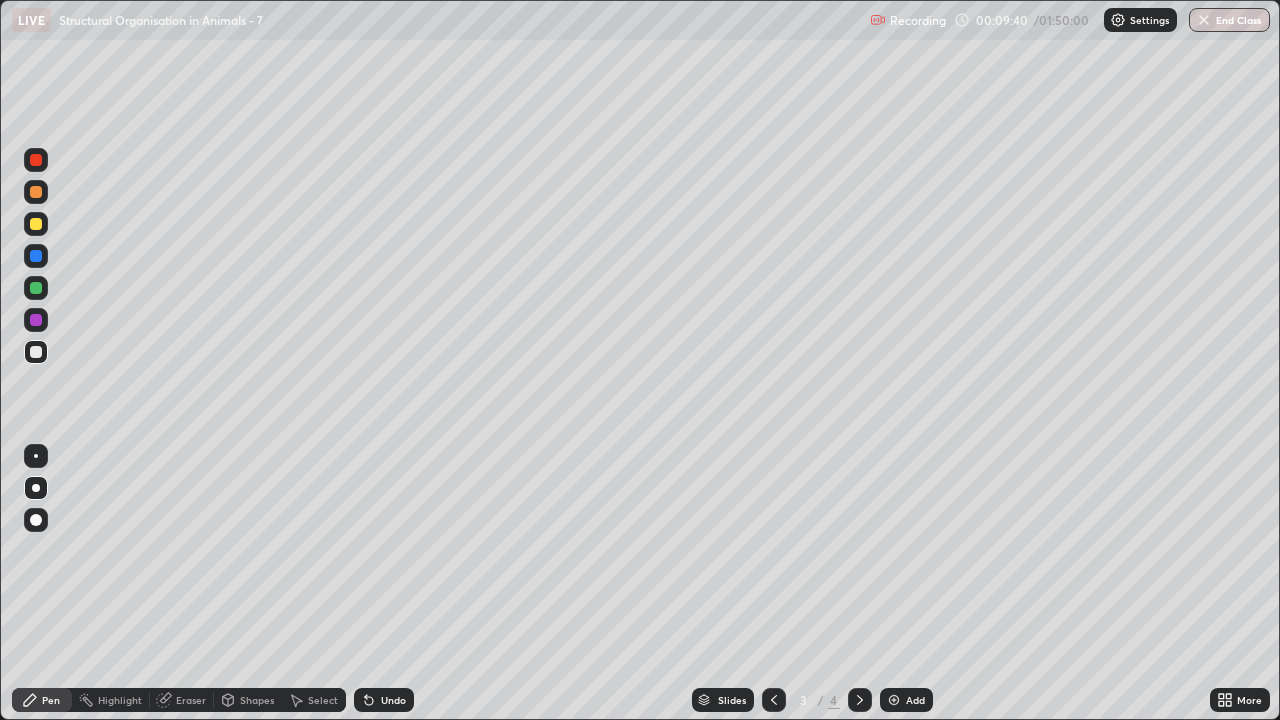 click at bounding box center [36, 288] 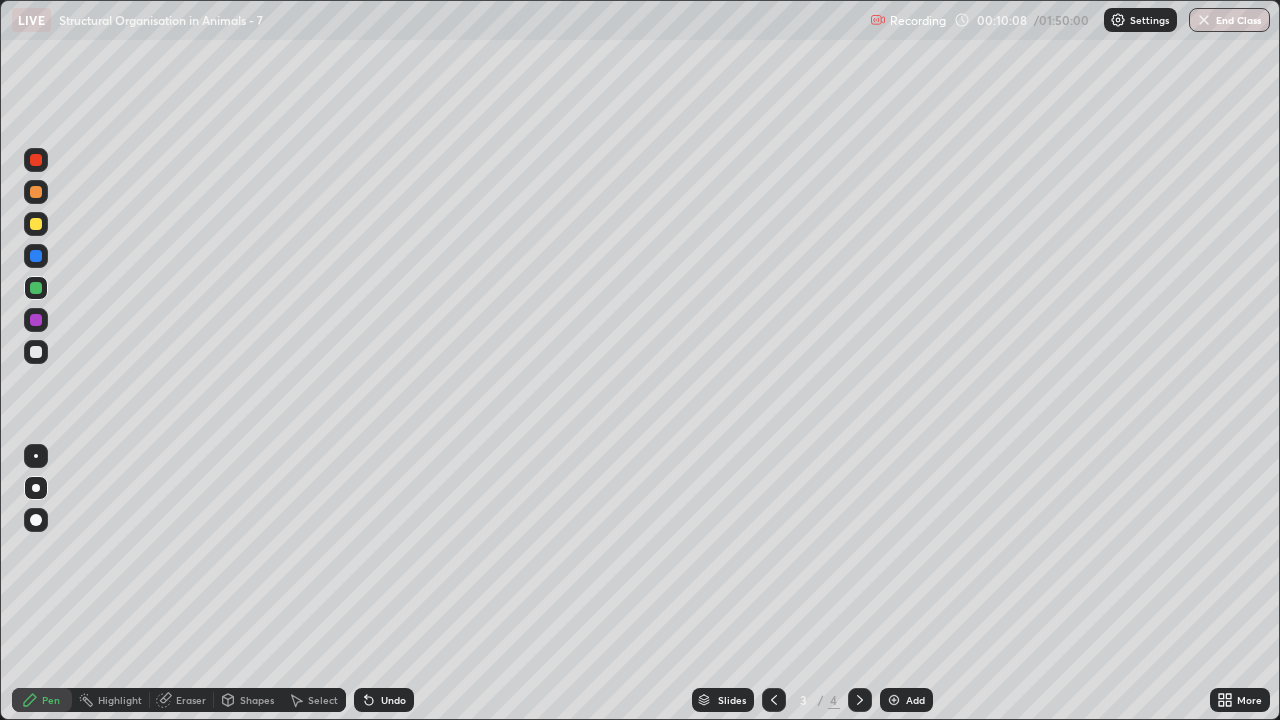 click at bounding box center (36, 320) 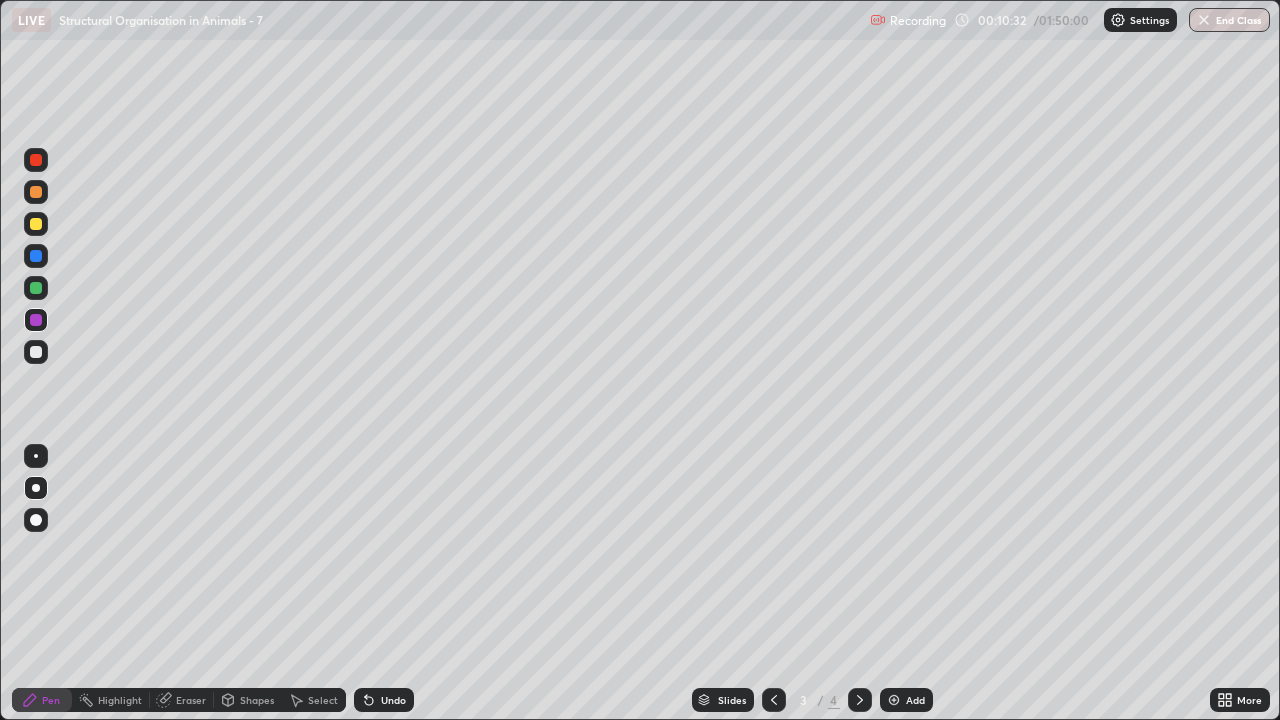 click at bounding box center [36, 256] 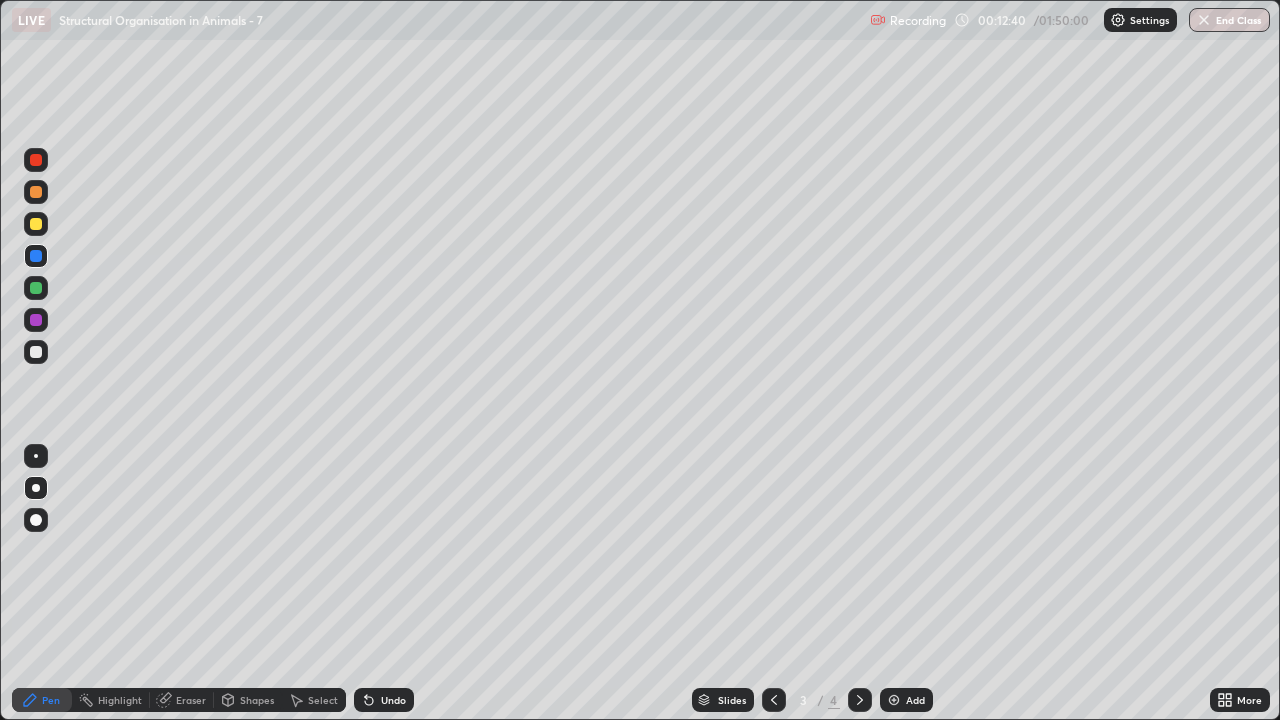 click 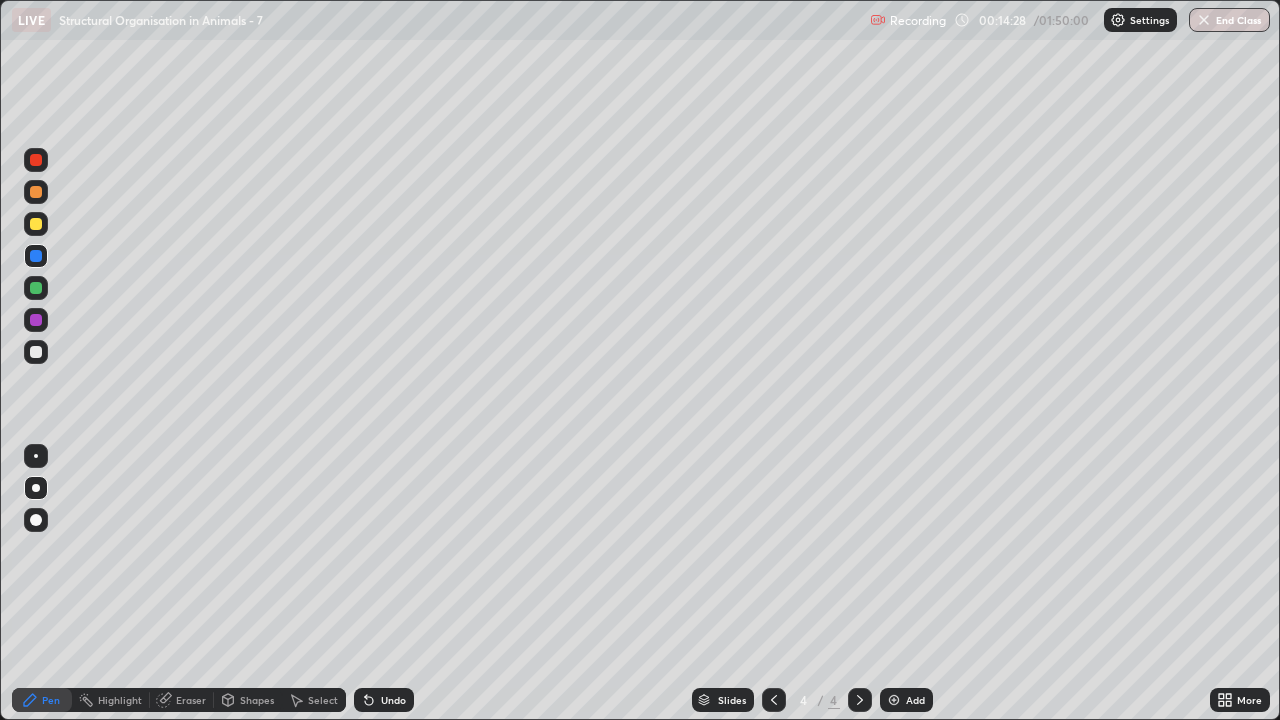 click at bounding box center (36, 320) 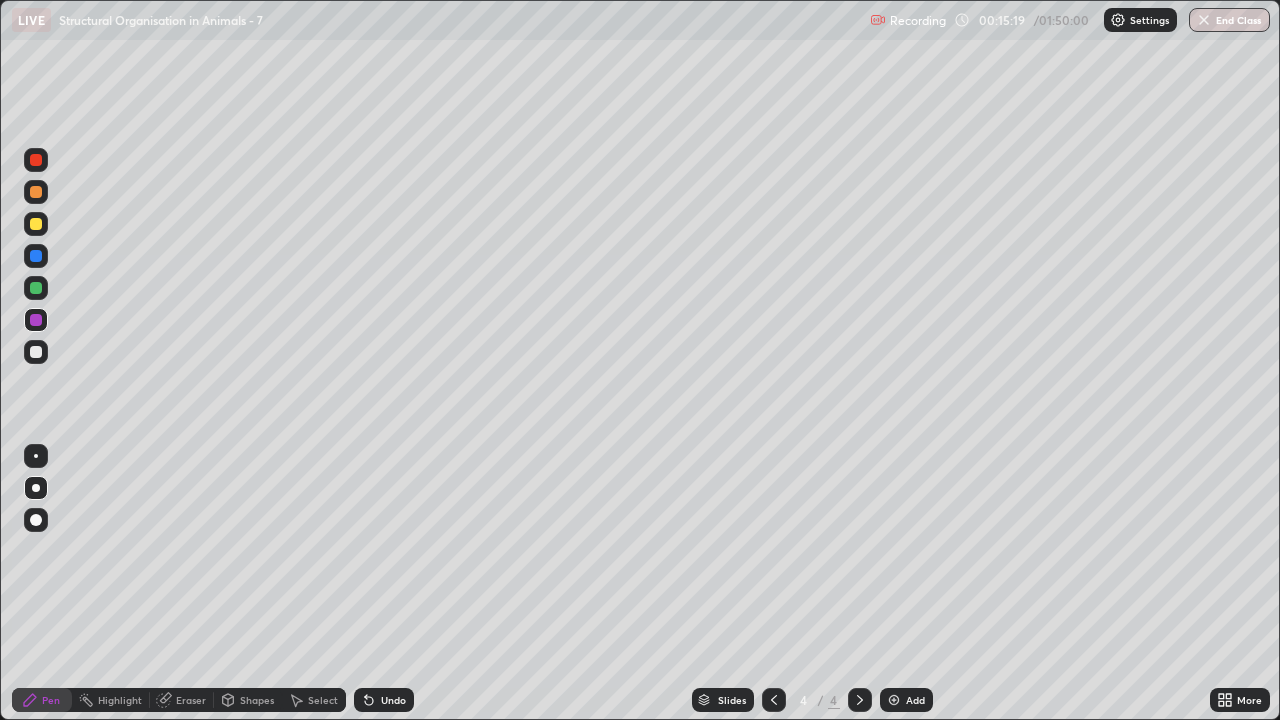 click on "Add" at bounding box center [915, 700] 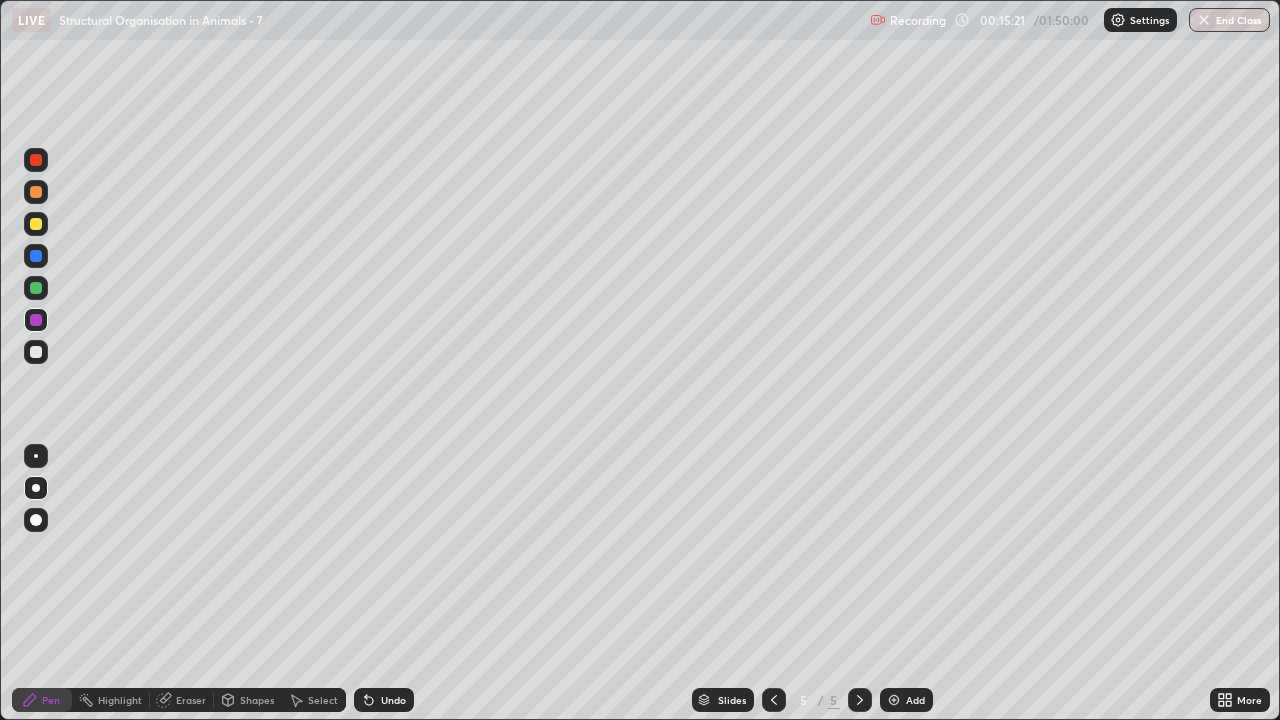 click at bounding box center (36, 352) 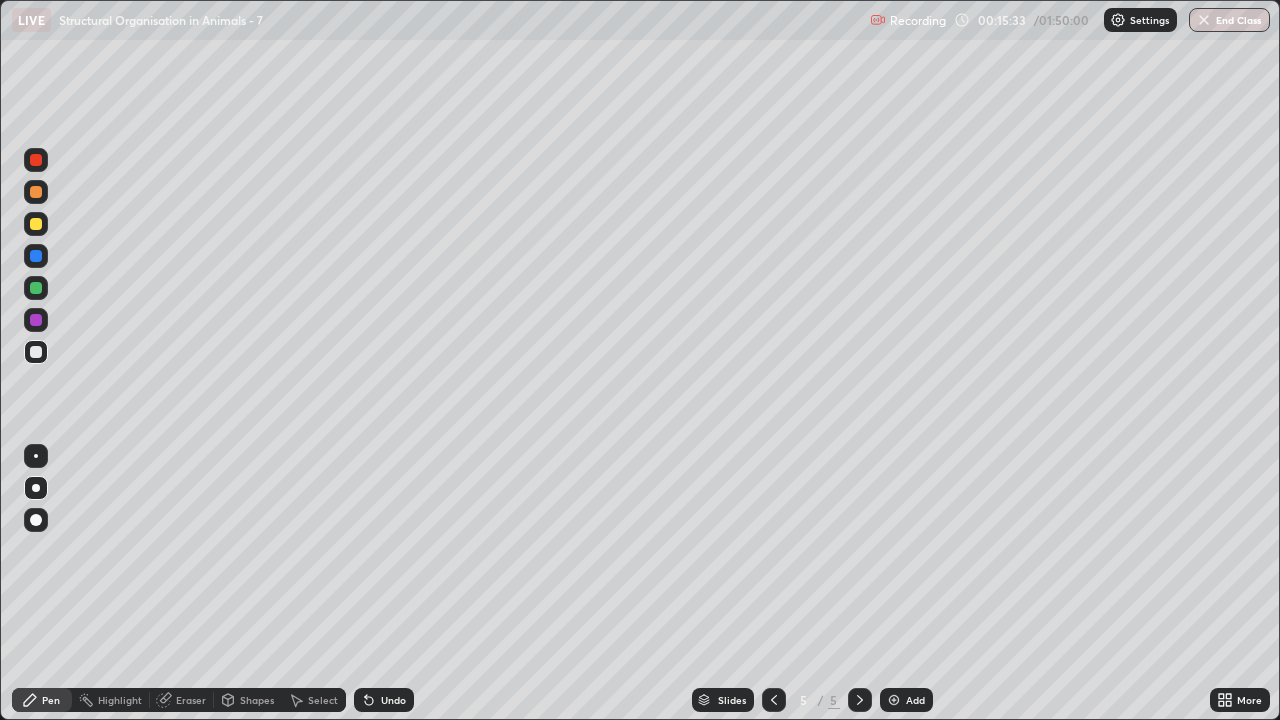 click at bounding box center (36, 256) 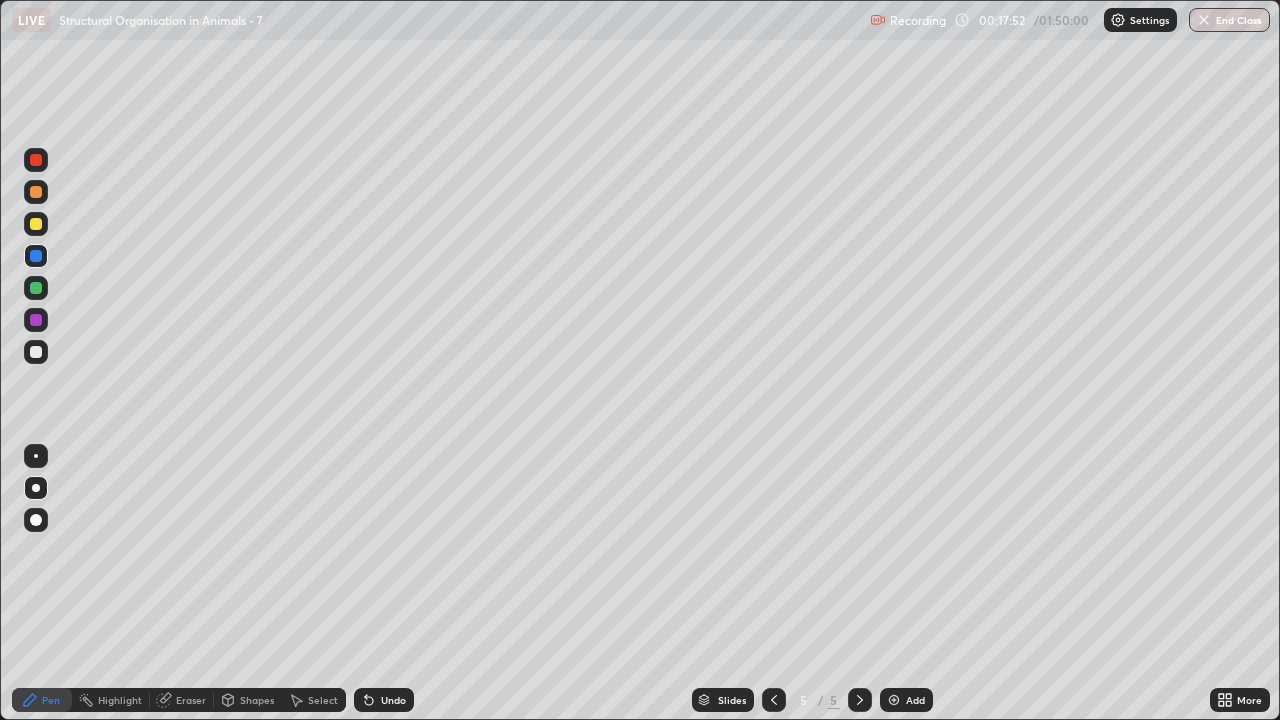 click 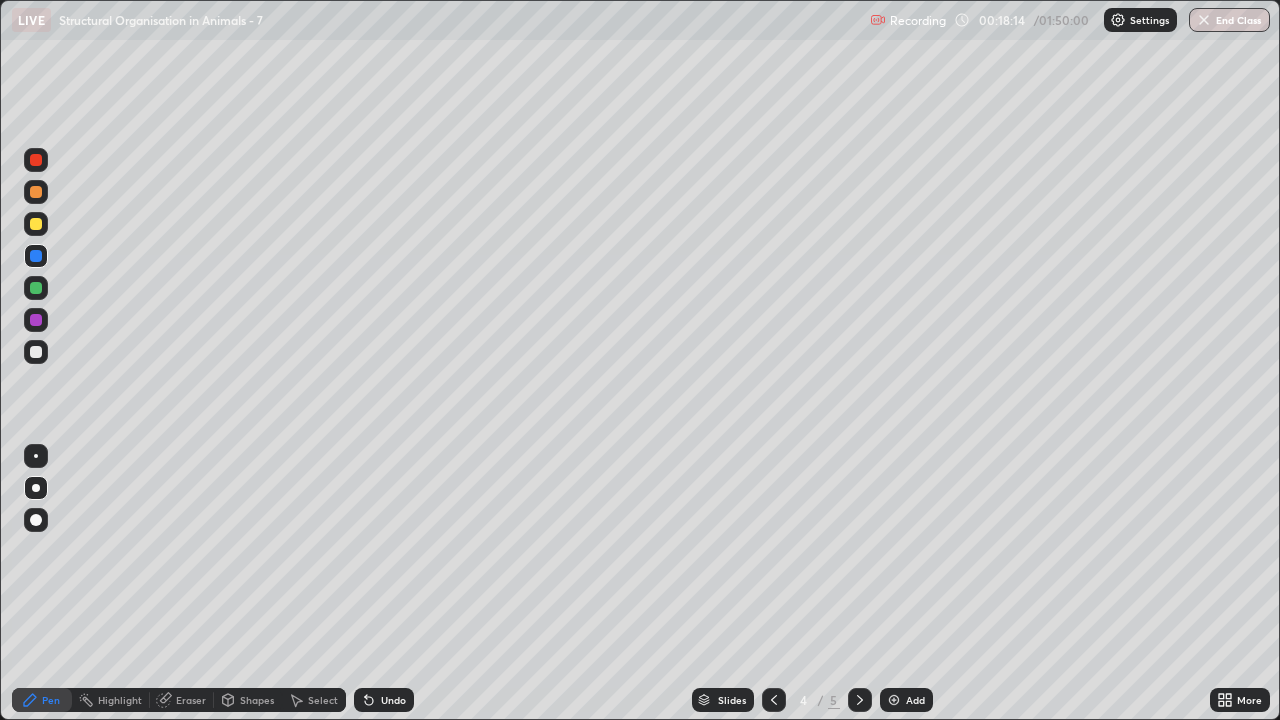 click 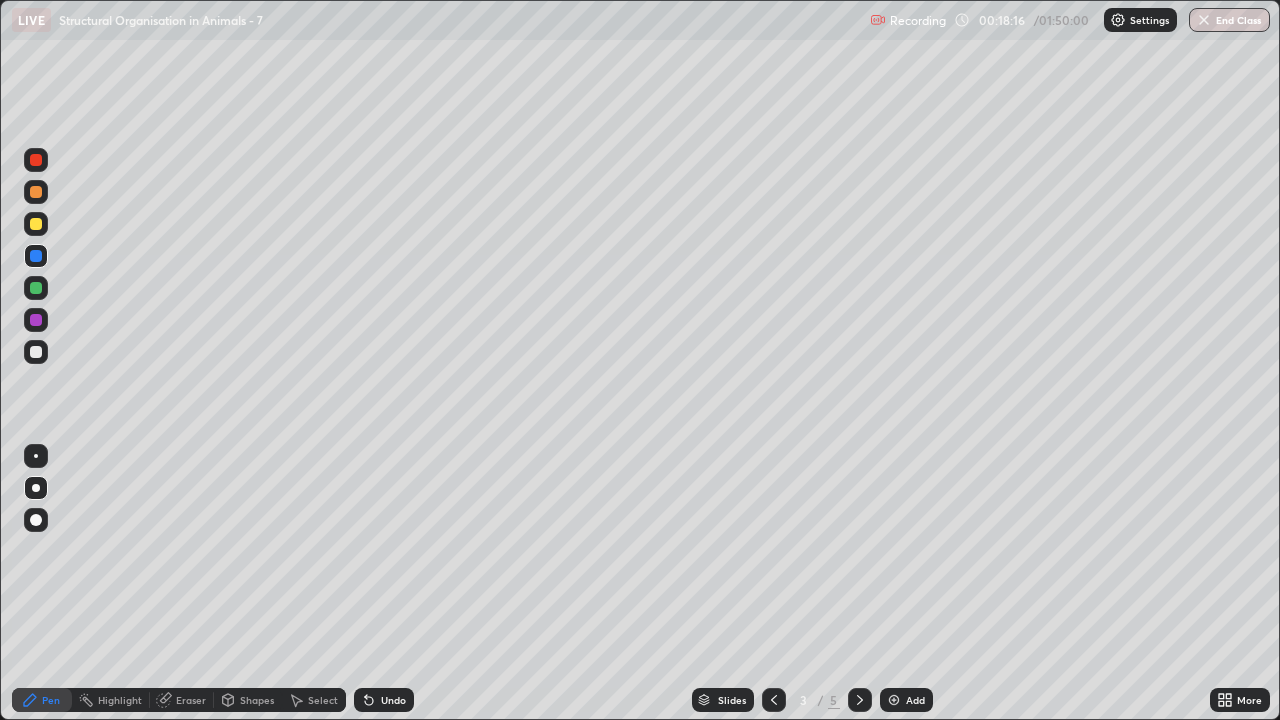 click 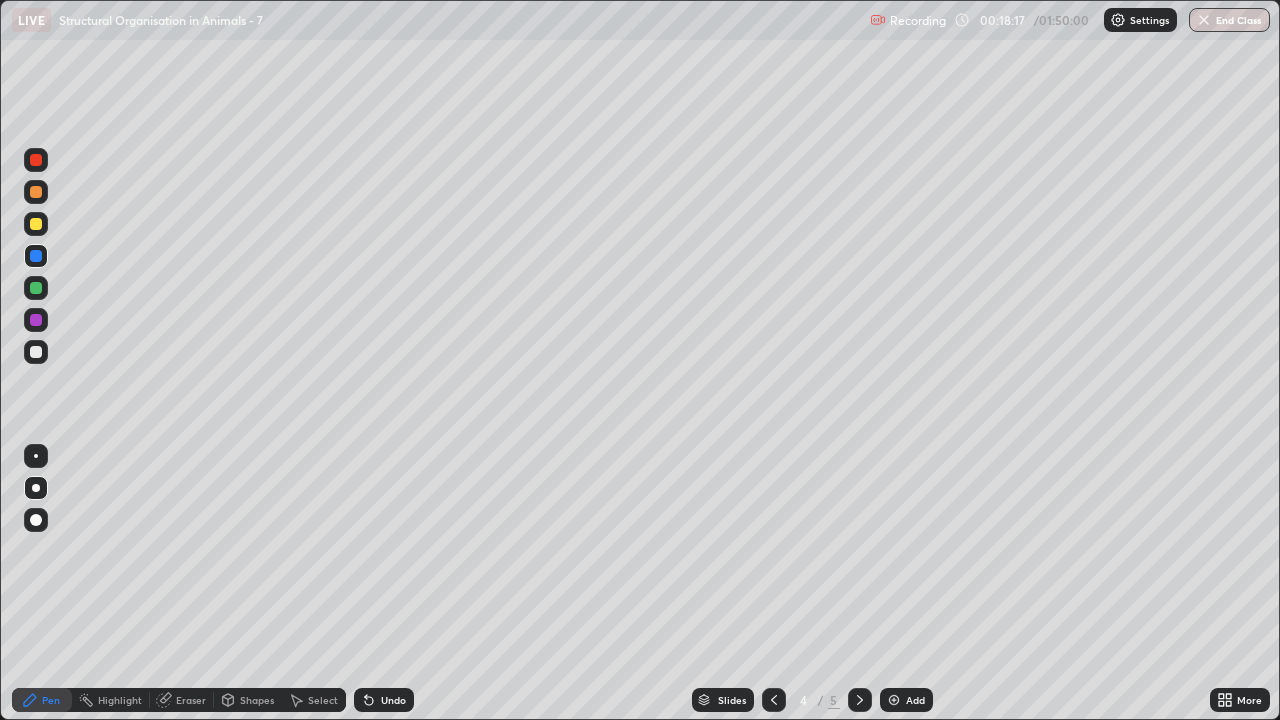click 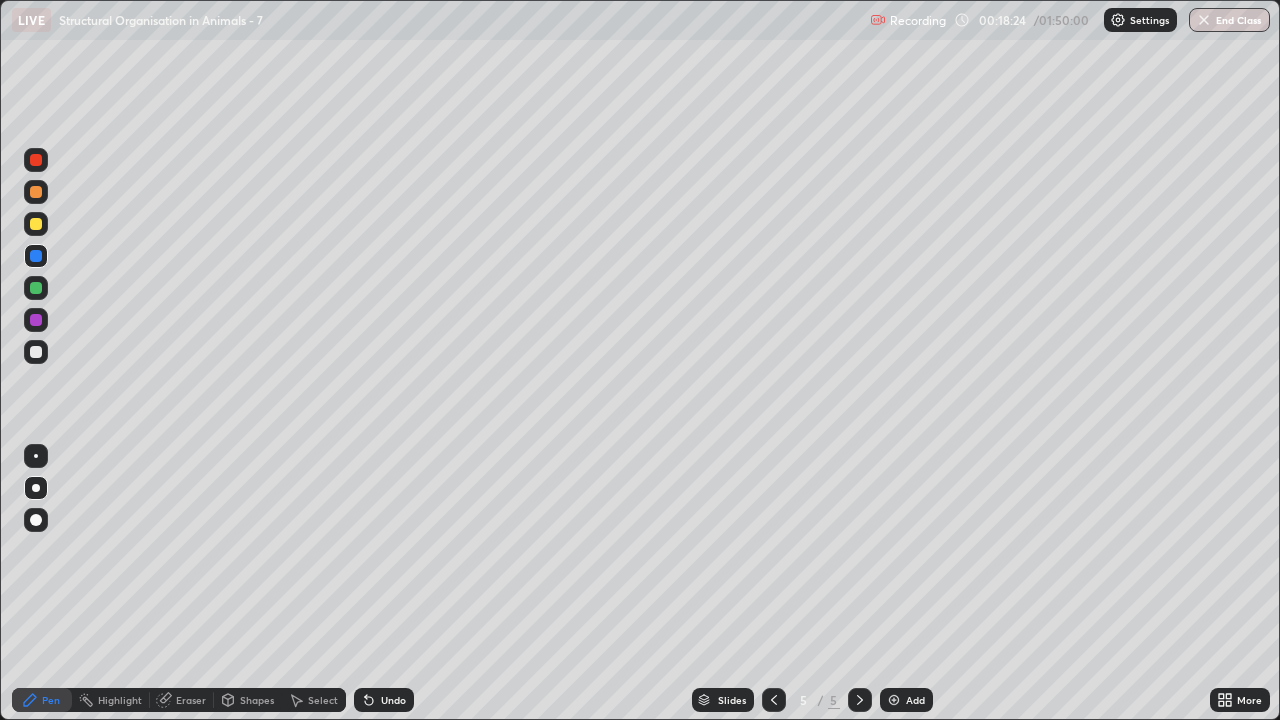 click at bounding box center (36, 352) 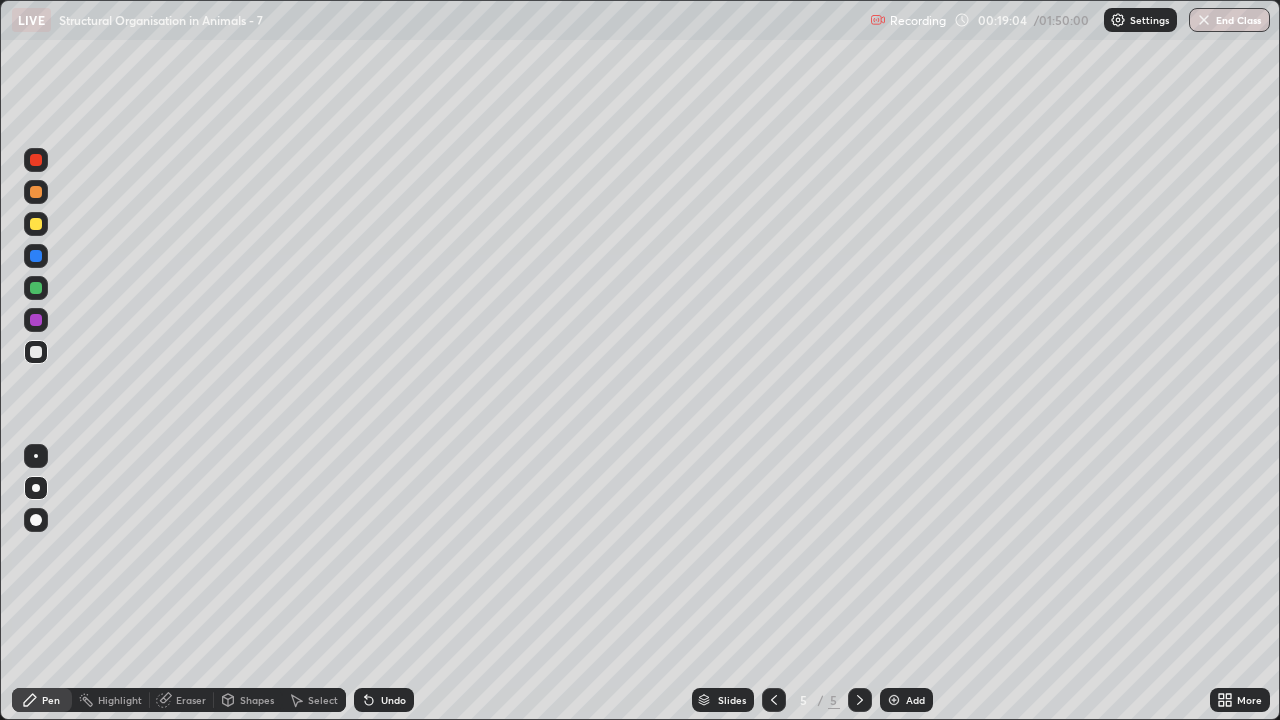 click 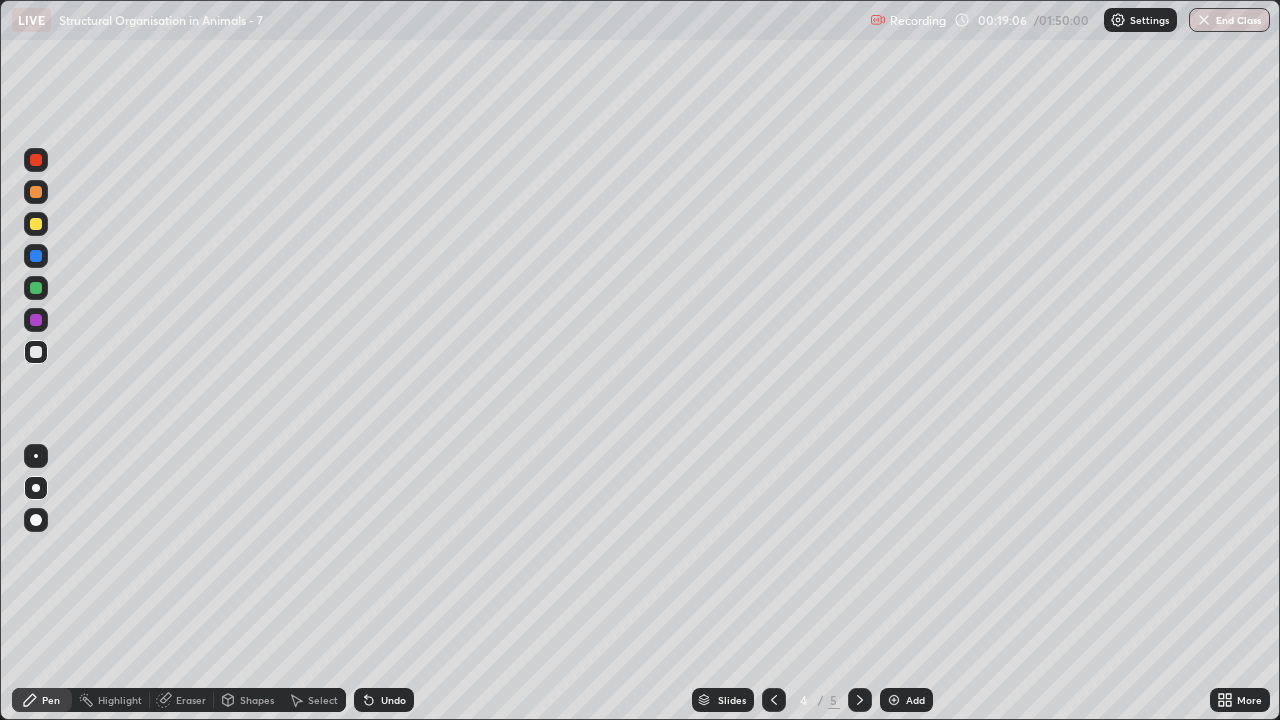 click at bounding box center [36, 320] 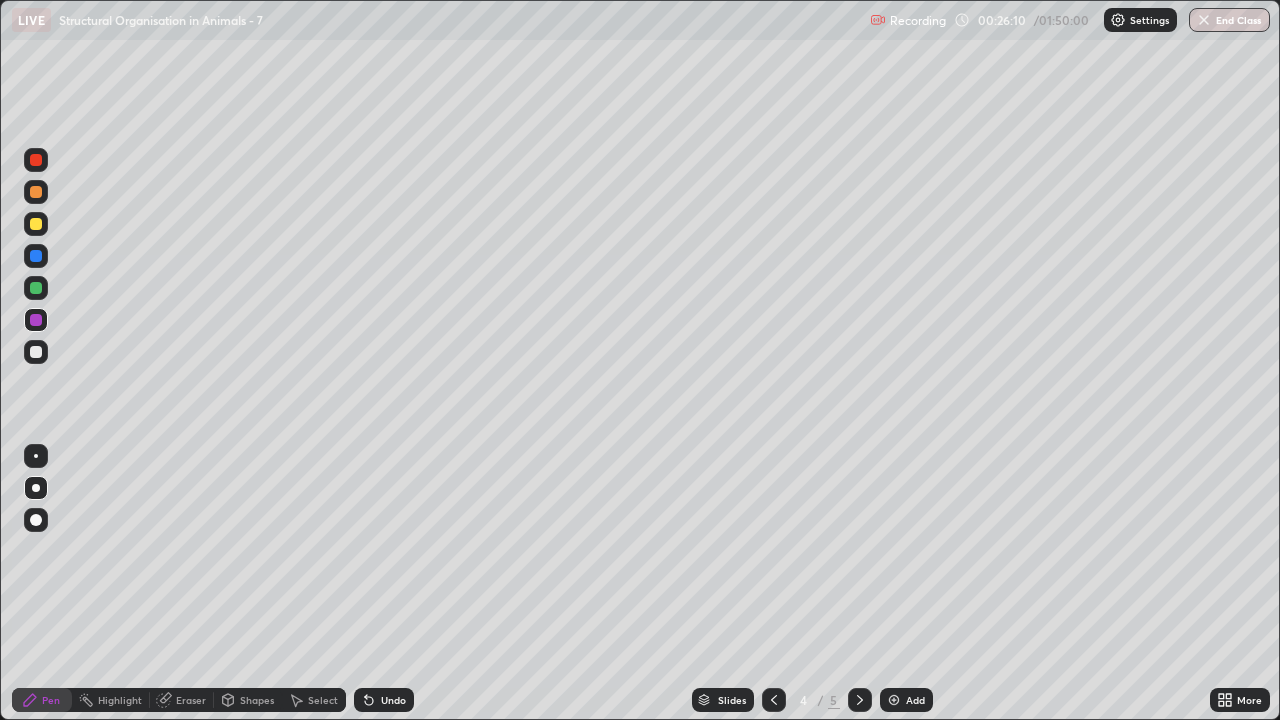 click at bounding box center (774, 700) 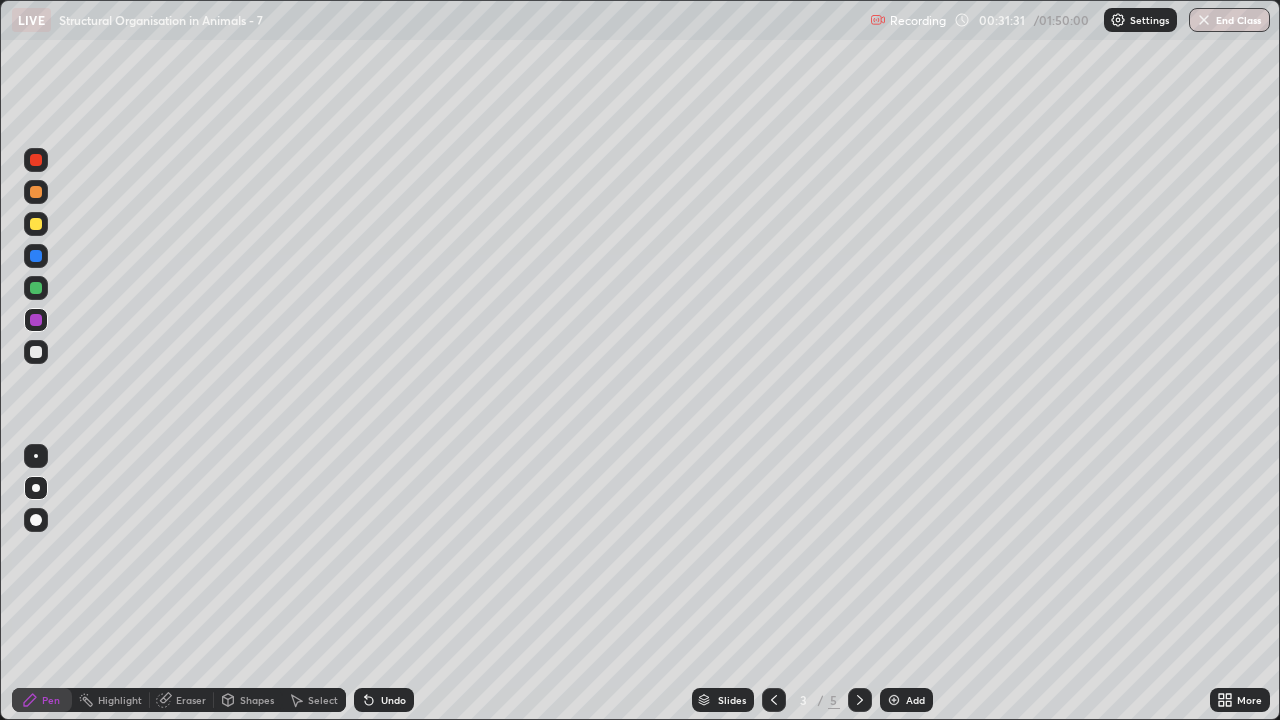 click 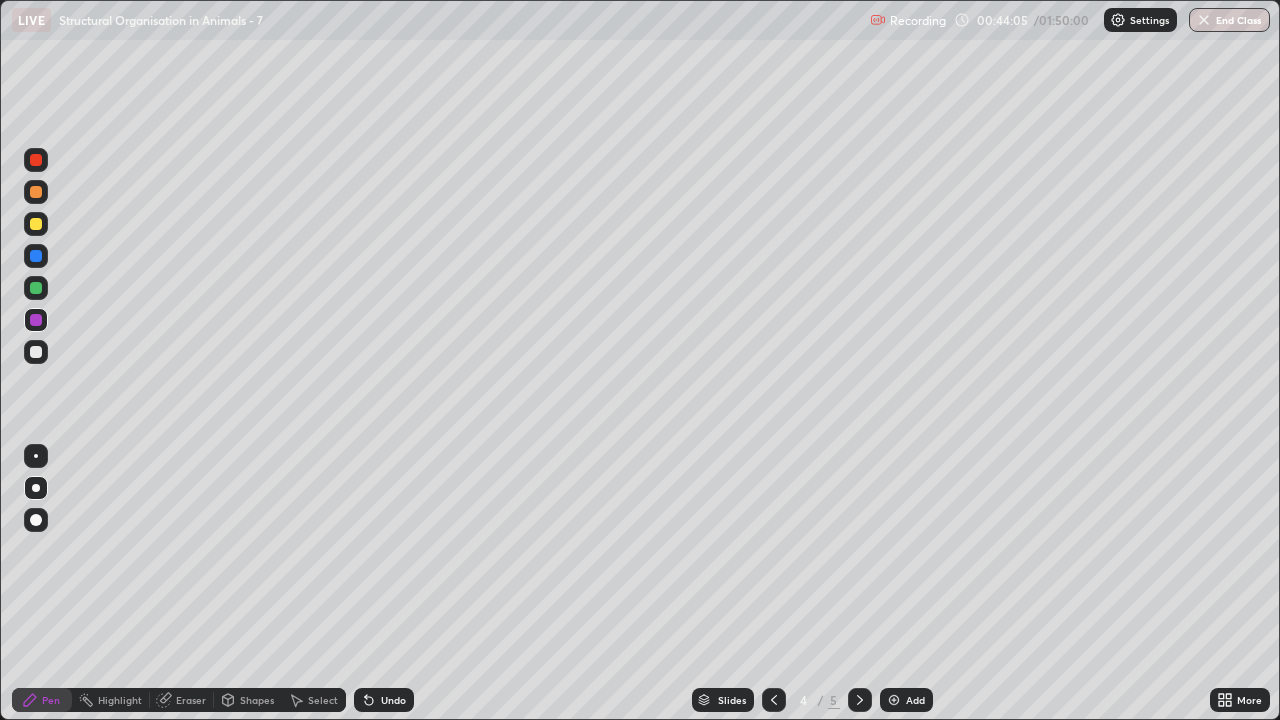 click at bounding box center [36, 288] 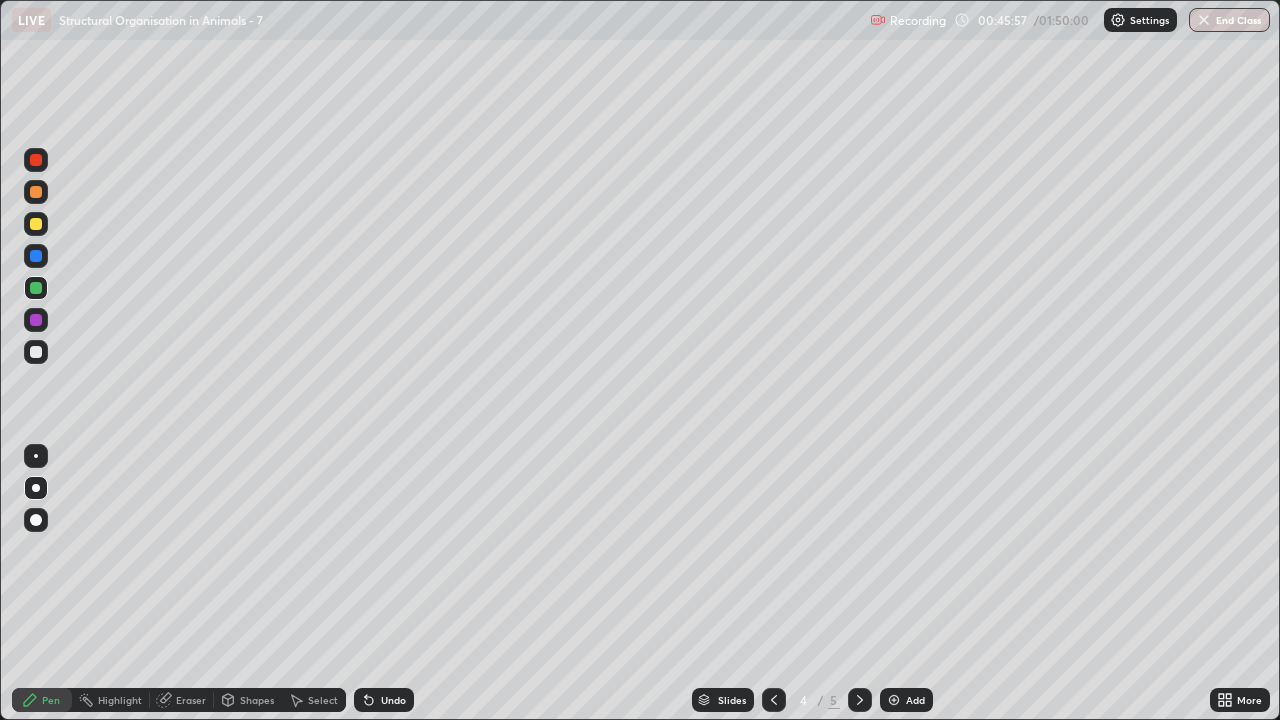 click at bounding box center [860, 700] 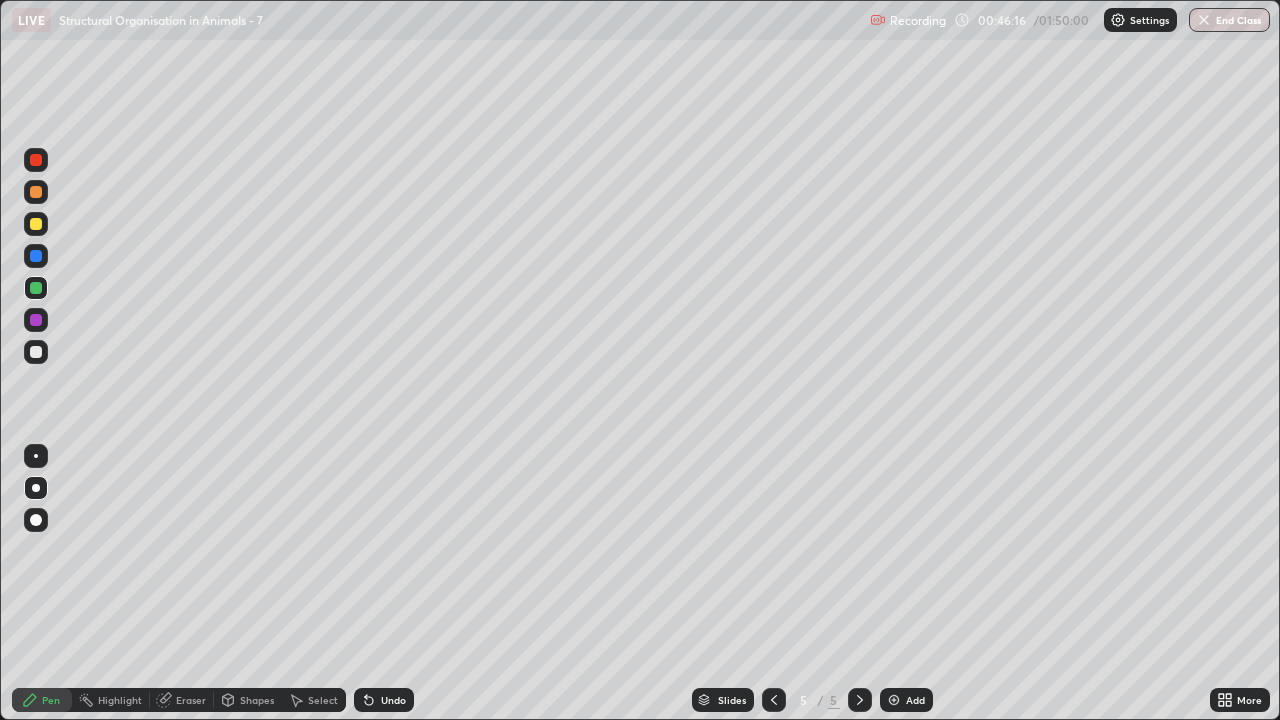 click on "Add" at bounding box center (915, 700) 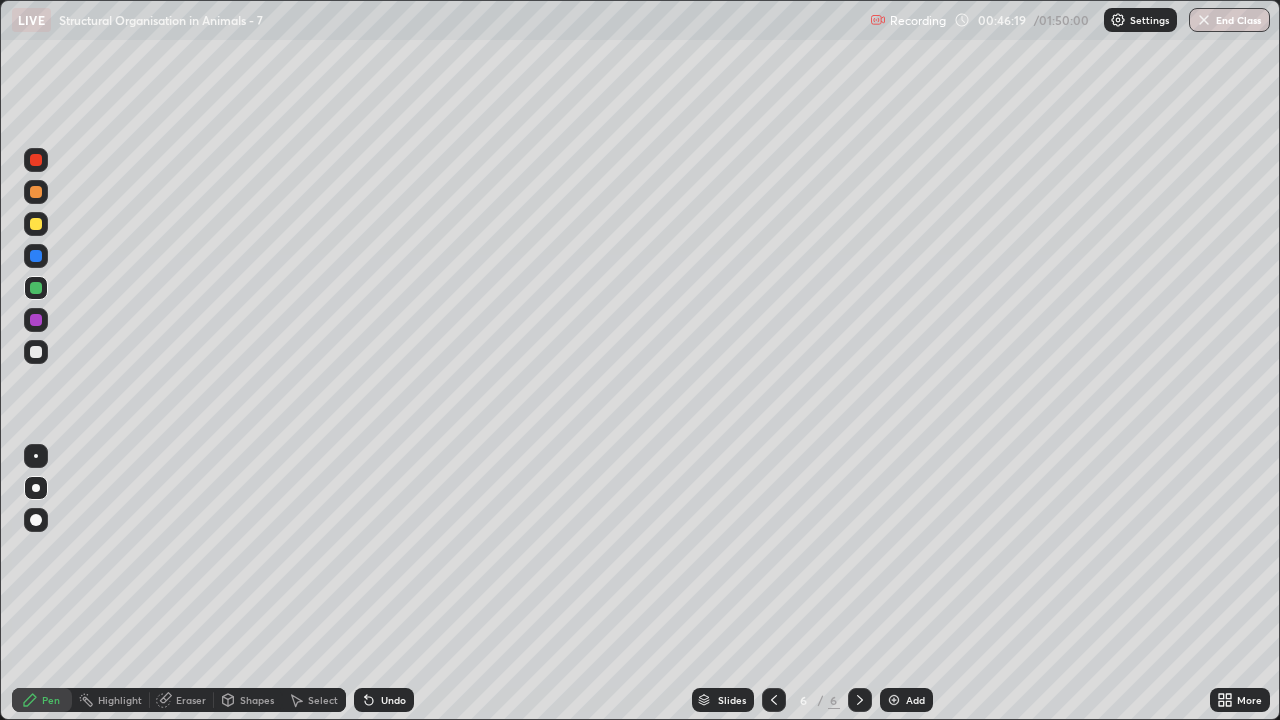 click at bounding box center (36, 352) 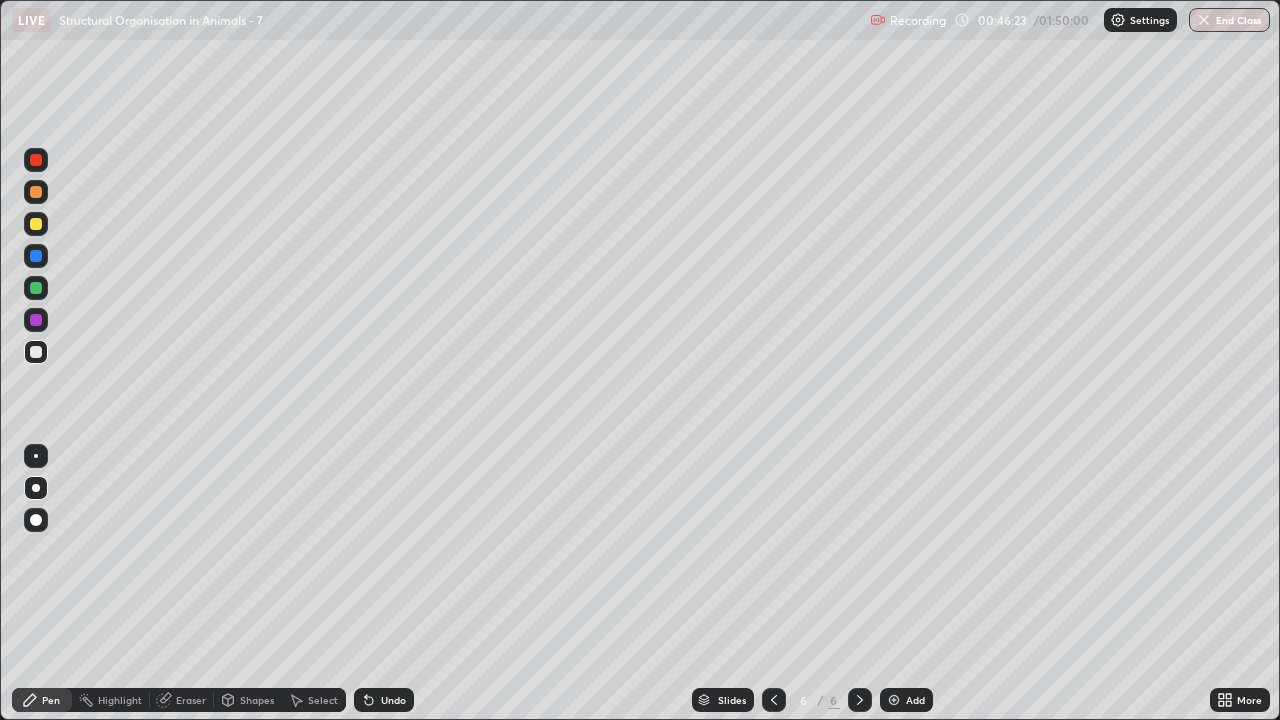 click on "Shapes" at bounding box center (257, 700) 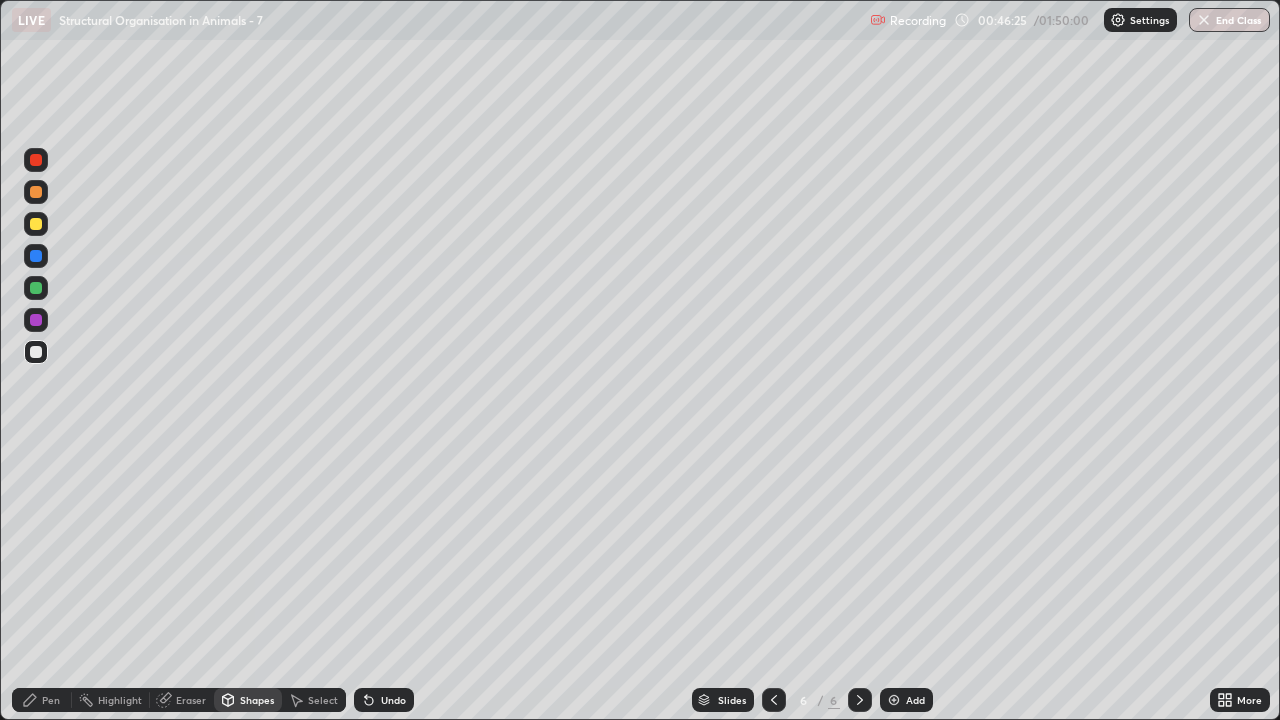 click on "Pen" at bounding box center [42, 700] 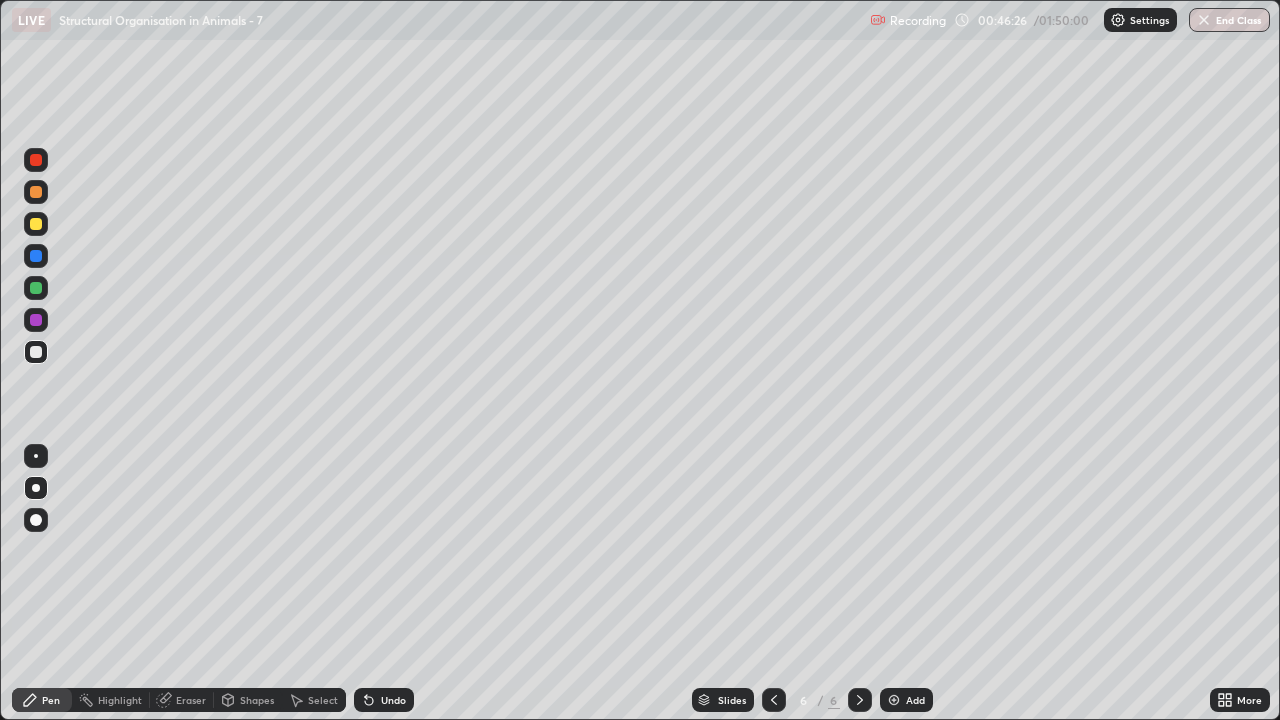 click at bounding box center (36, 320) 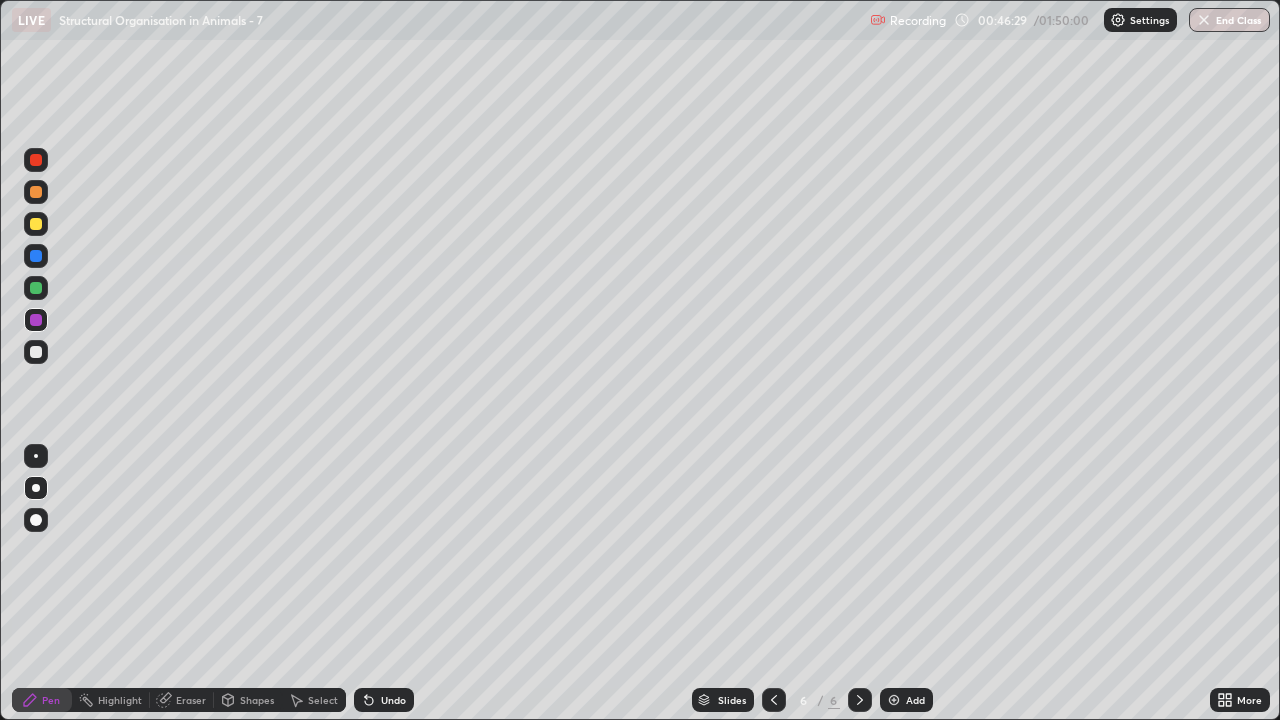 click at bounding box center [36, 224] 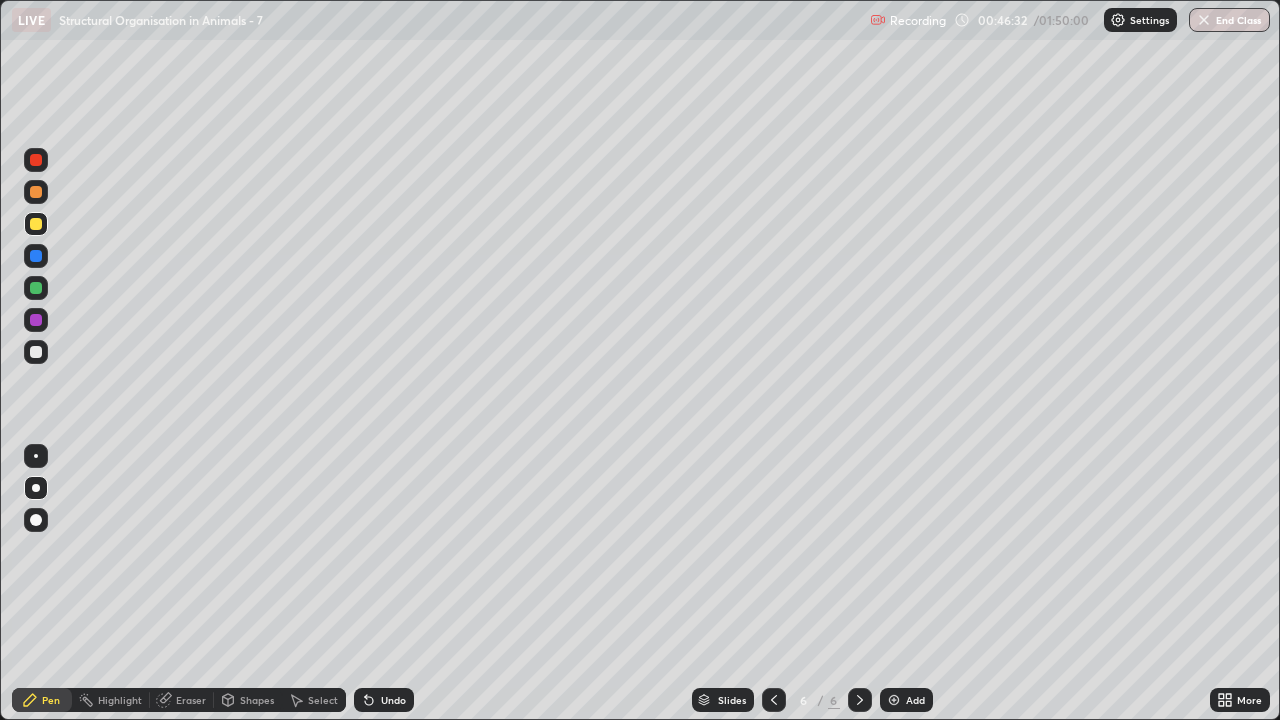 click at bounding box center [36, 288] 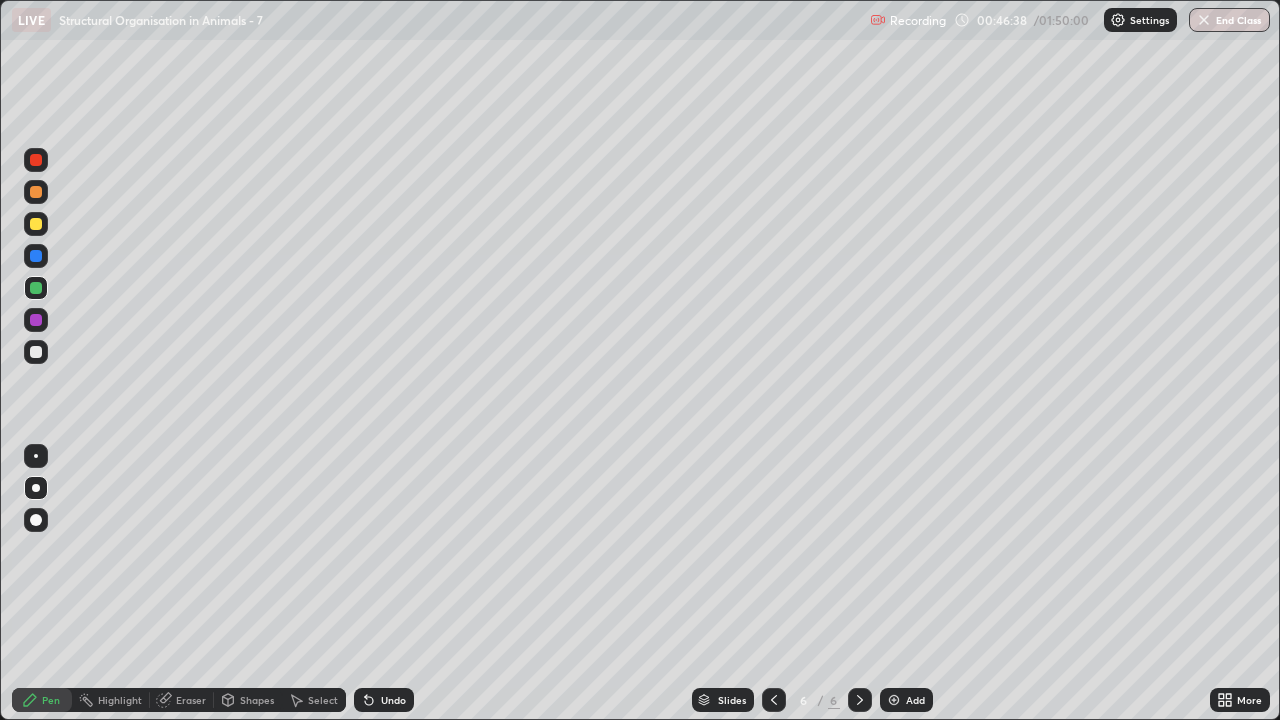 click at bounding box center (36, 352) 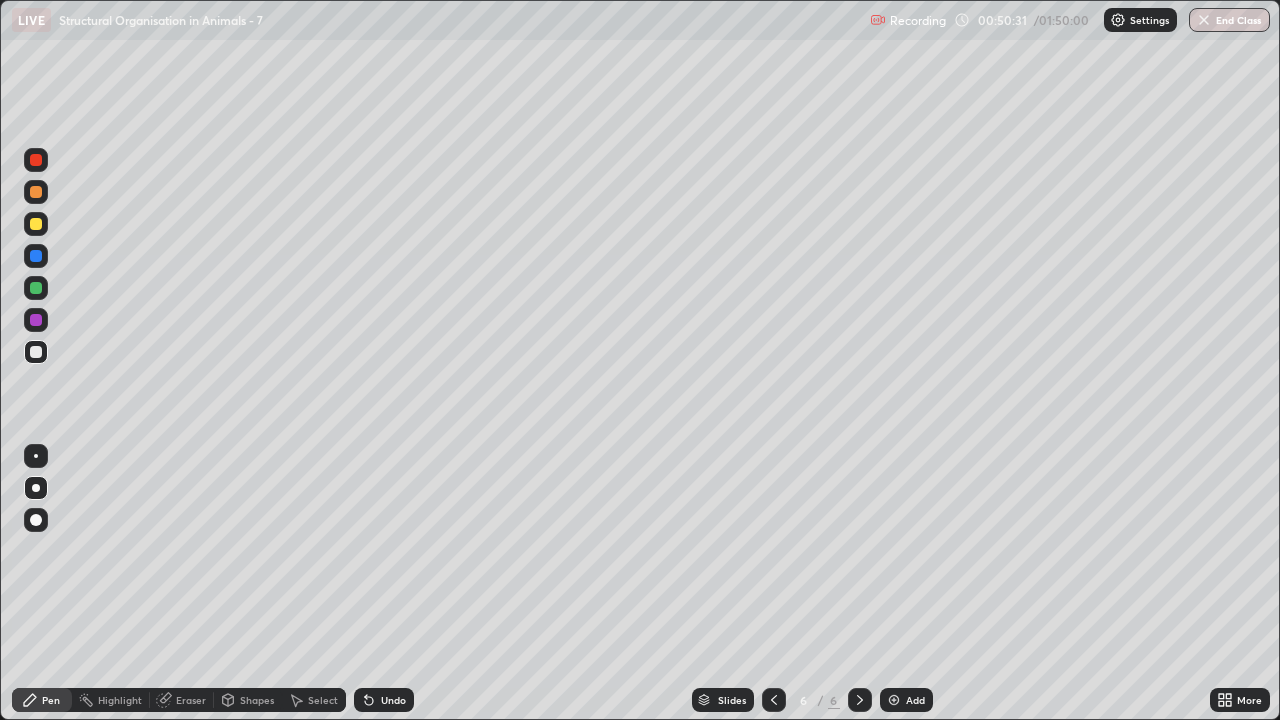 click on "Add" at bounding box center (915, 700) 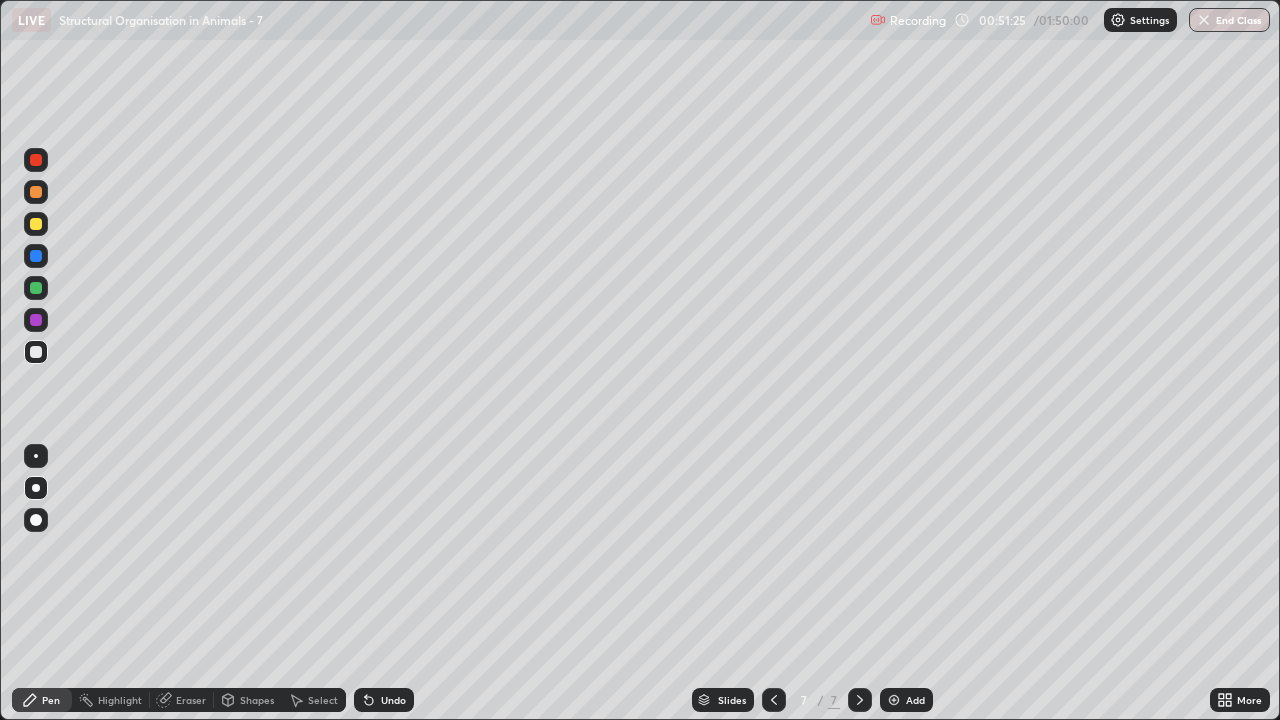 click on "Shapes" at bounding box center (257, 700) 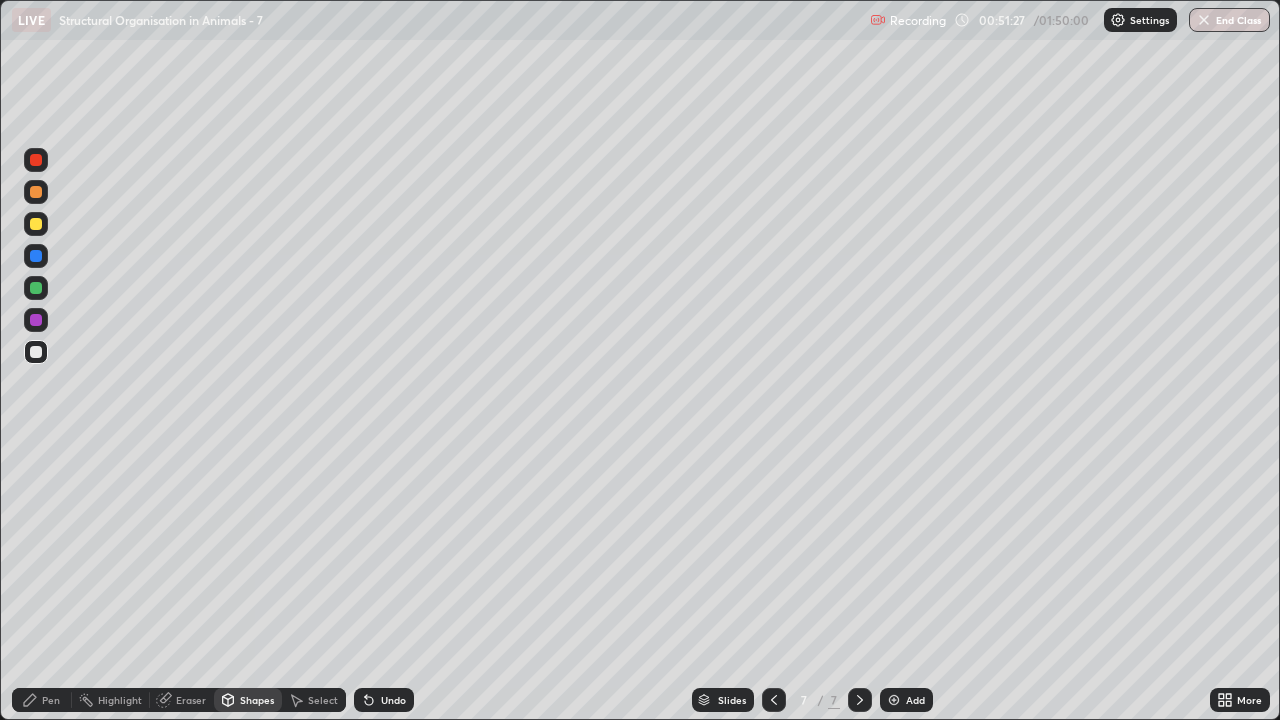 click on "Eraser" at bounding box center [191, 700] 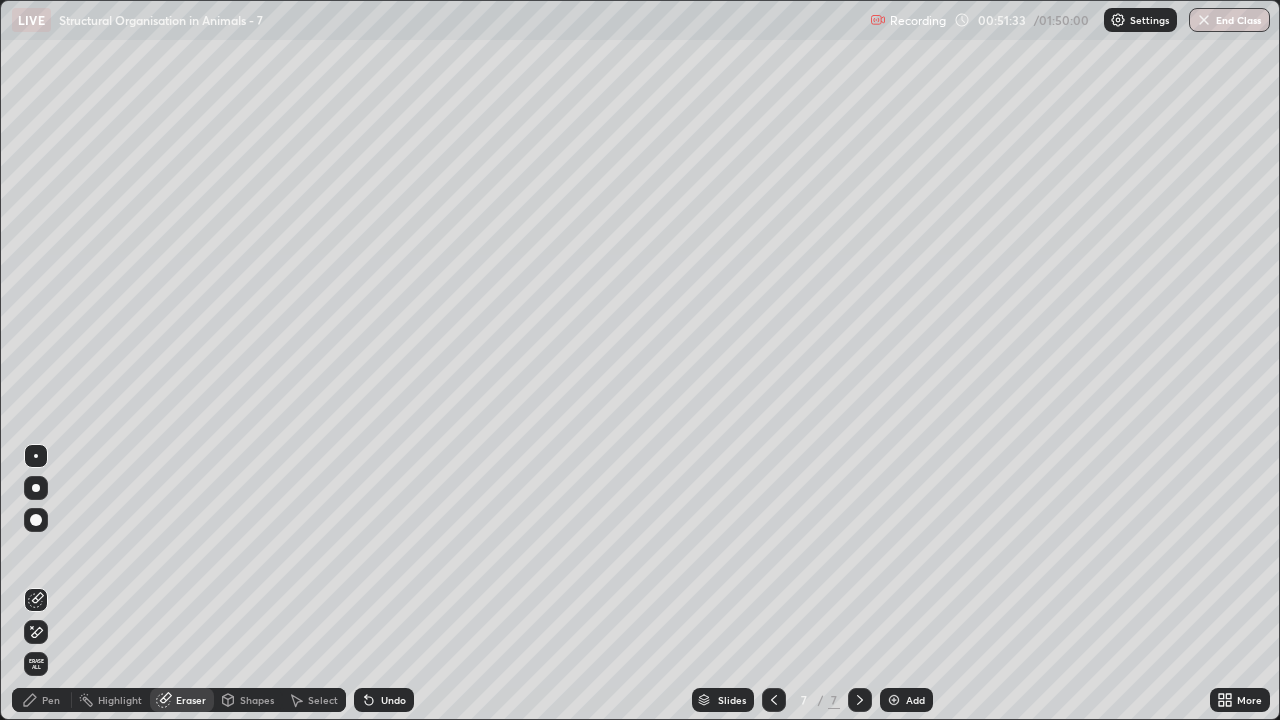 click on "Pen" at bounding box center (42, 700) 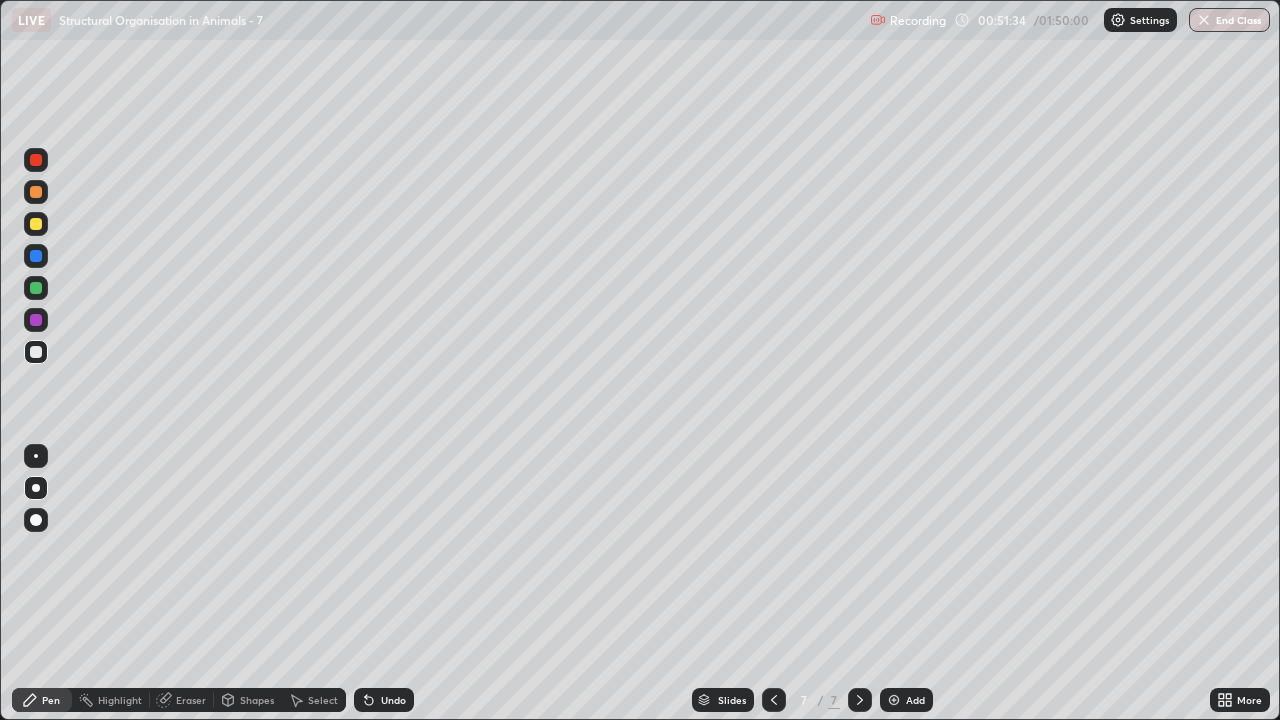 click at bounding box center [36, 352] 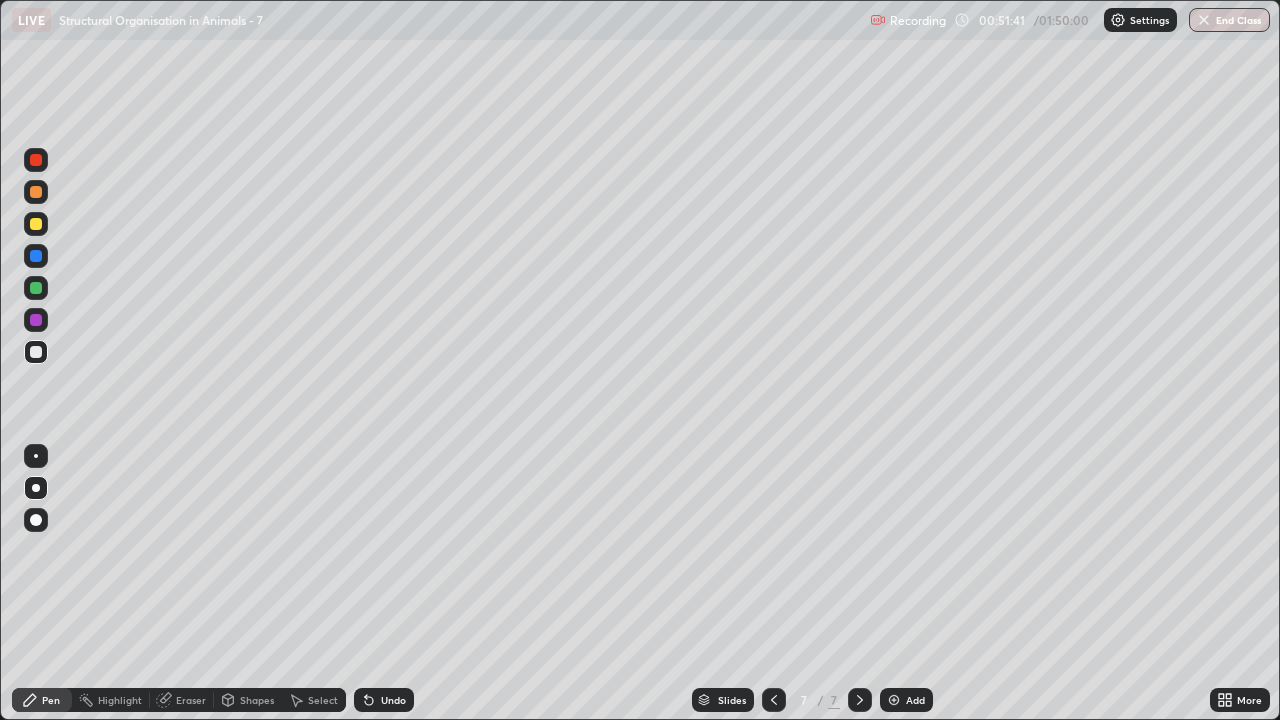 click on "Eraser" at bounding box center [191, 700] 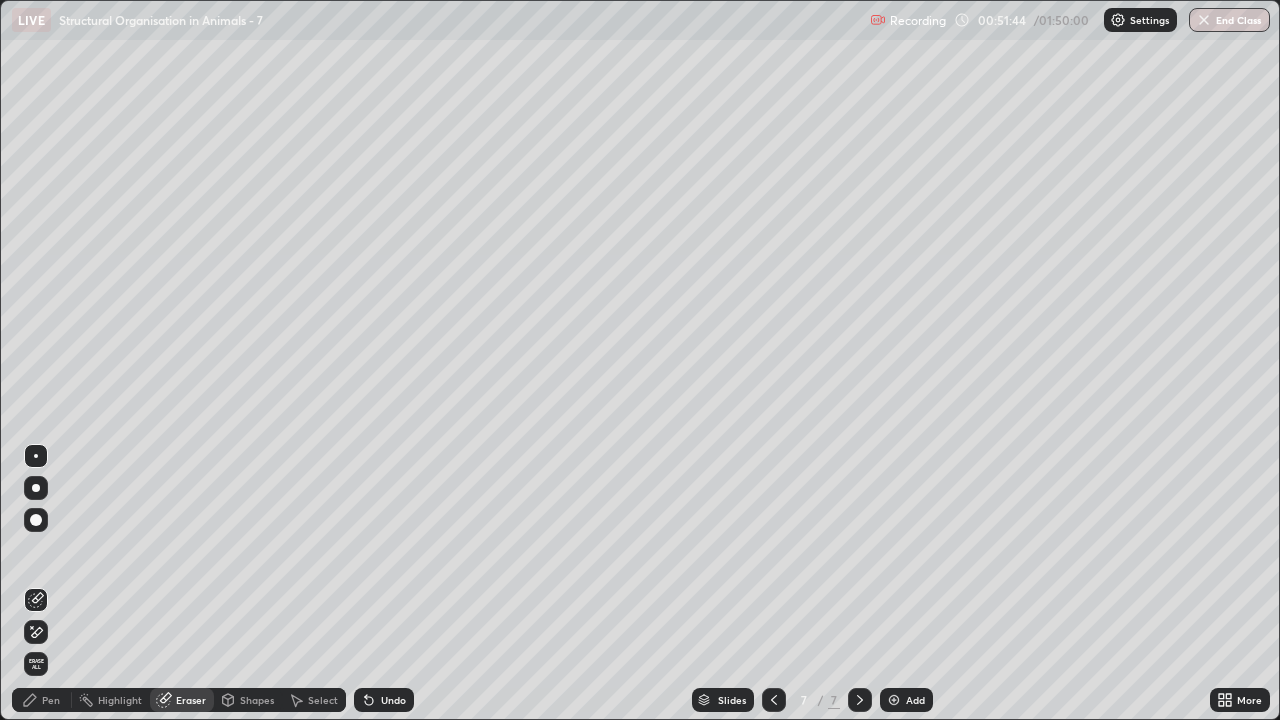click 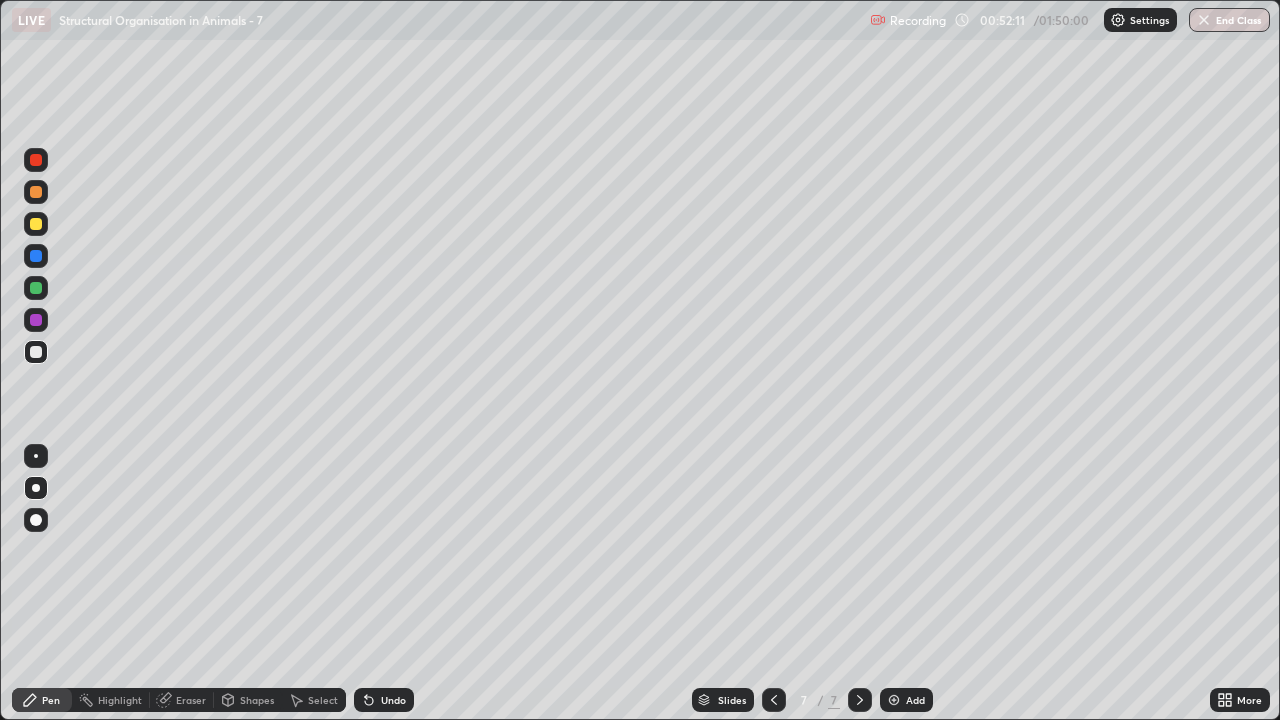 click at bounding box center [36, 320] 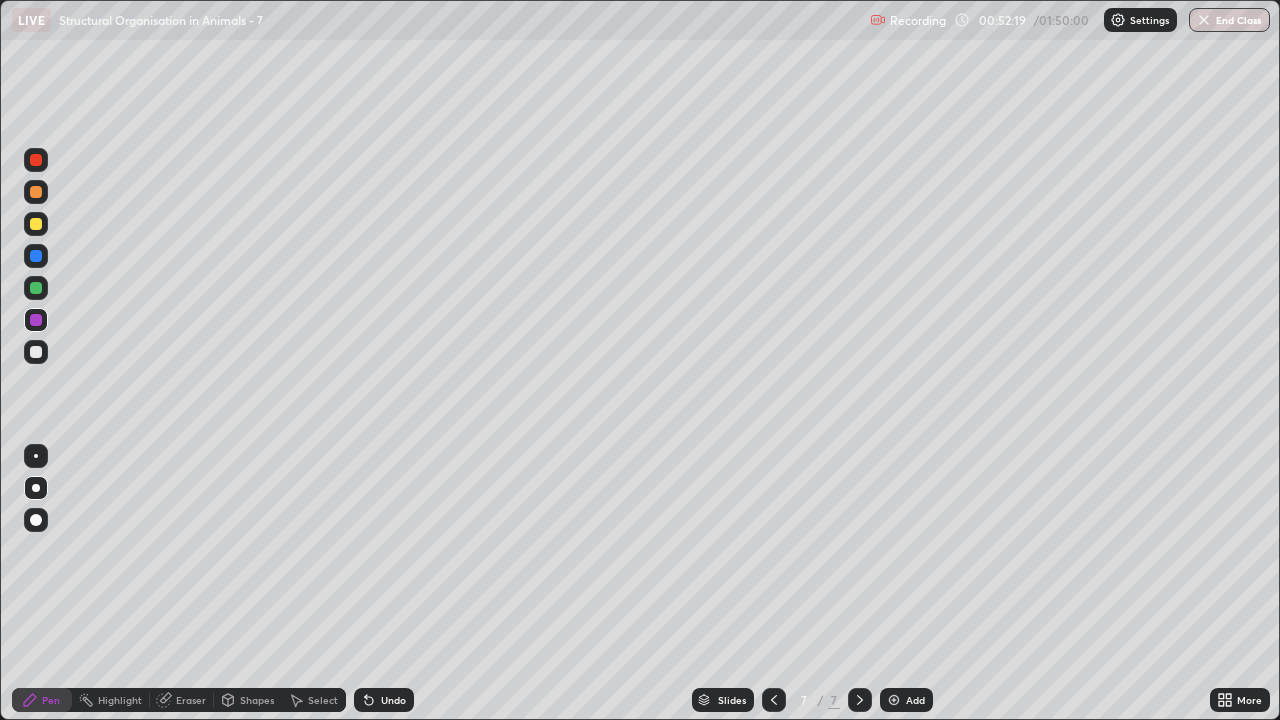 click at bounding box center (36, 288) 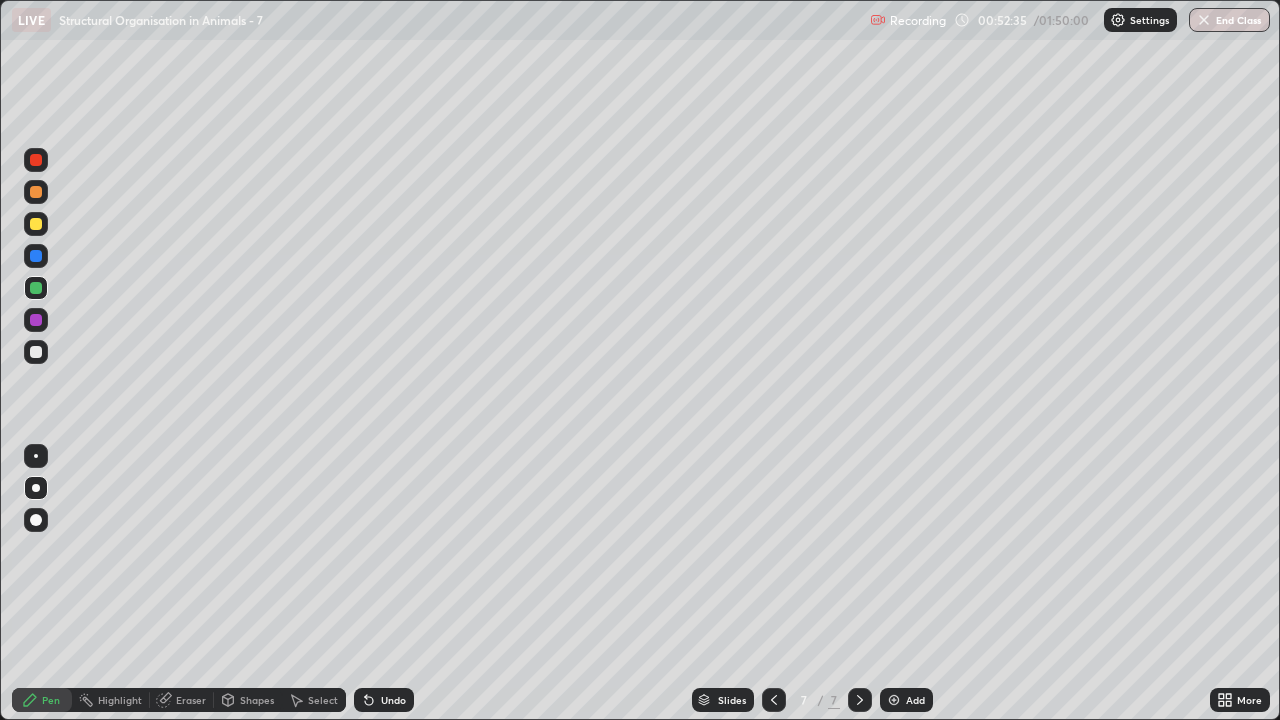 click at bounding box center (36, 352) 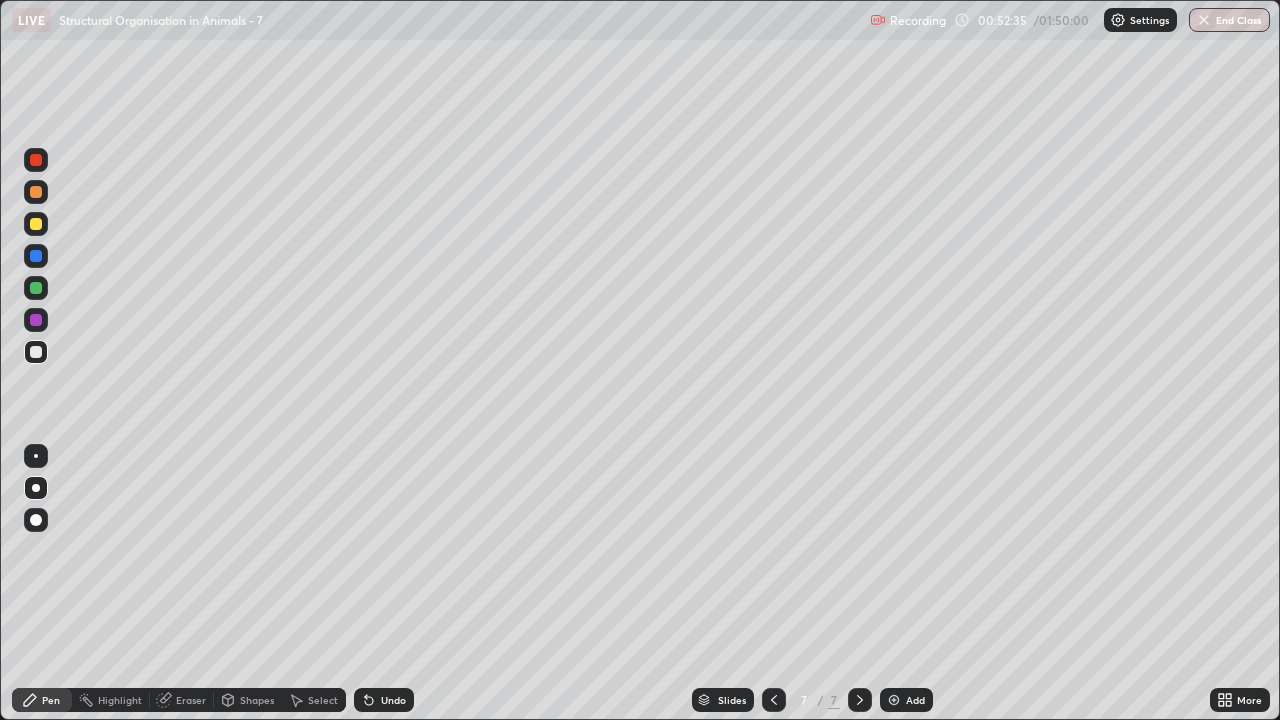 click at bounding box center [36, 224] 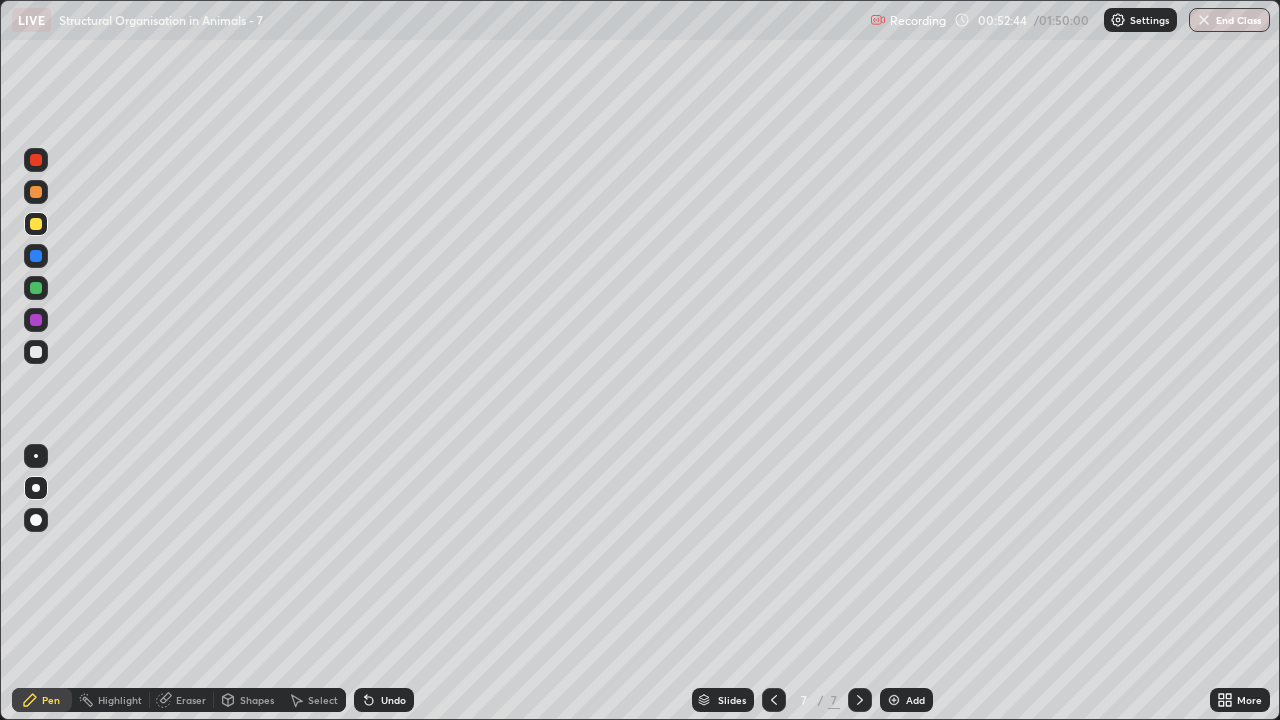 click at bounding box center (36, 288) 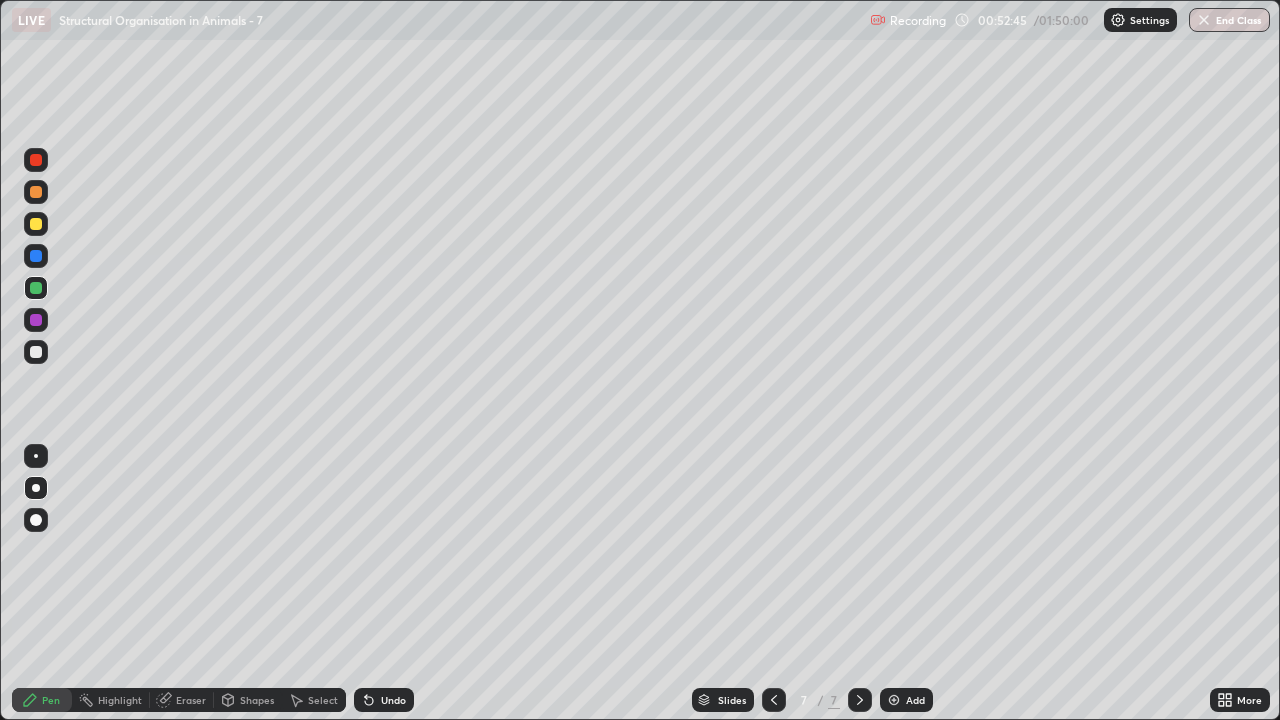 click at bounding box center [36, 320] 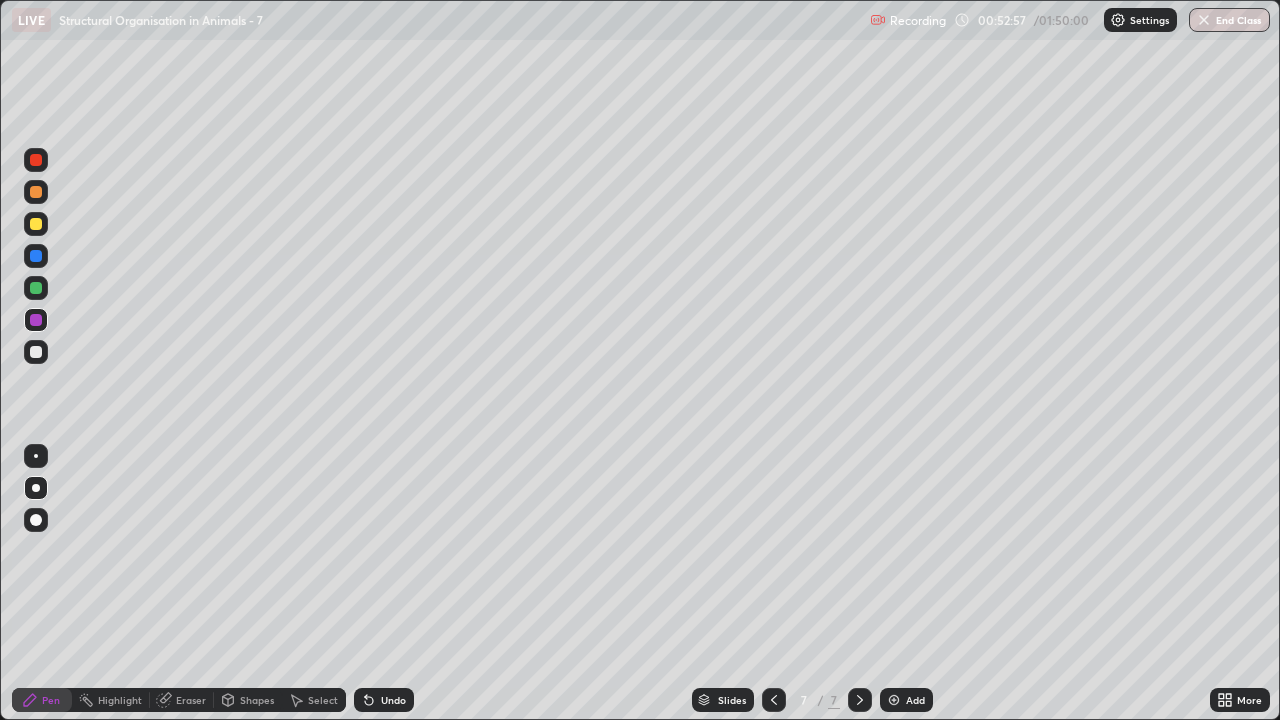 click at bounding box center (36, 352) 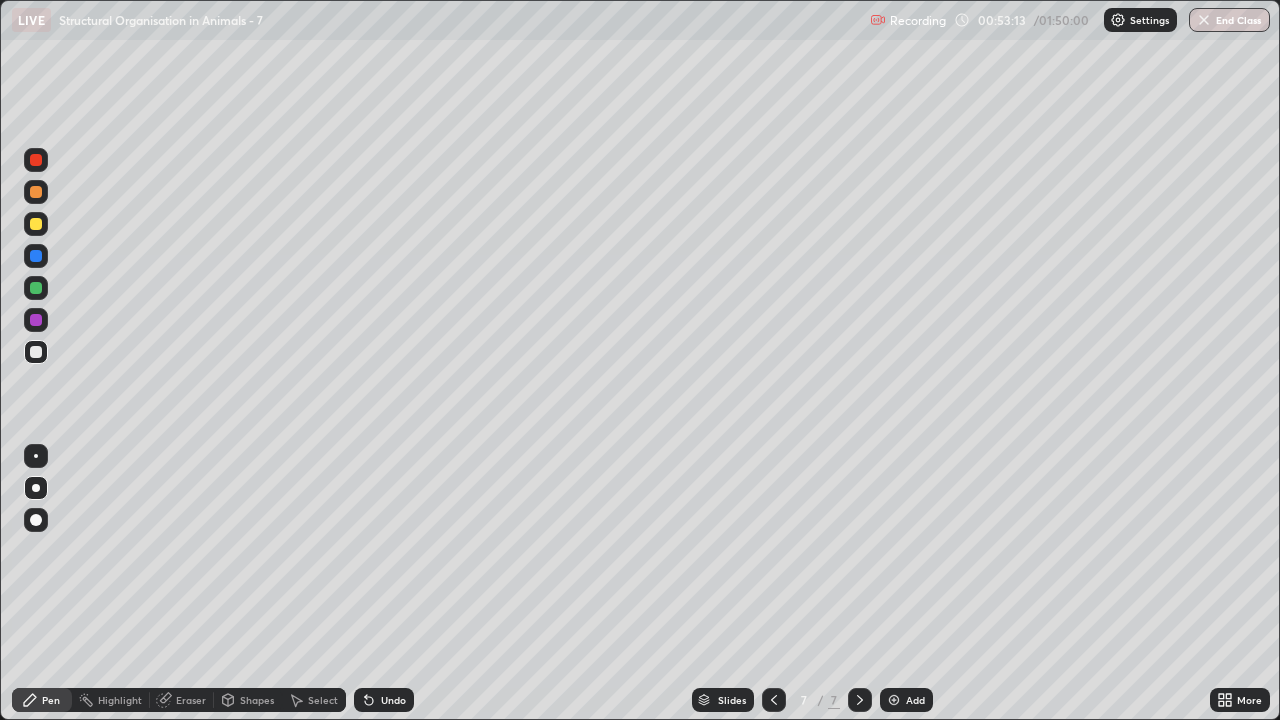 click at bounding box center (36, 288) 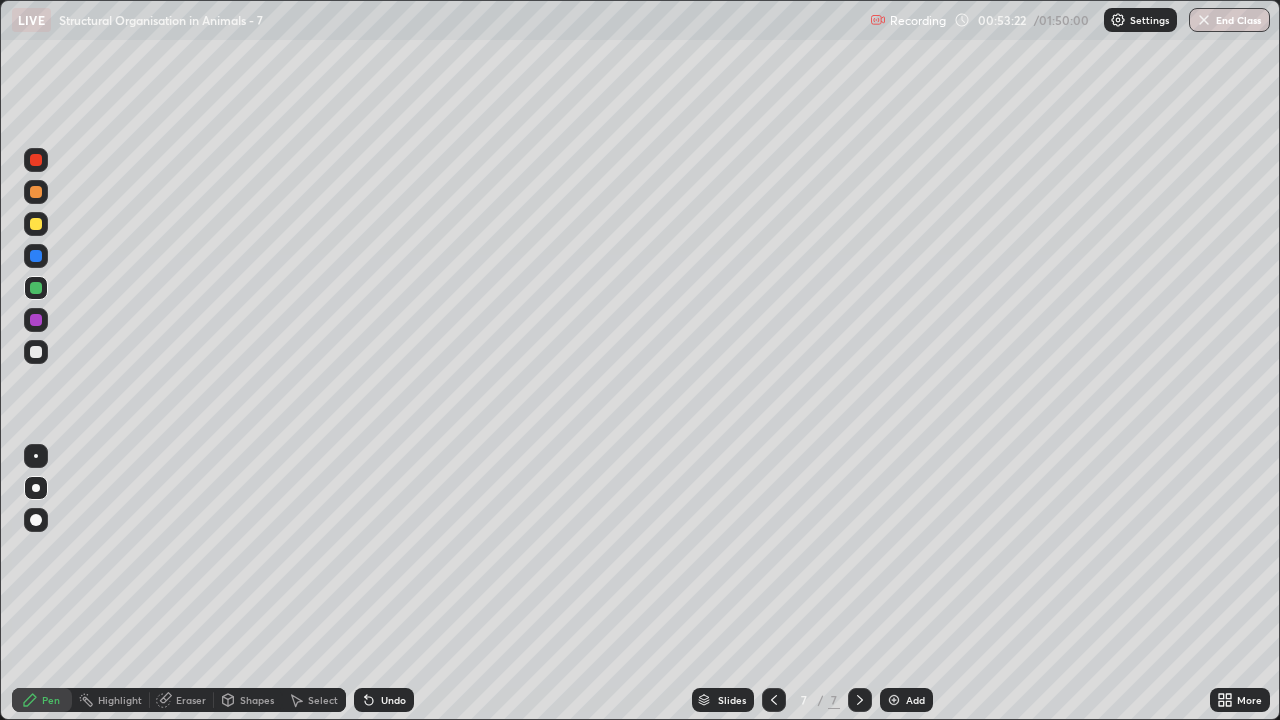 click on "Shapes" at bounding box center [248, 700] 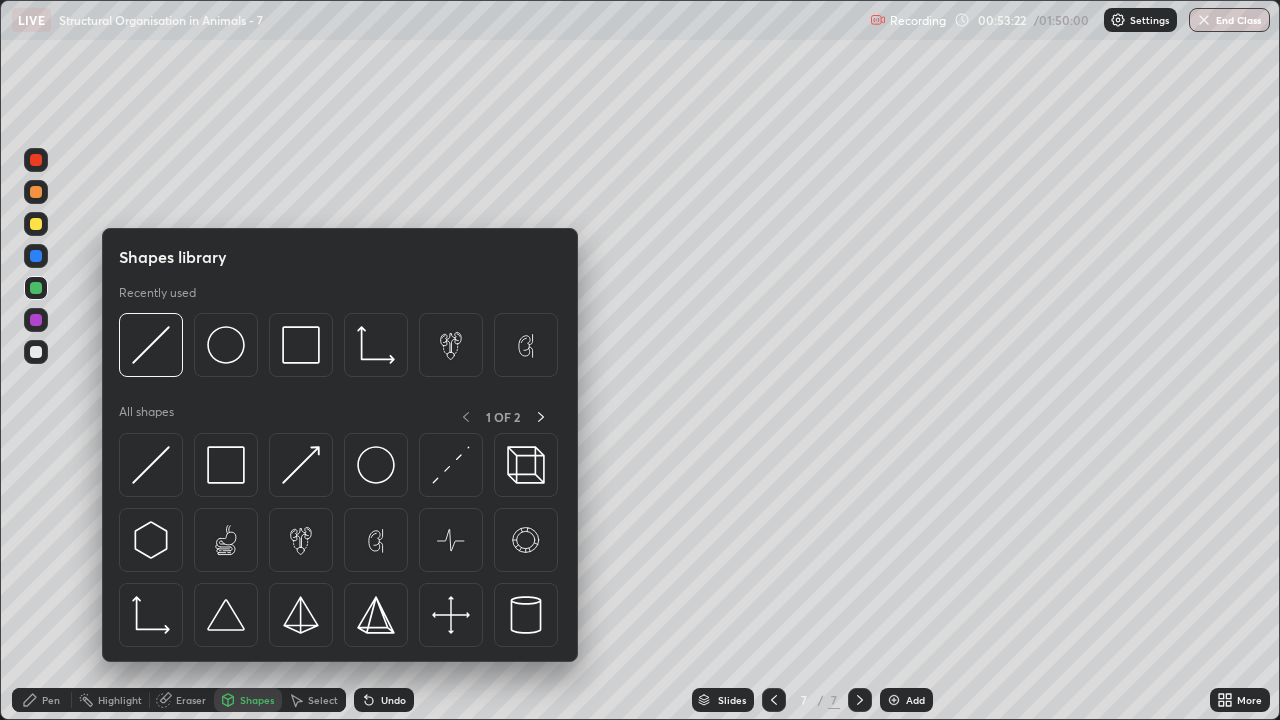 click on "Eraser" at bounding box center [191, 700] 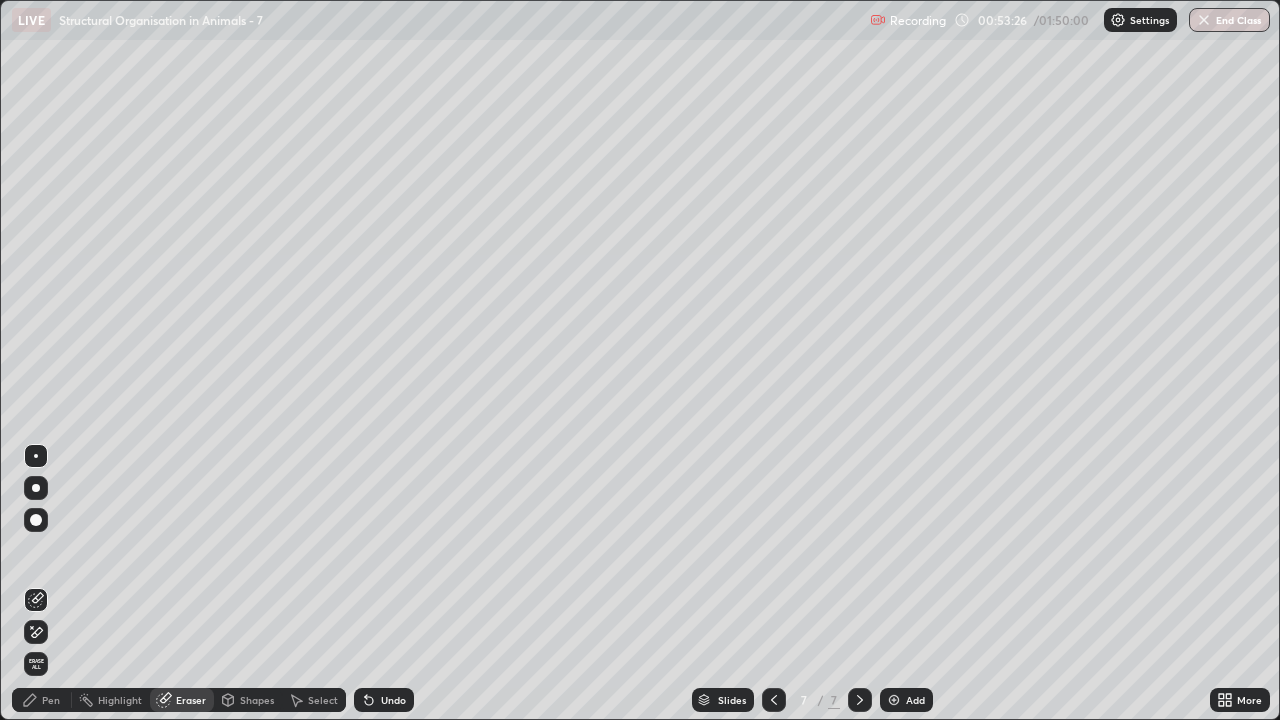 click on "Pen" at bounding box center [42, 700] 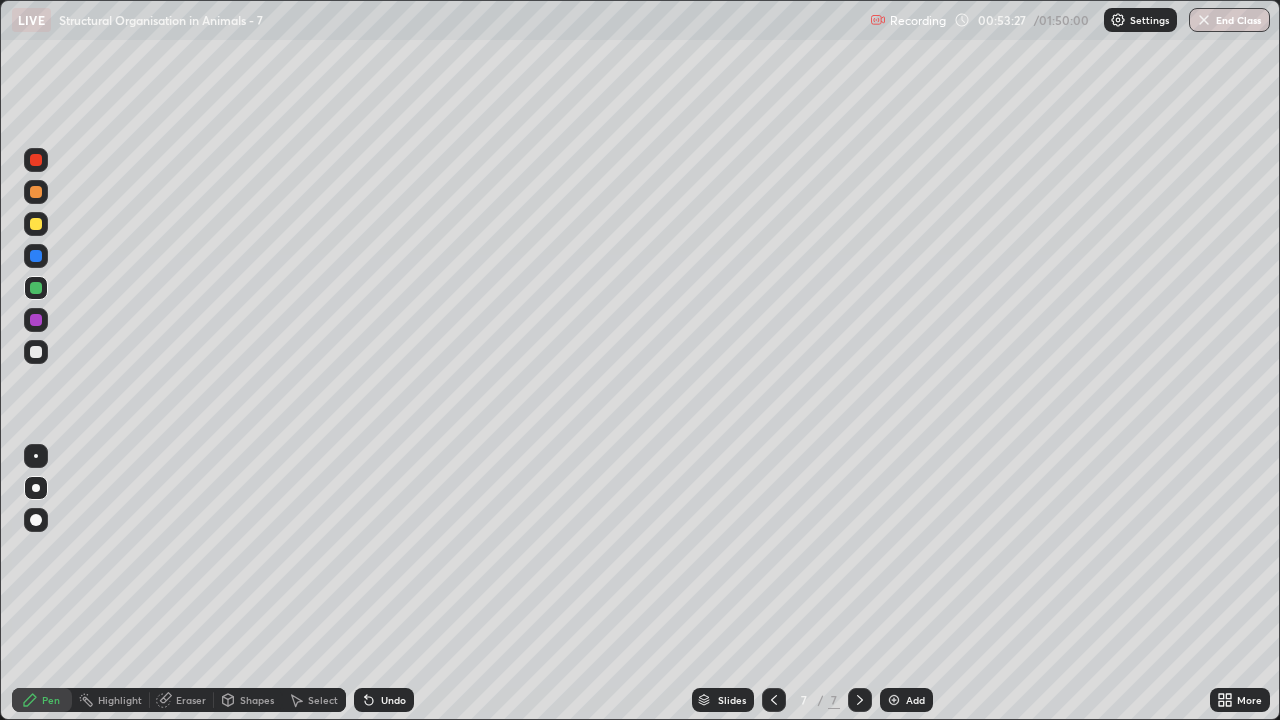 click at bounding box center [36, 352] 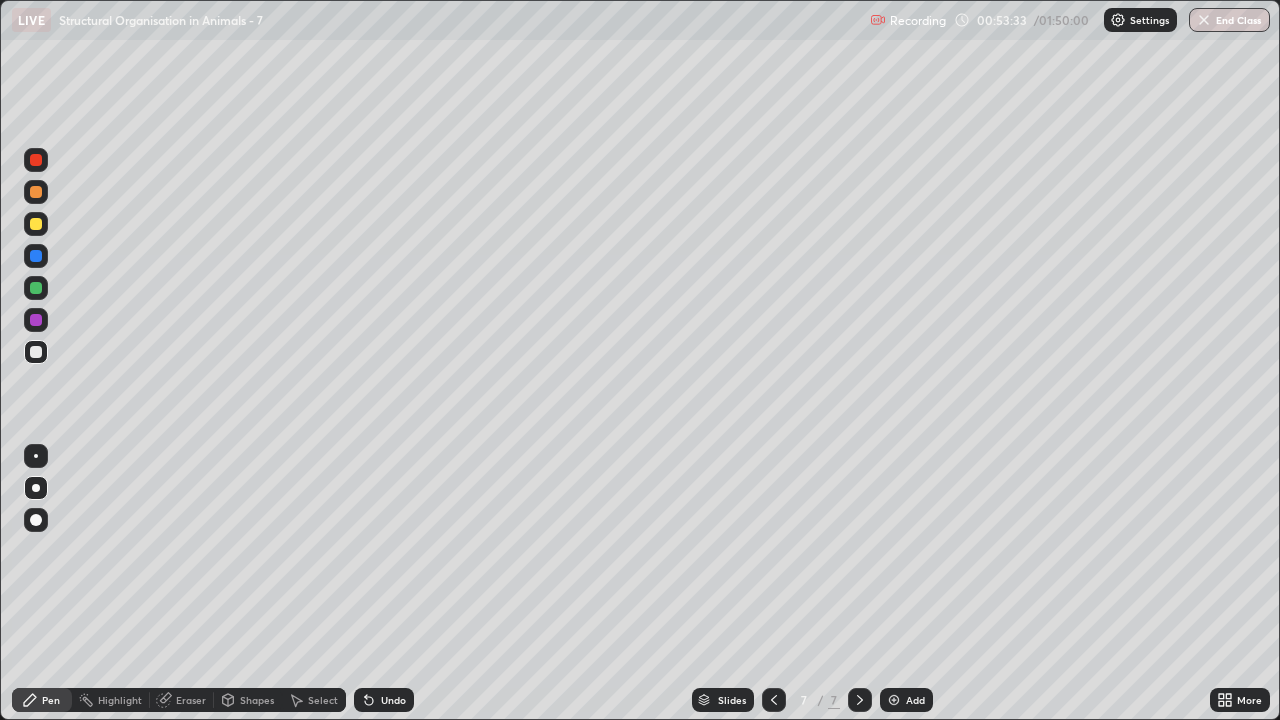 click on "Eraser" at bounding box center (191, 700) 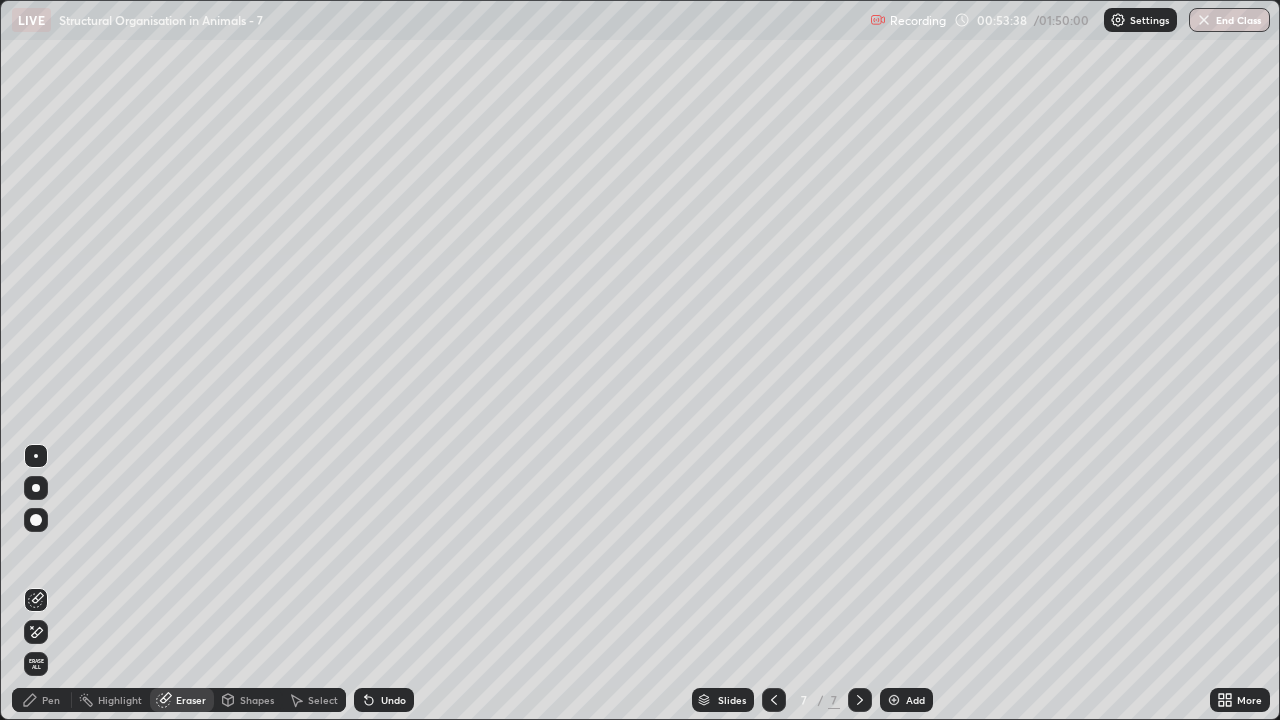 click on "Pen" at bounding box center [51, 700] 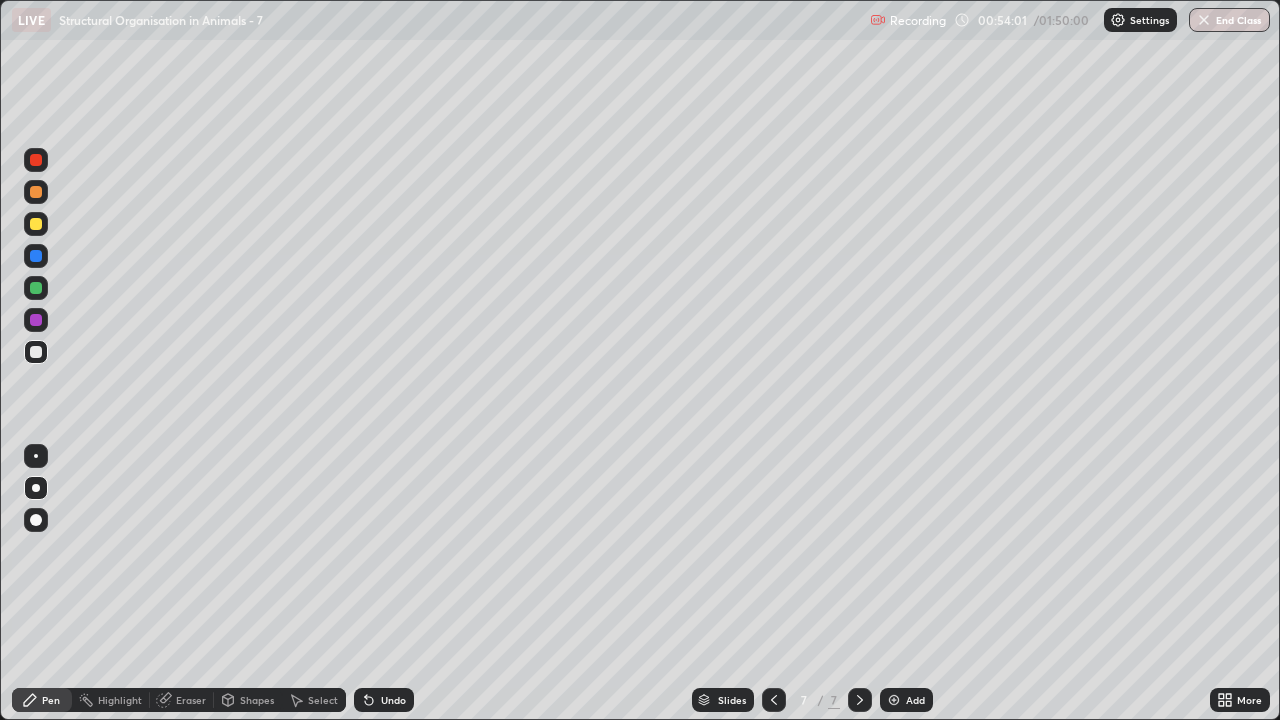 click at bounding box center (36, 224) 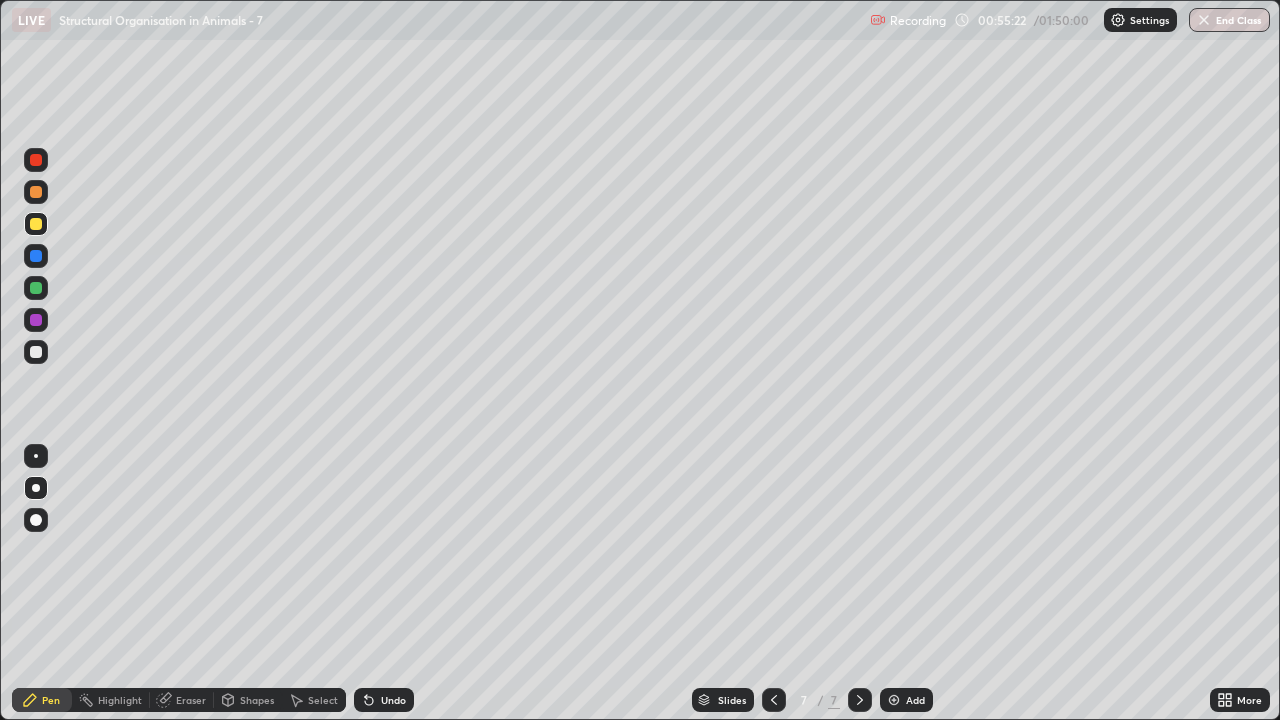 click at bounding box center [36, 256] 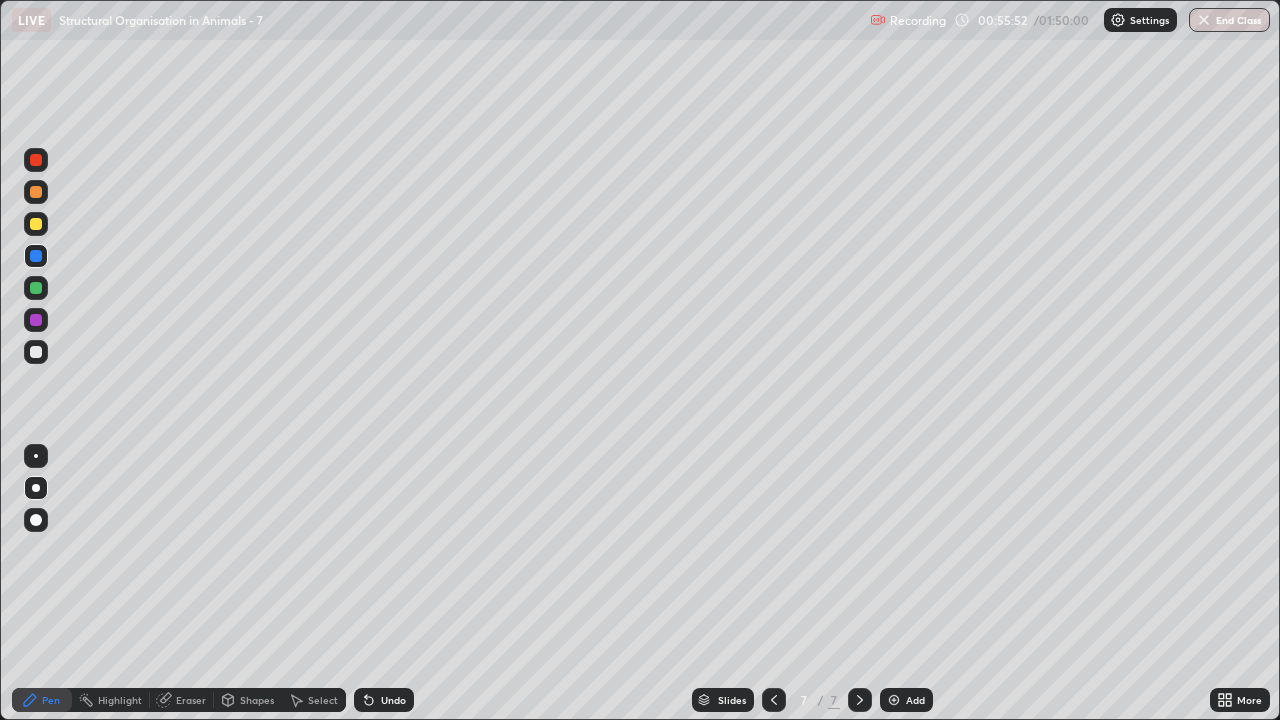 click on "Add" at bounding box center (915, 700) 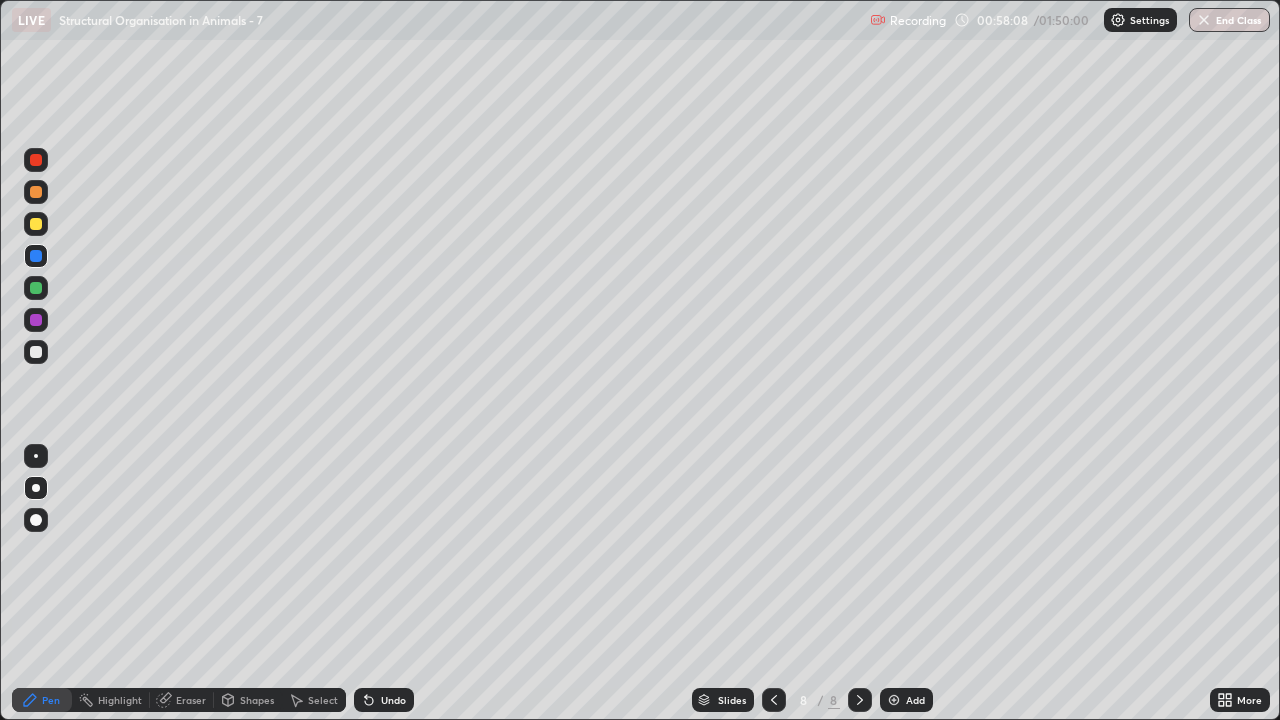 click 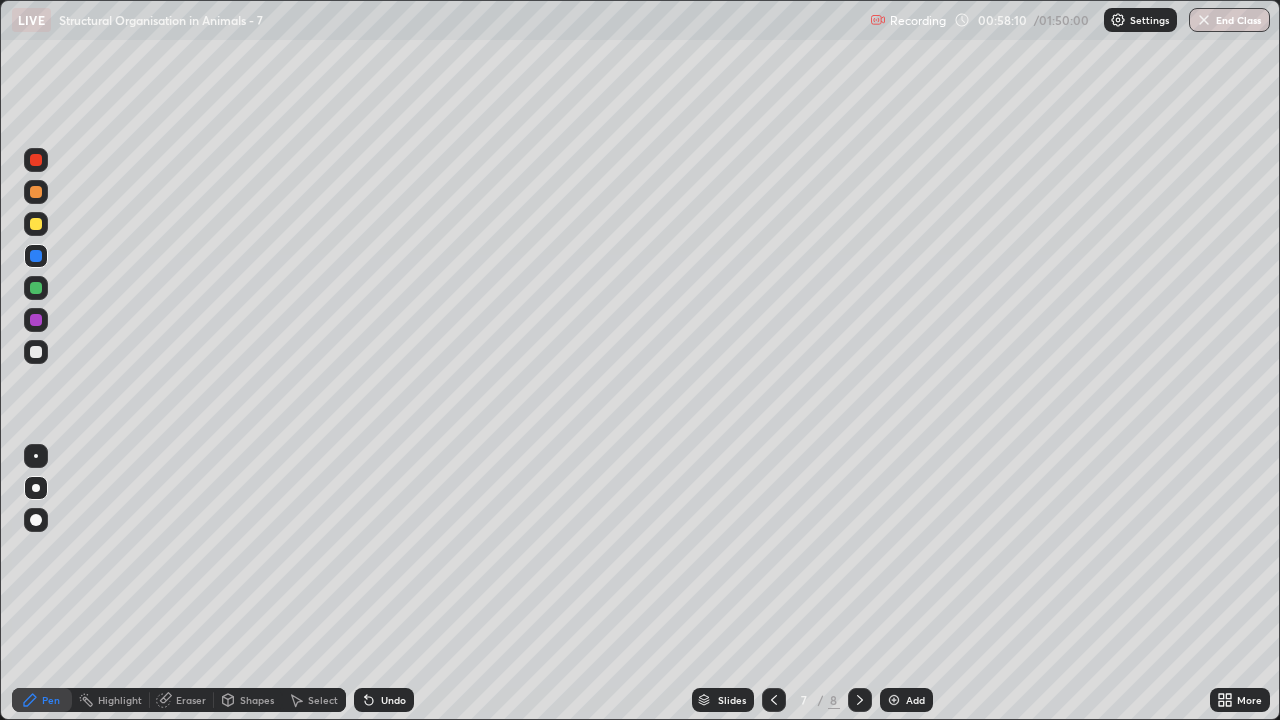 click on "Add" at bounding box center (915, 700) 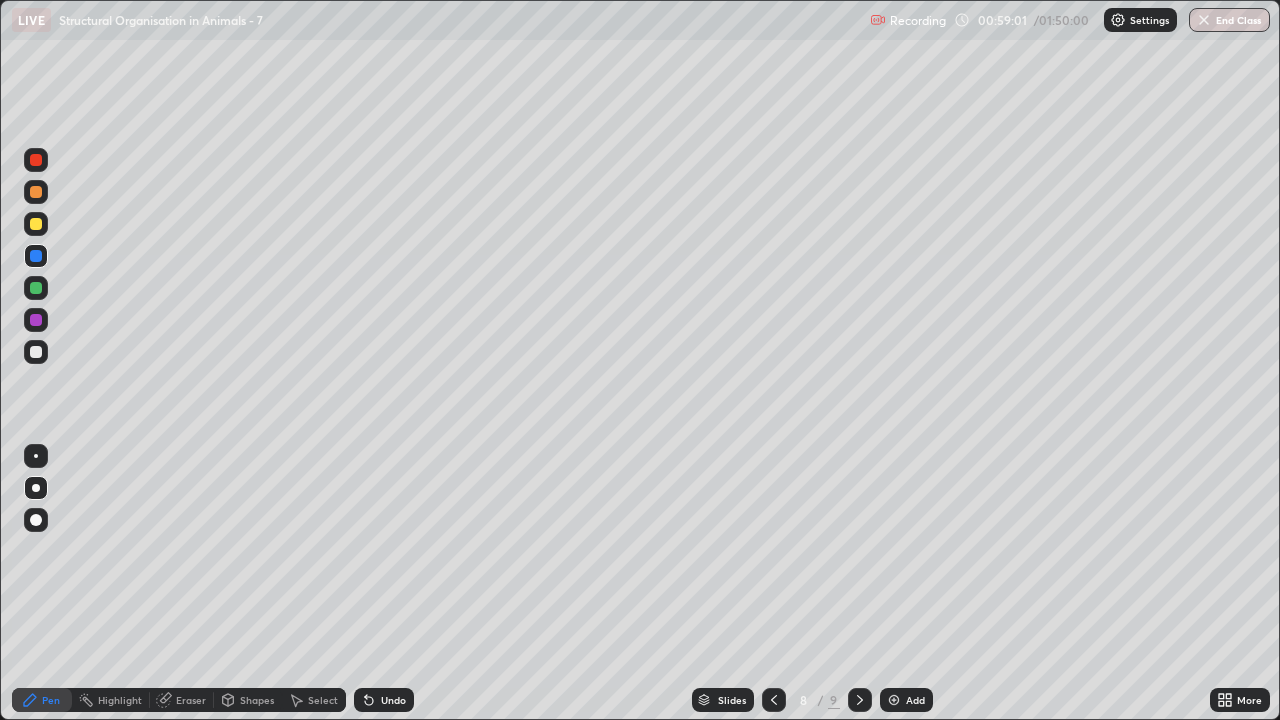 click at bounding box center (36, 352) 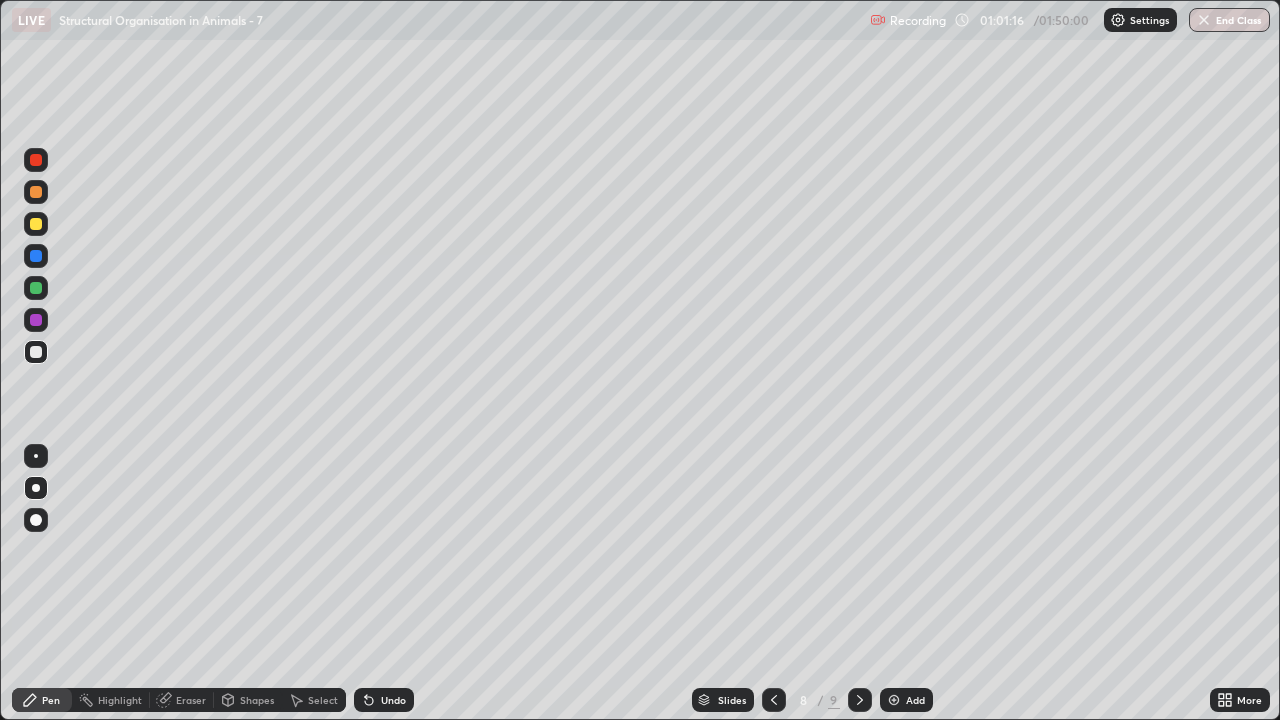 click 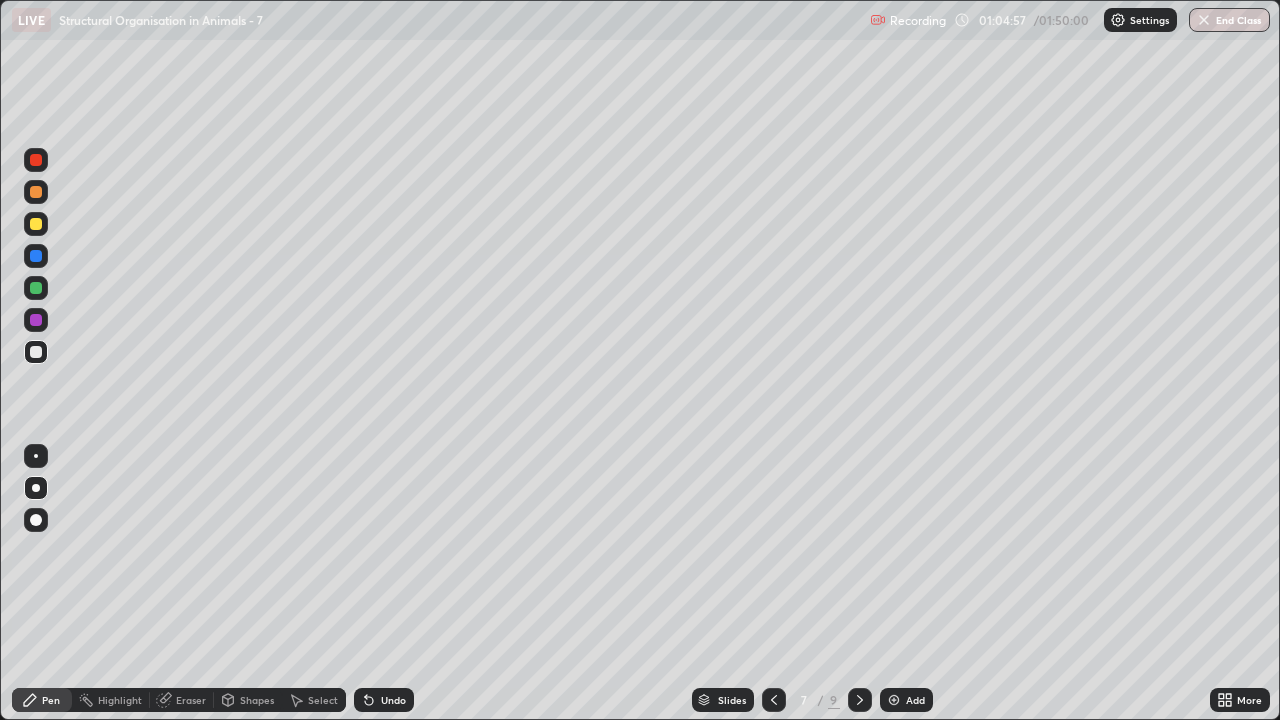 click on "Add" at bounding box center [906, 700] 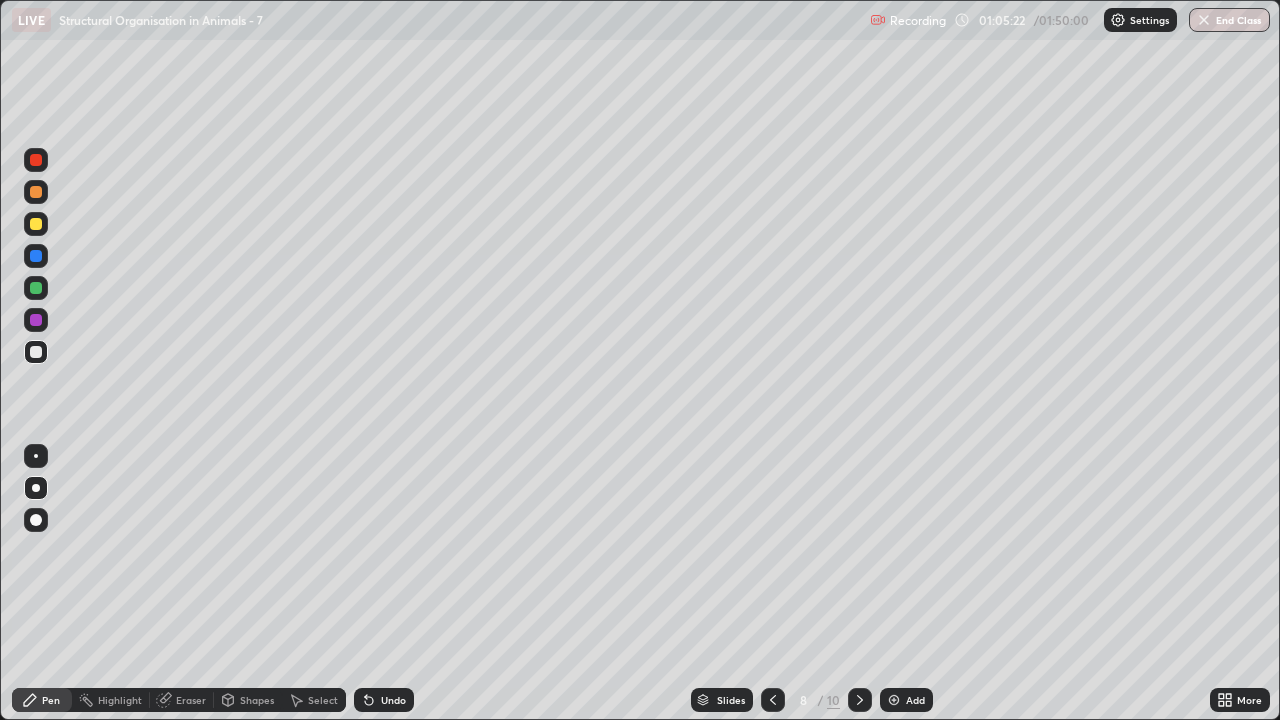 click on "Eraser" at bounding box center (191, 700) 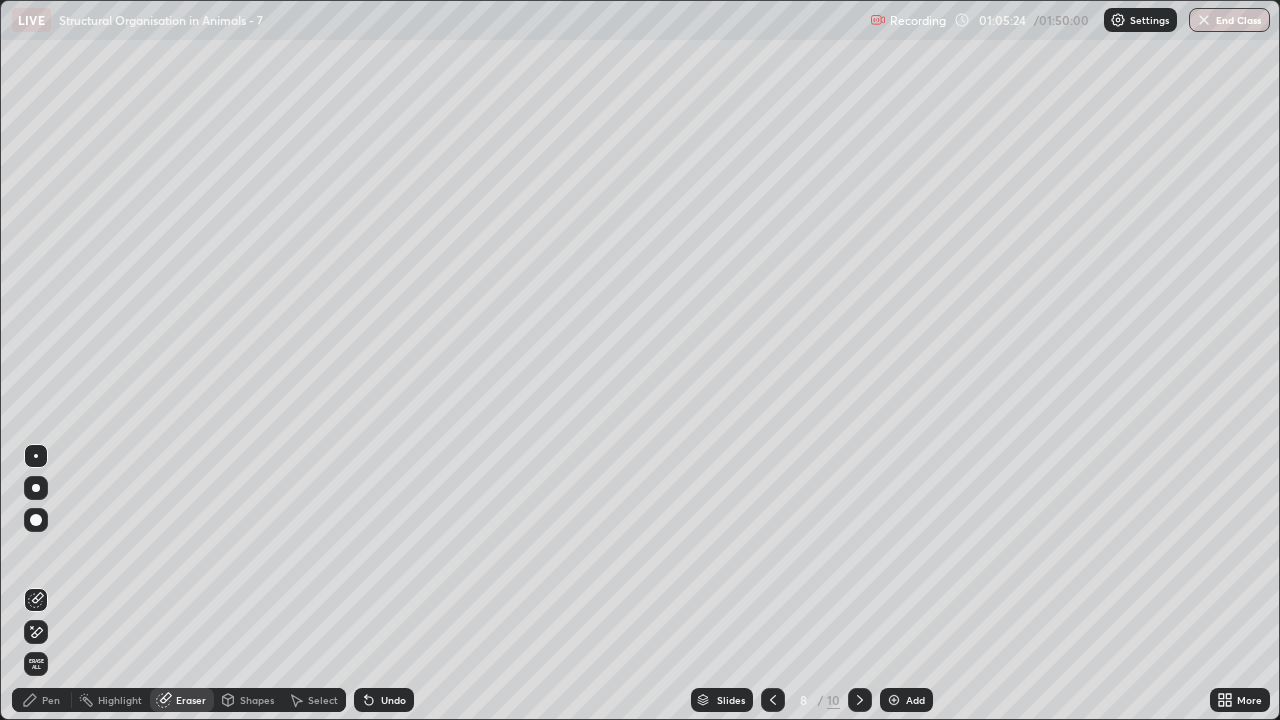 click on "Pen" at bounding box center [42, 700] 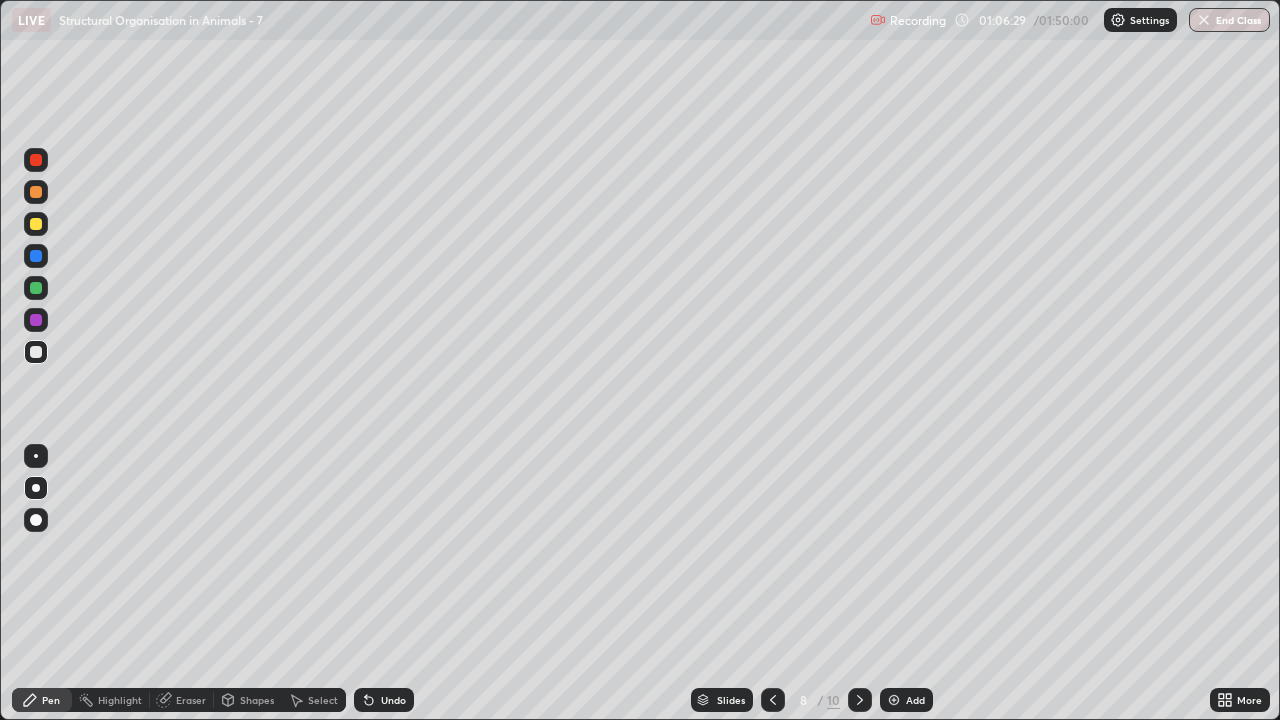 click at bounding box center (36, 224) 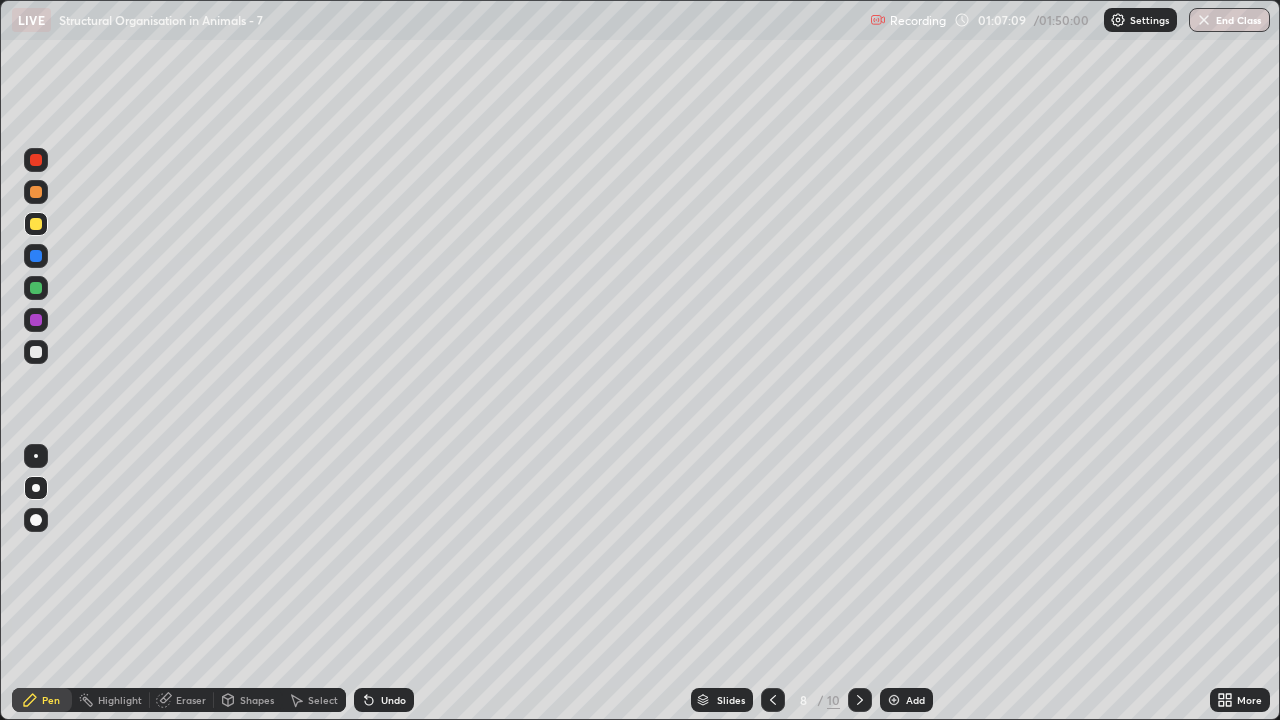 click at bounding box center (36, 320) 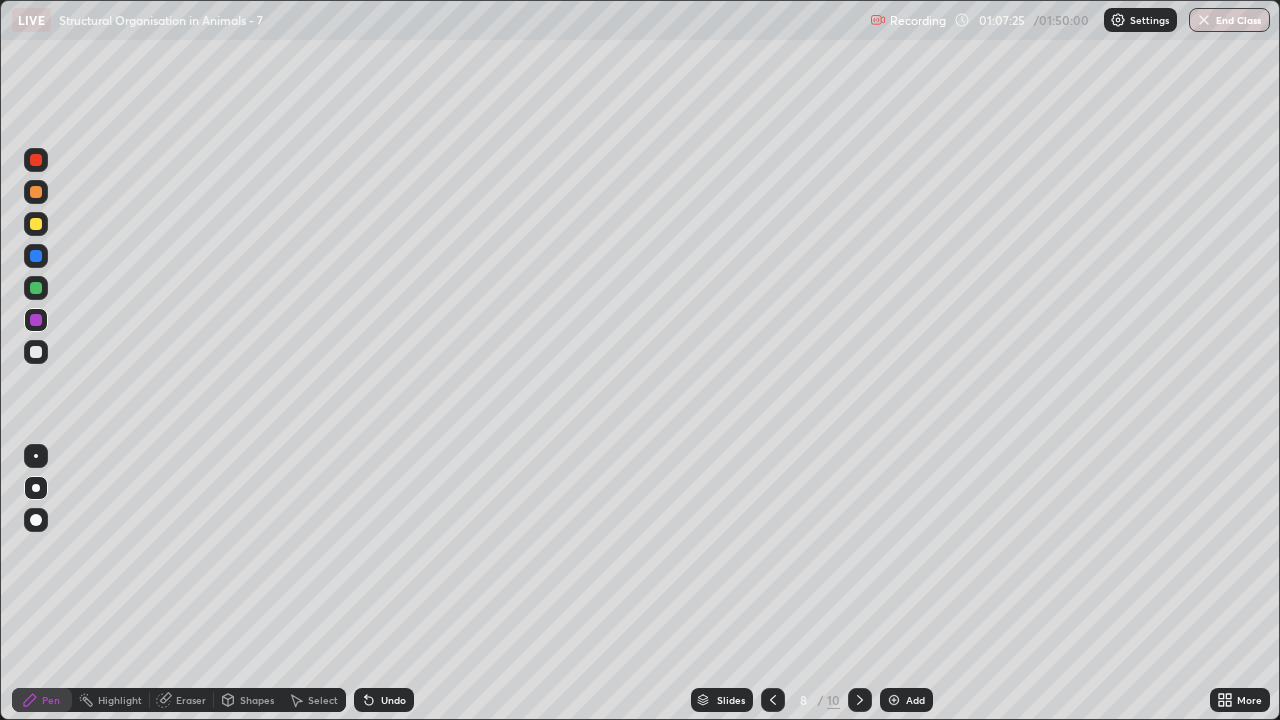 click at bounding box center (36, 288) 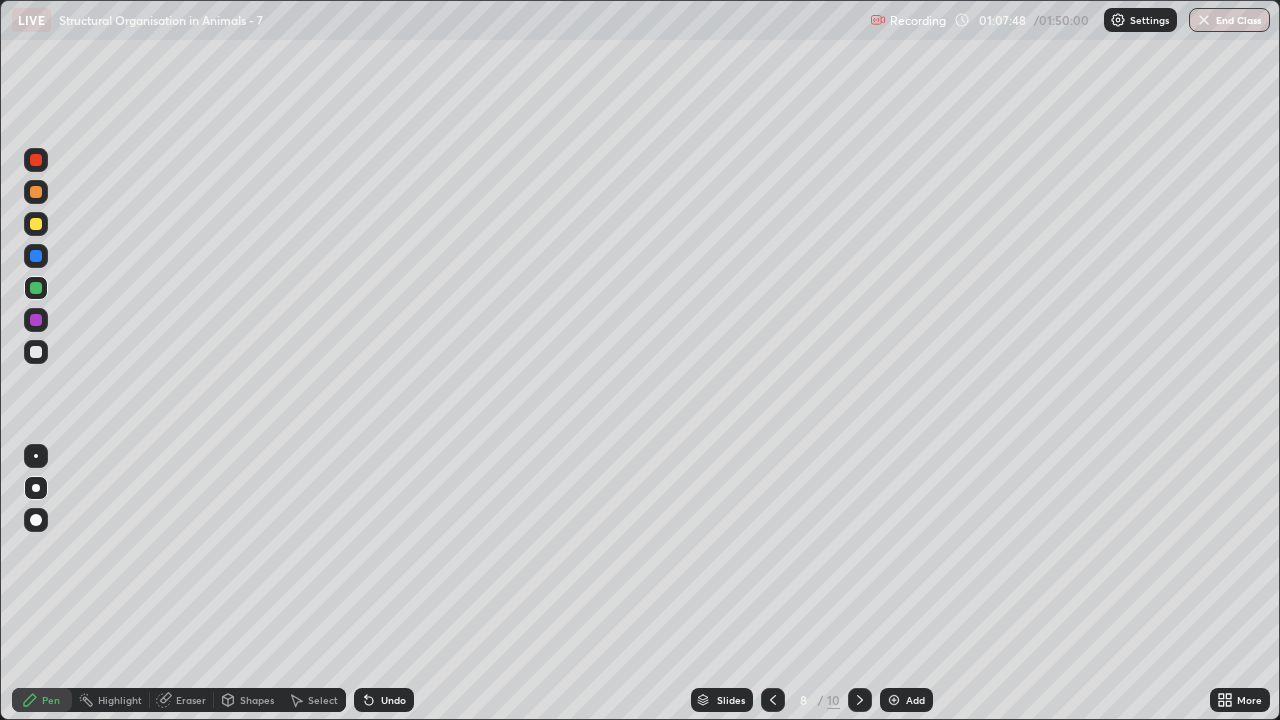 click at bounding box center [36, 352] 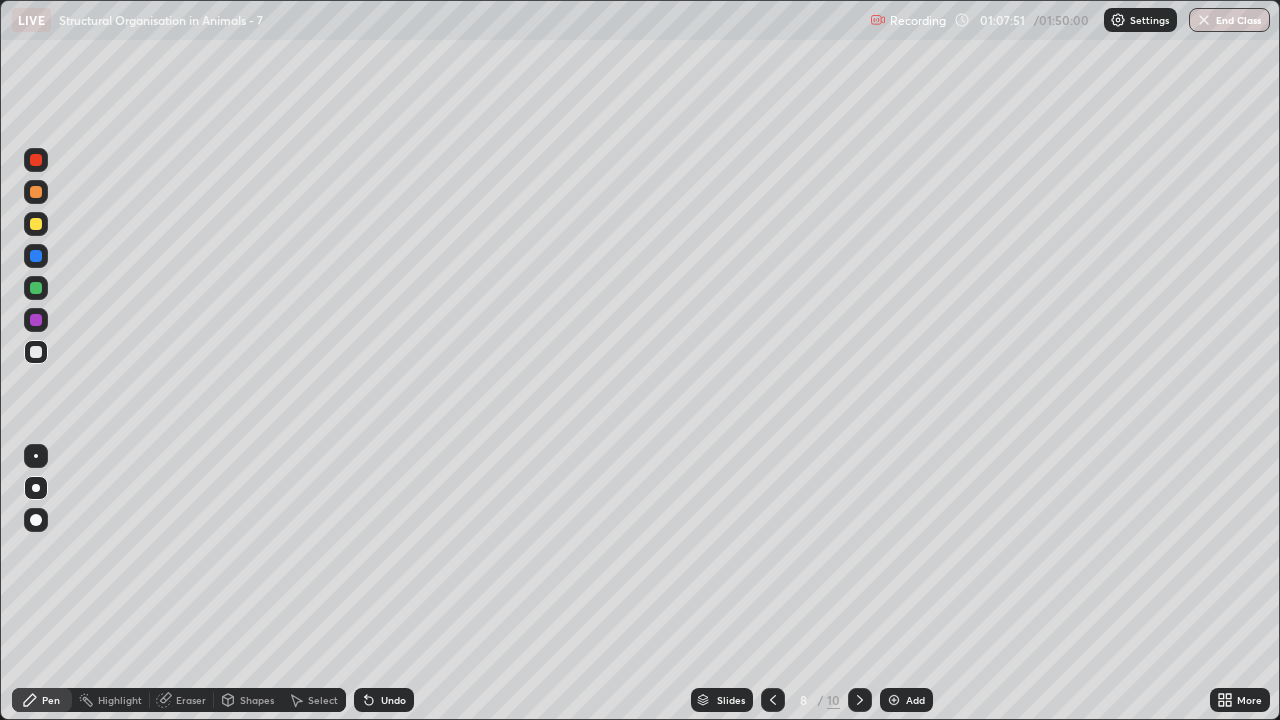 click at bounding box center [36, 192] 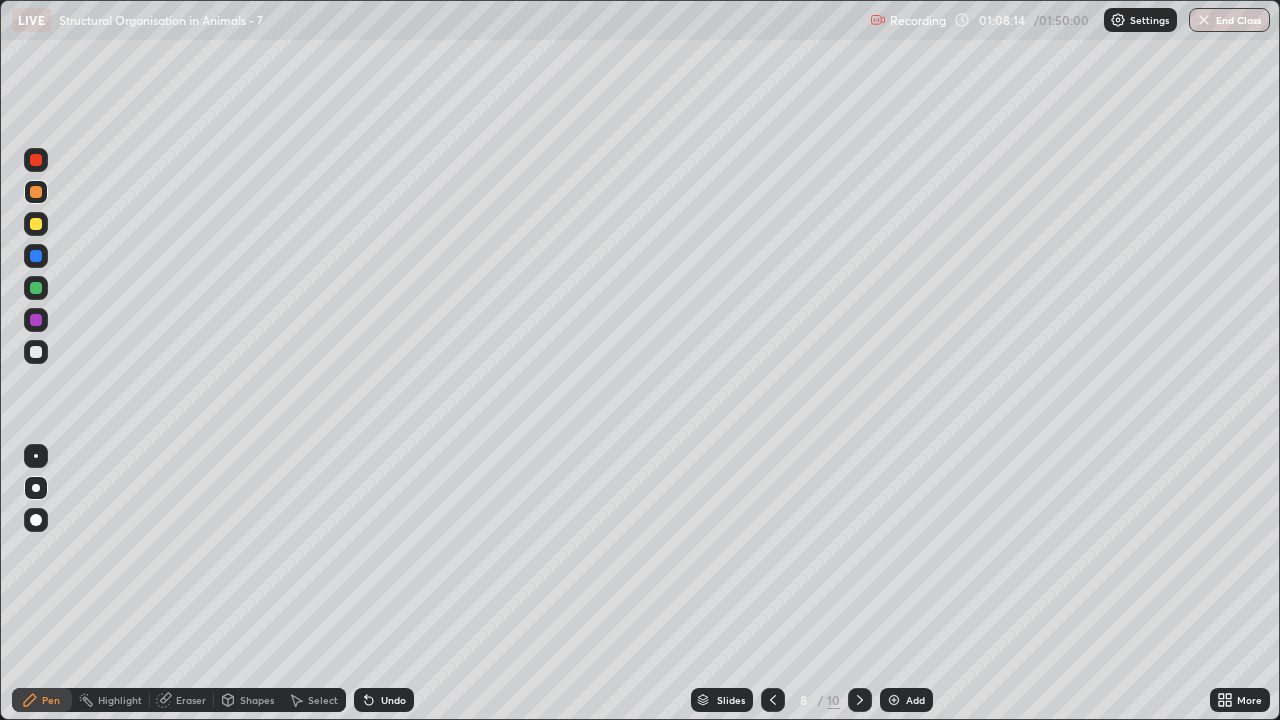click at bounding box center [36, 288] 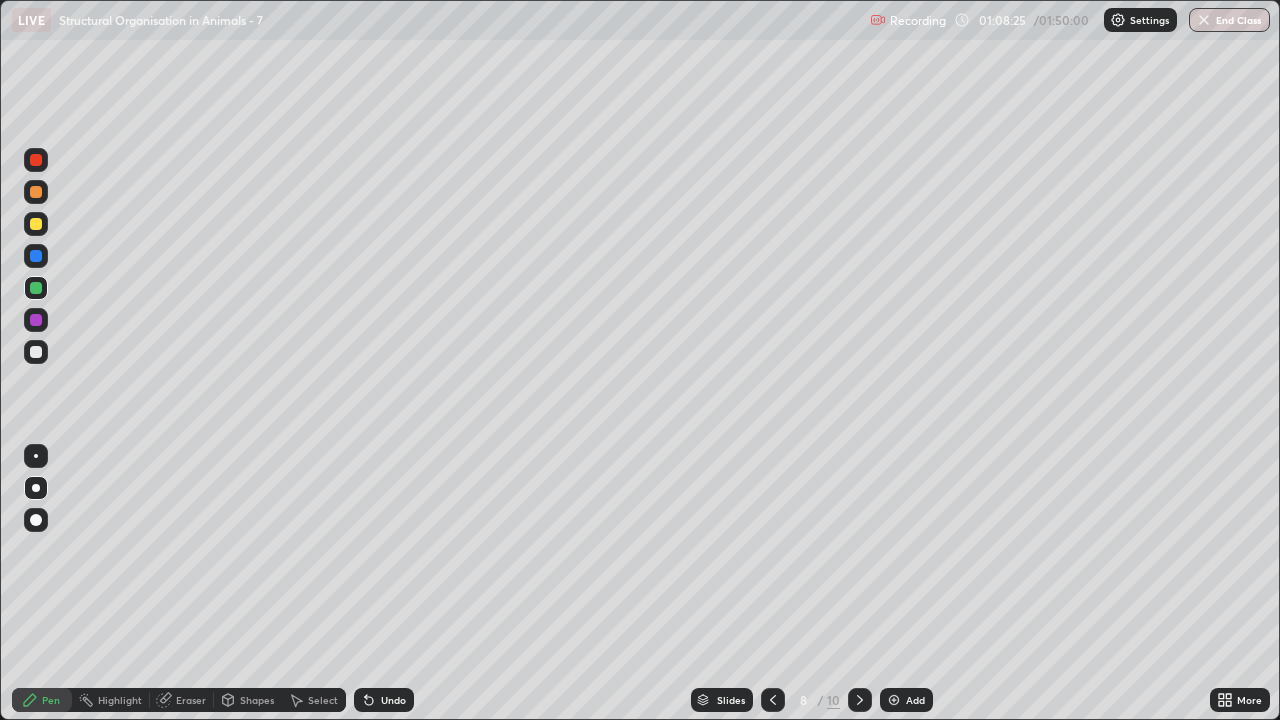 click at bounding box center [36, 352] 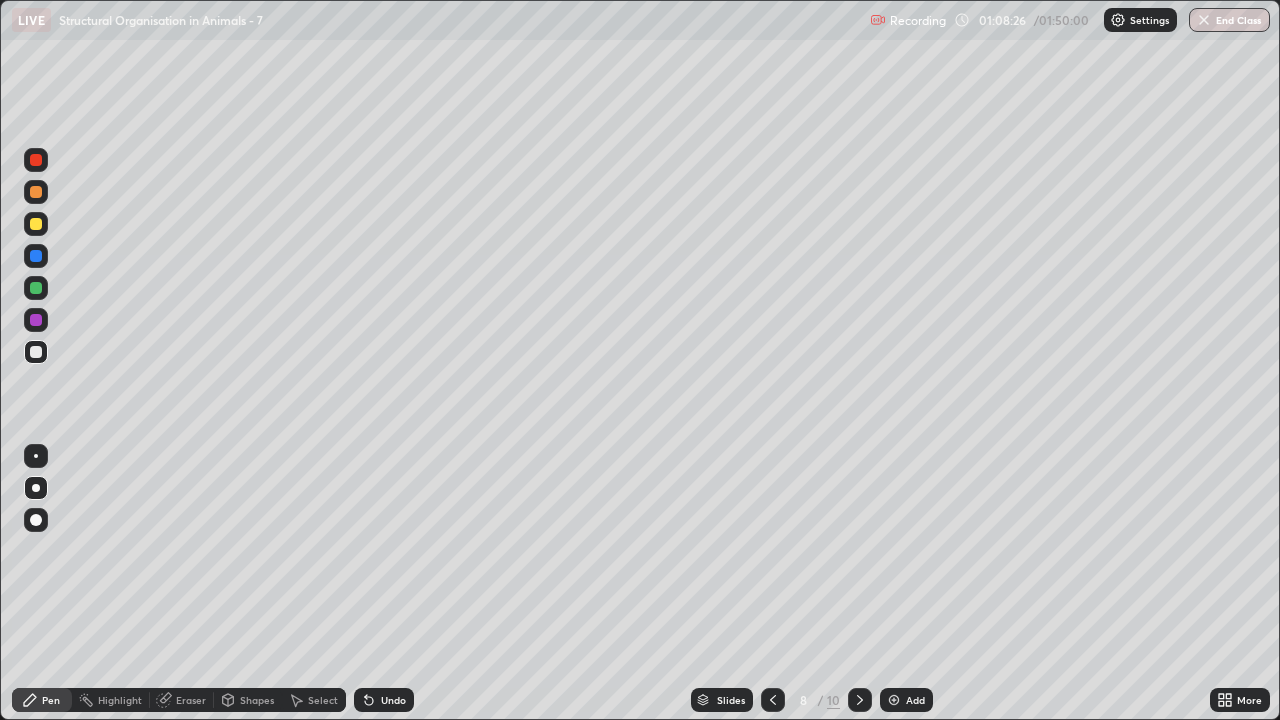 click at bounding box center (36, 320) 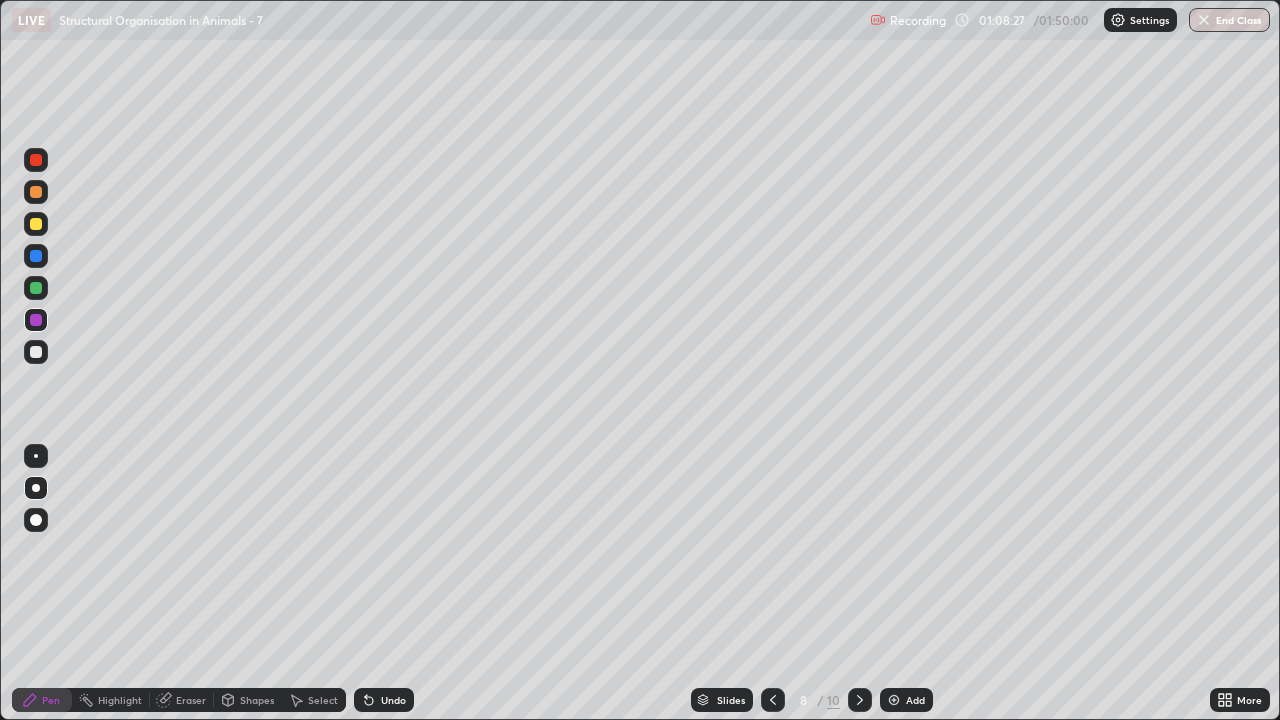 click at bounding box center [36, 224] 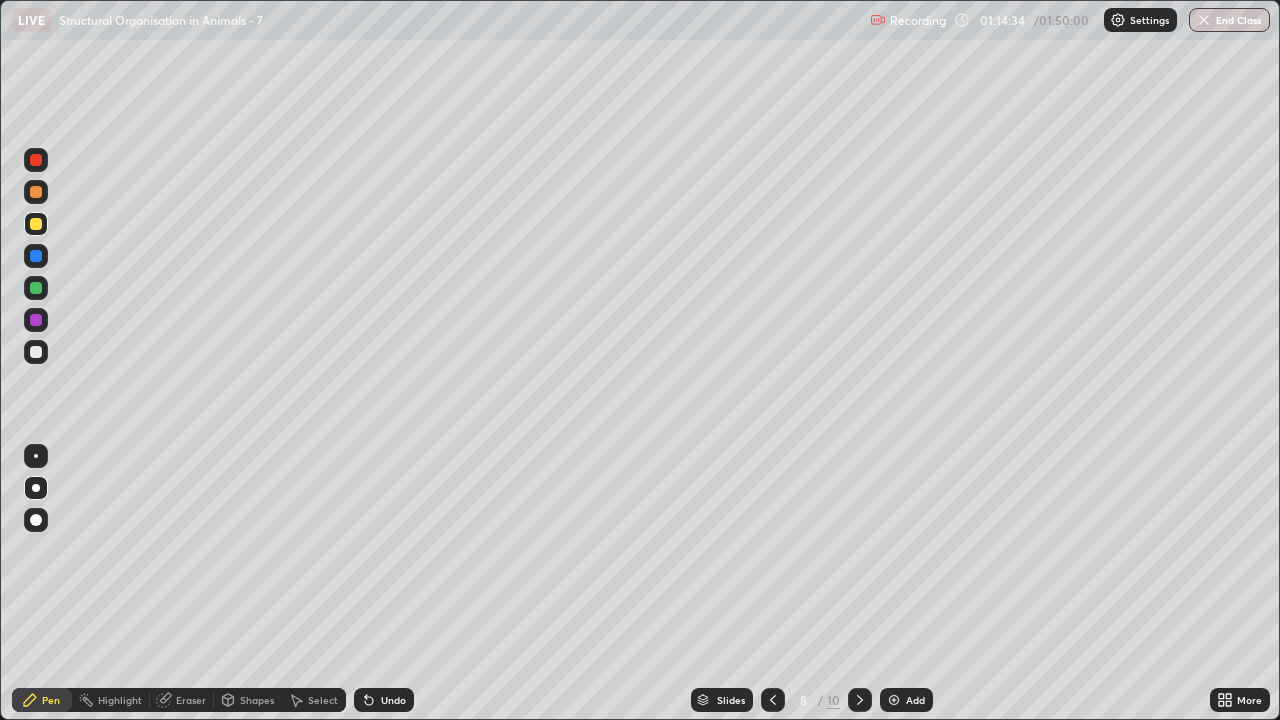 click on "Add" at bounding box center [915, 700] 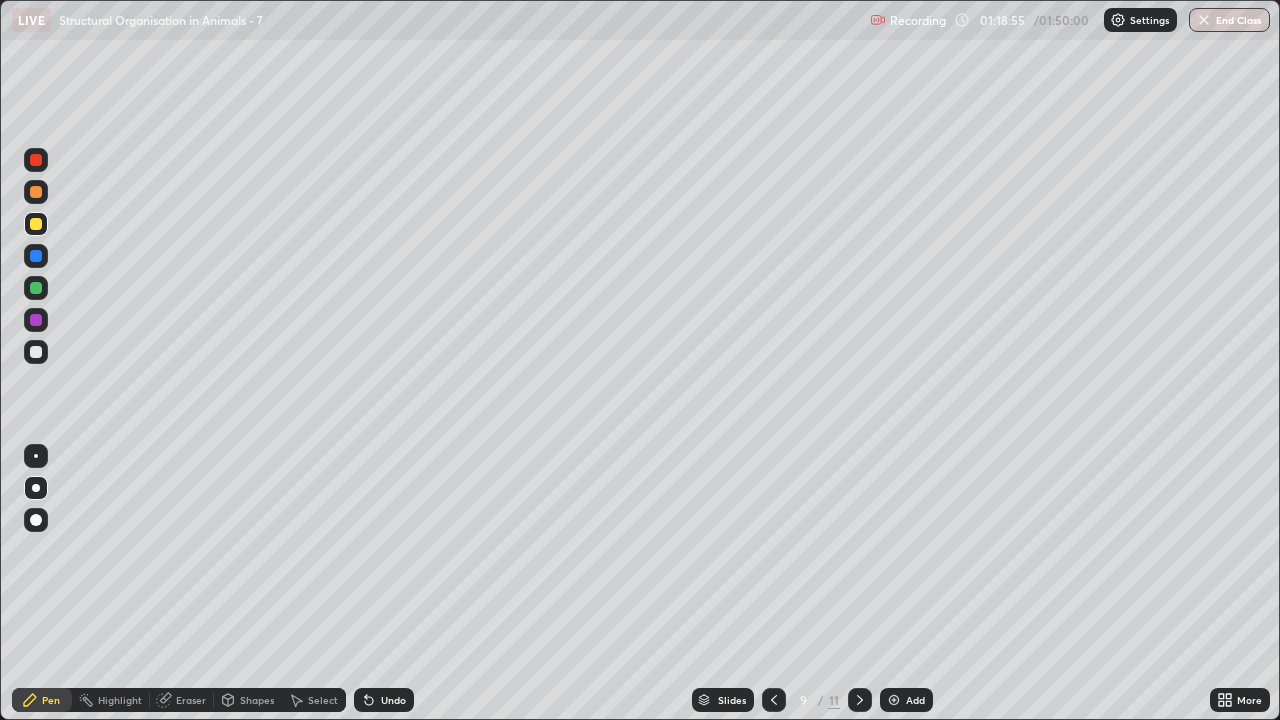 click 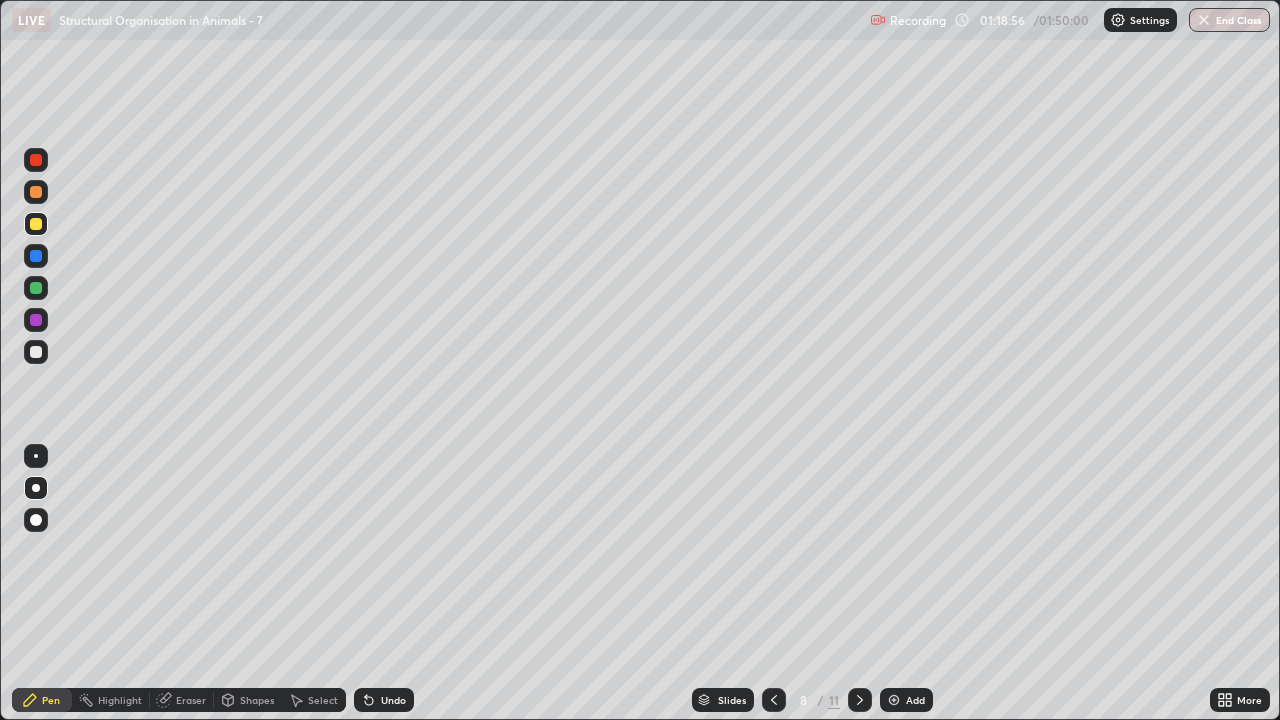click 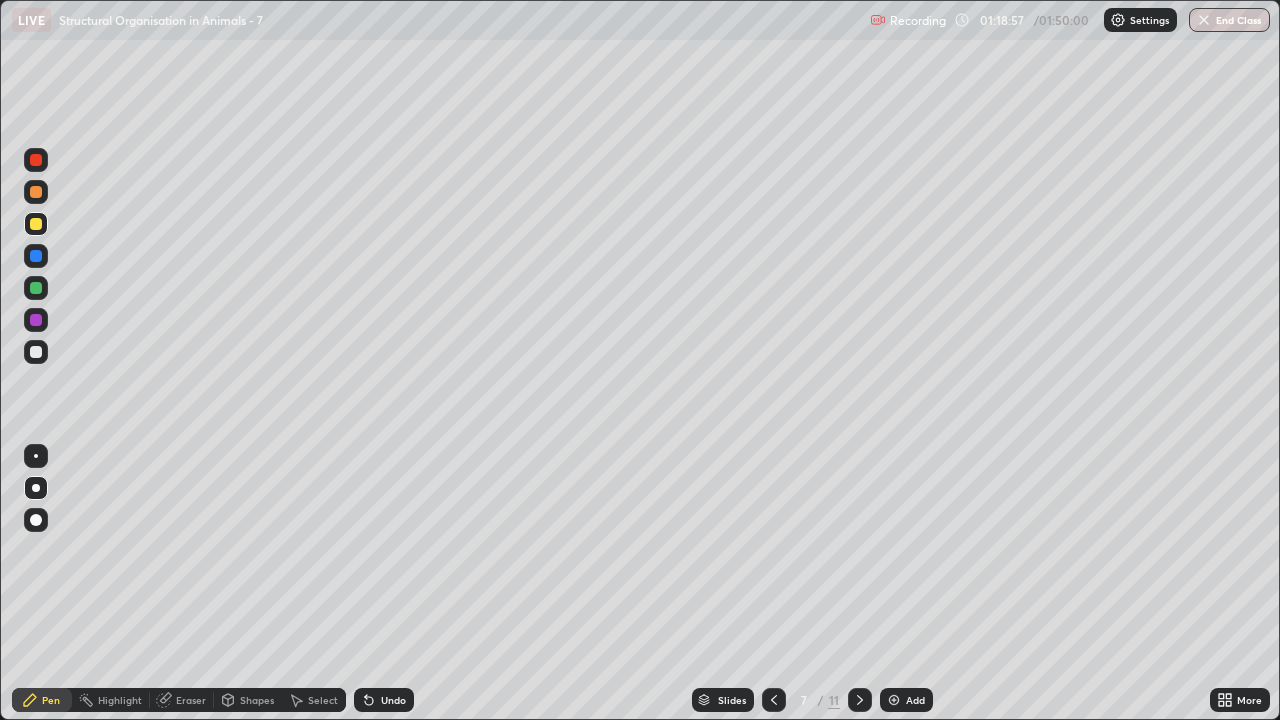 click 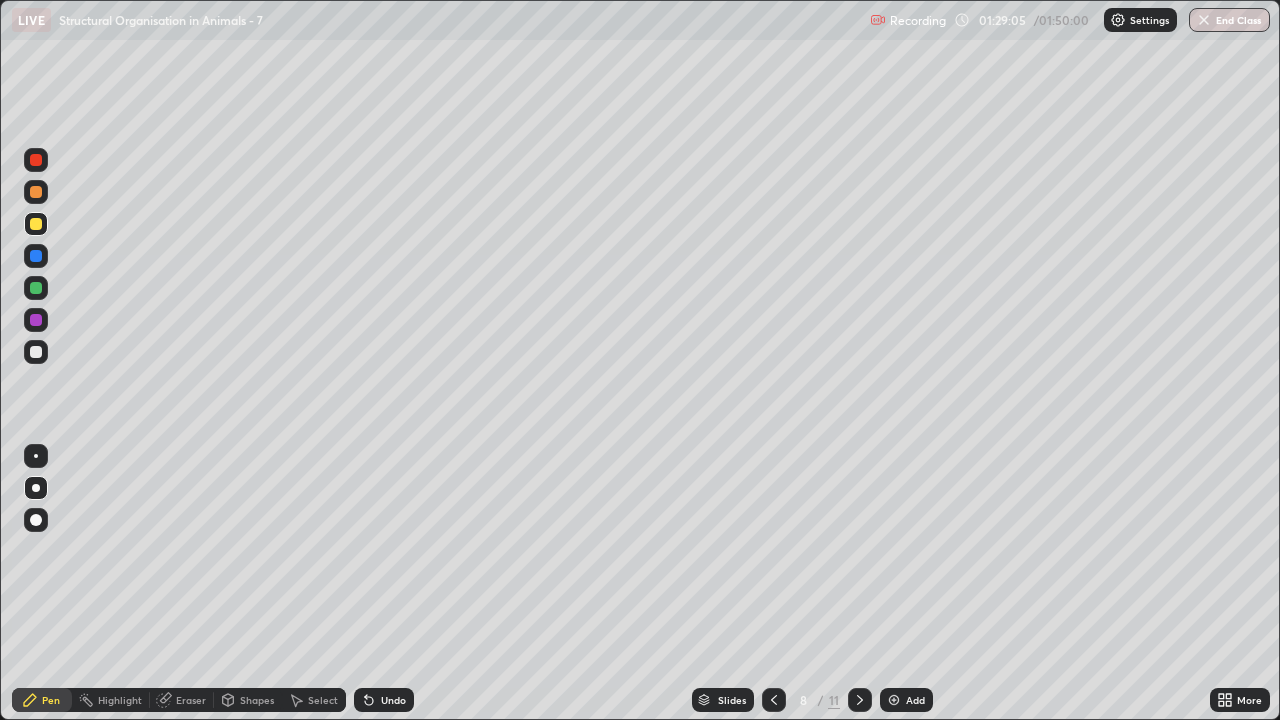 click on "End Class" at bounding box center [1229, 20] 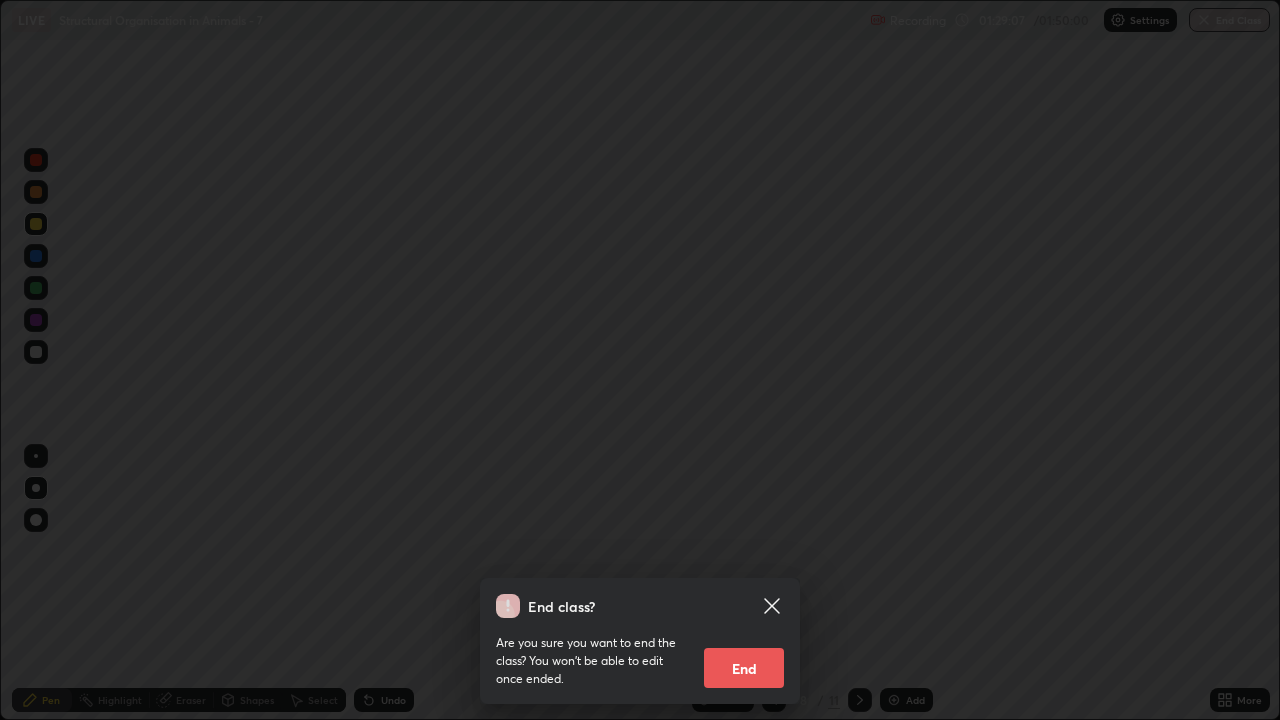 click on "End" at bounding box center (744, 668) 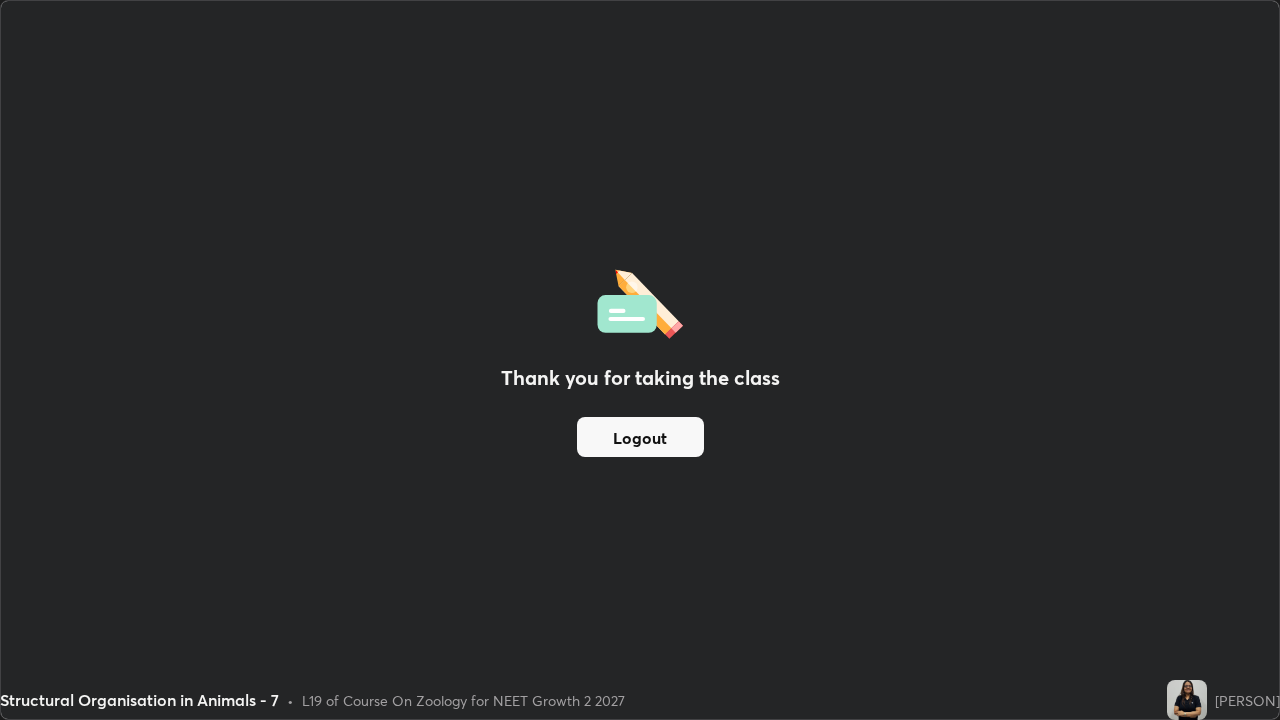 click on "Logout" at bounding box center [640, 437] 